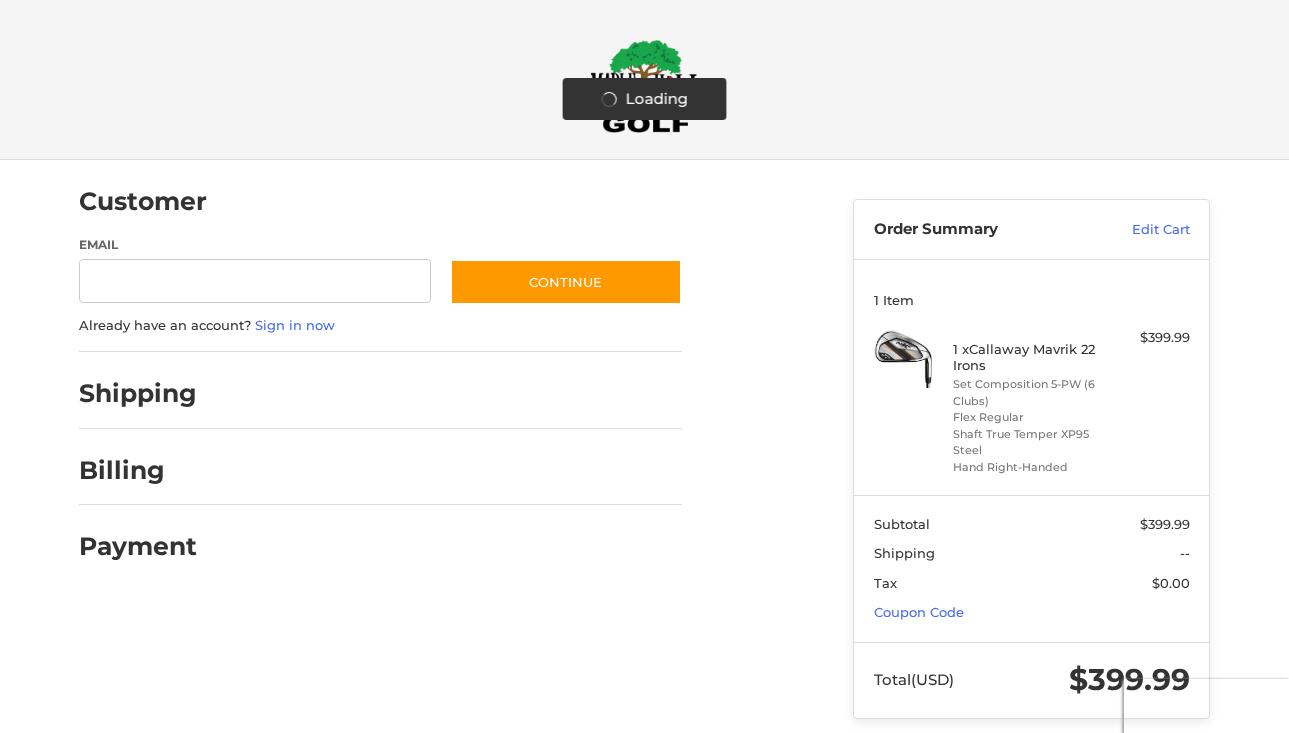 scroll, scrollTop: 0, scrollLeft: 0, axis: both 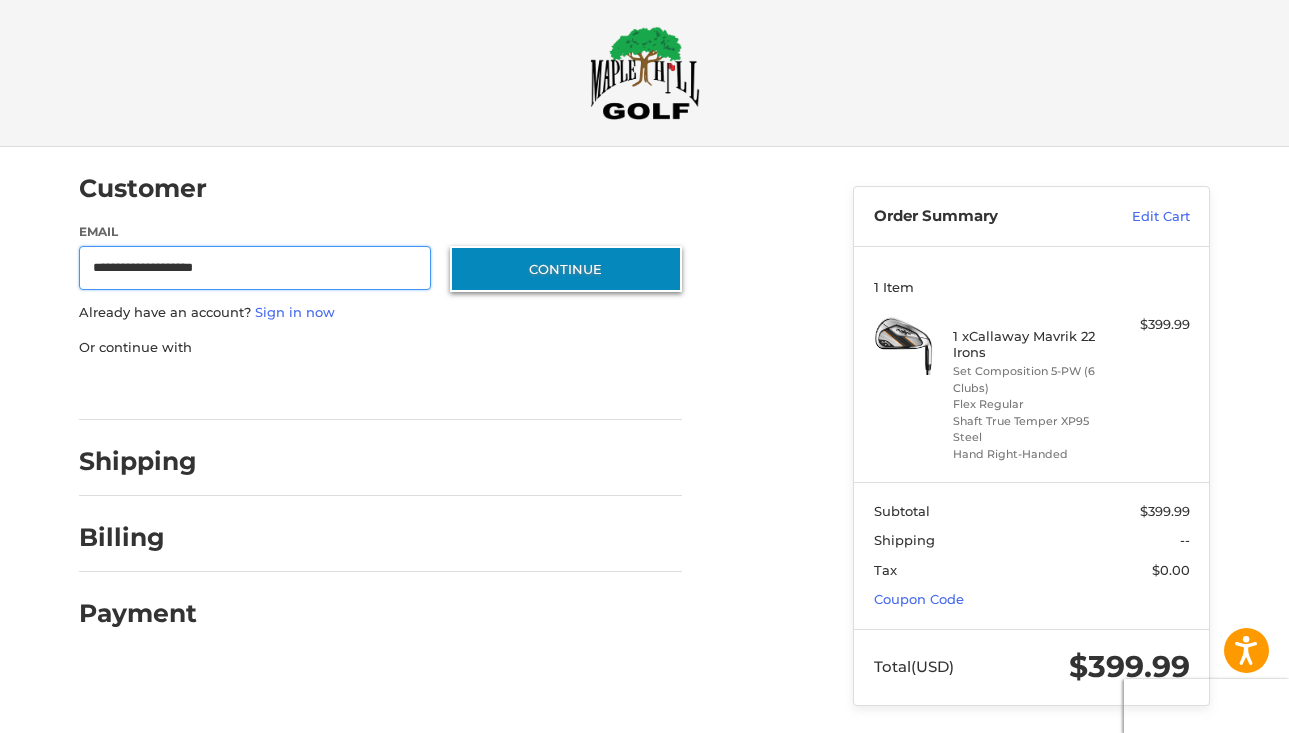 type on "**********" 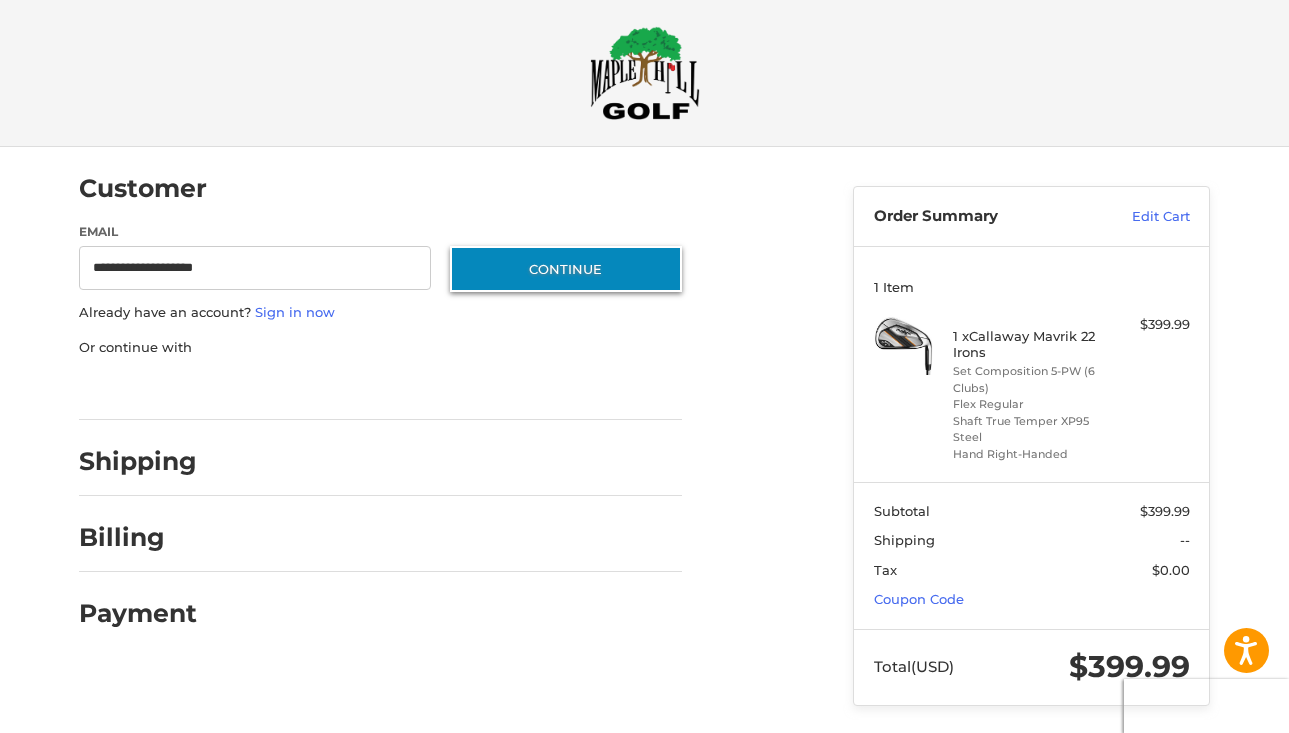 click on "Continue" at bounding box center (566, 269) 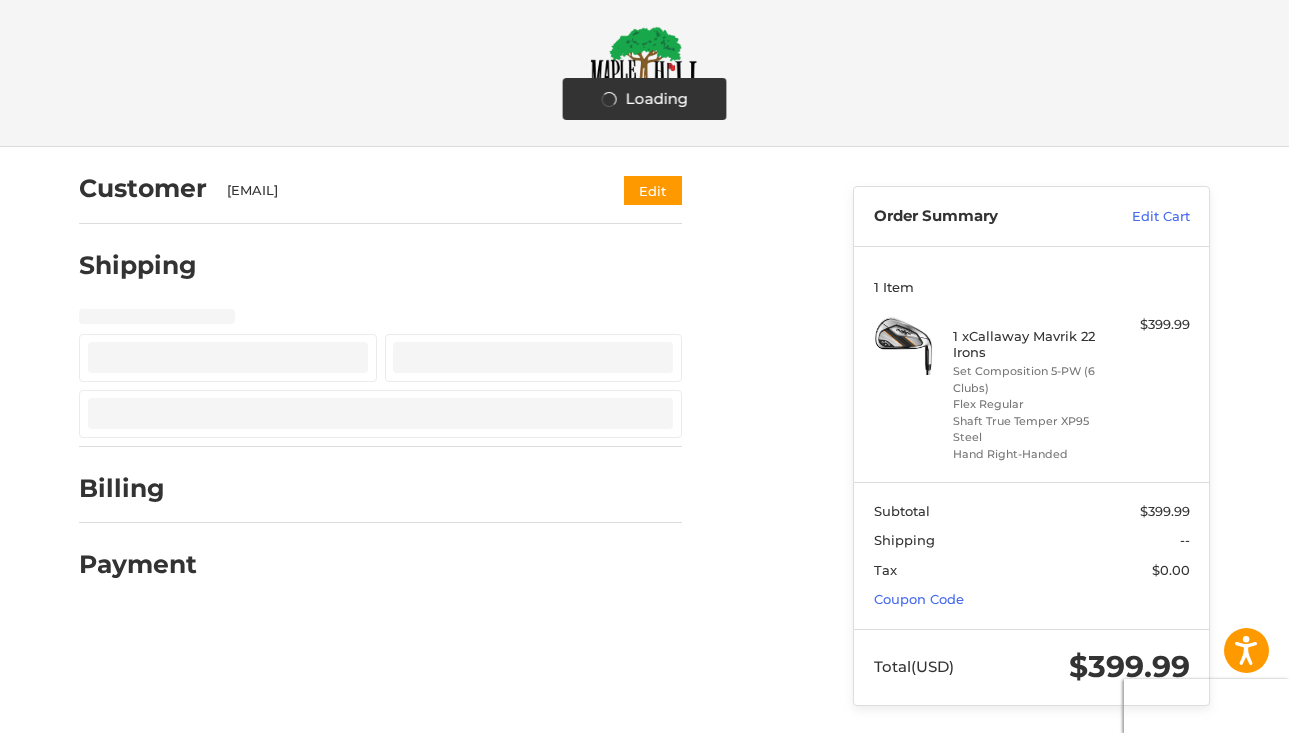 select on "**" 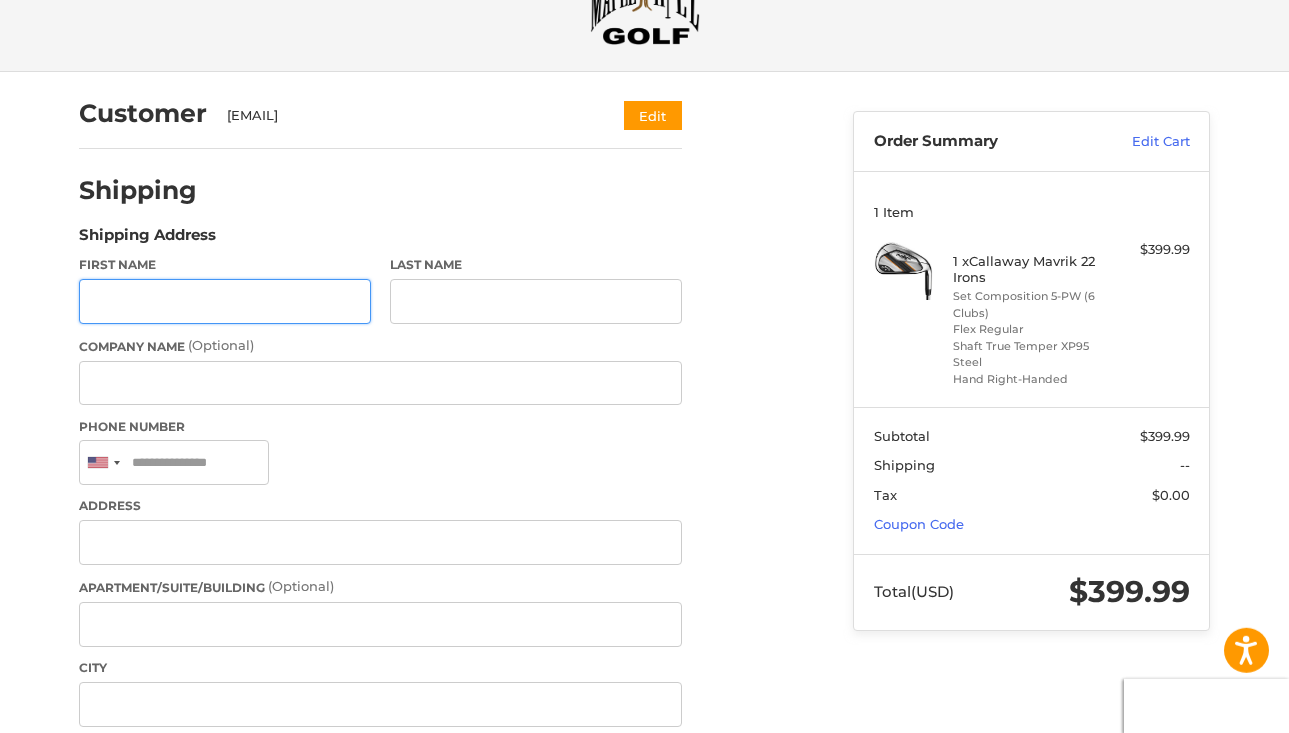 scroll, scrollTop: 90, scrollLeft: 0, axis: vertical 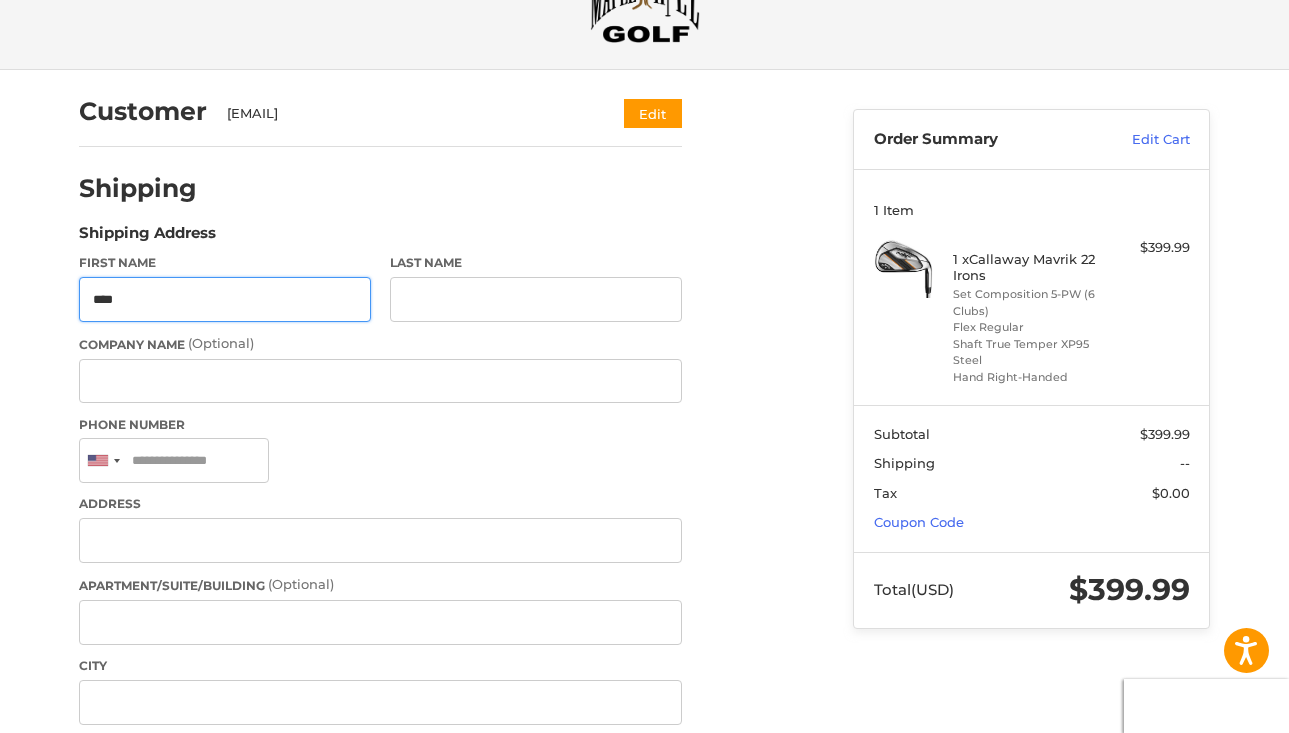 type on "****" 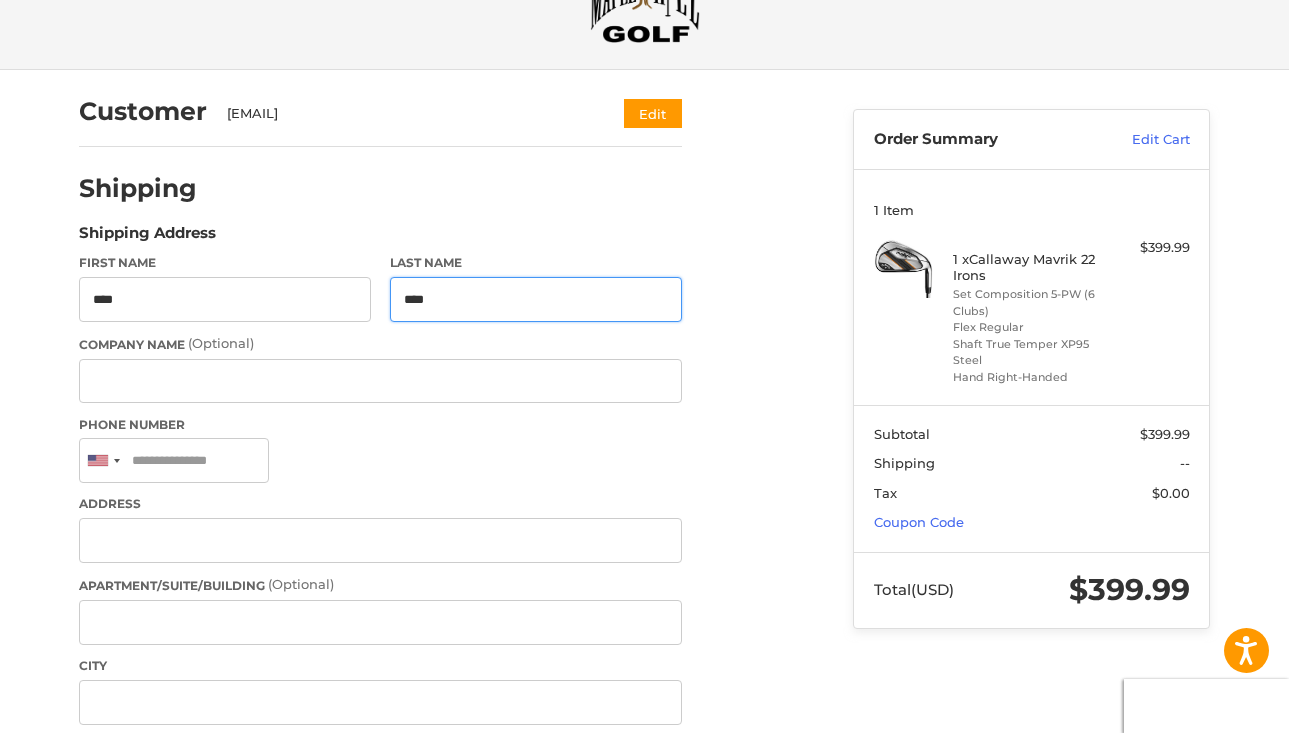 type on "****" 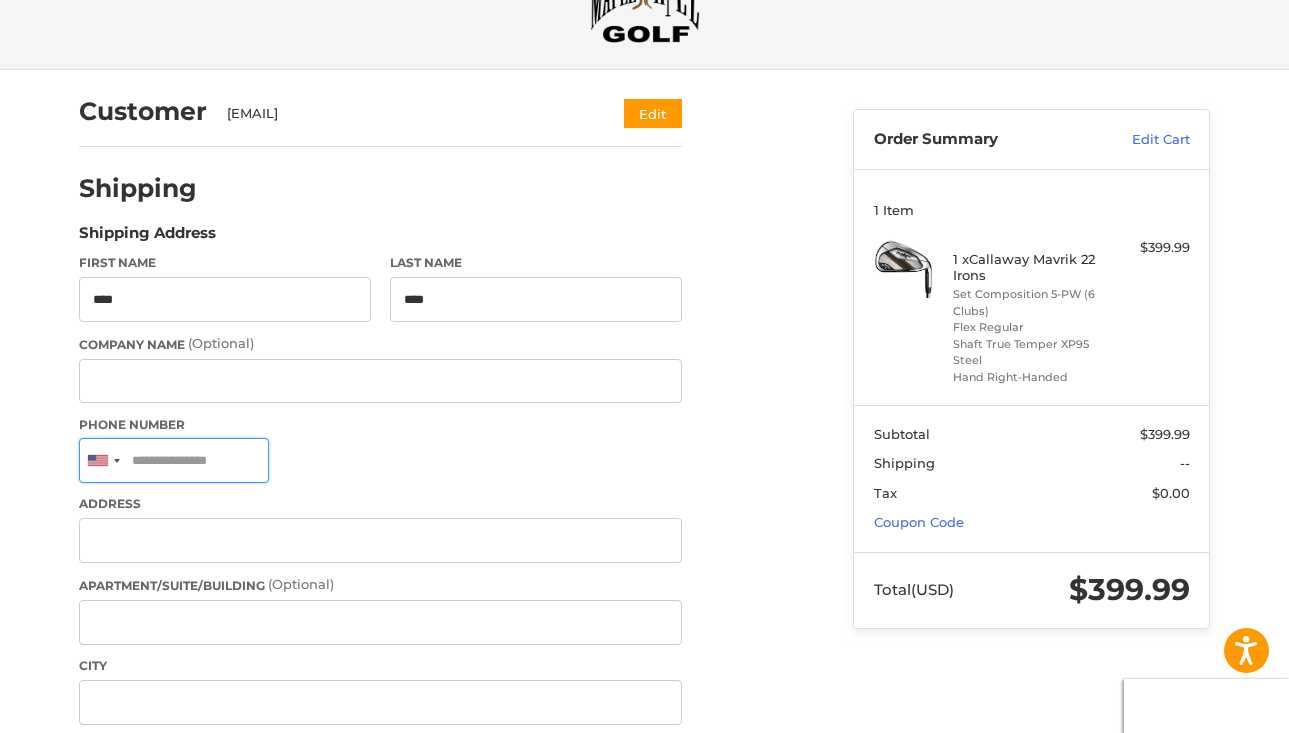 click on "Phone Number" at bounding box center (174, 460) 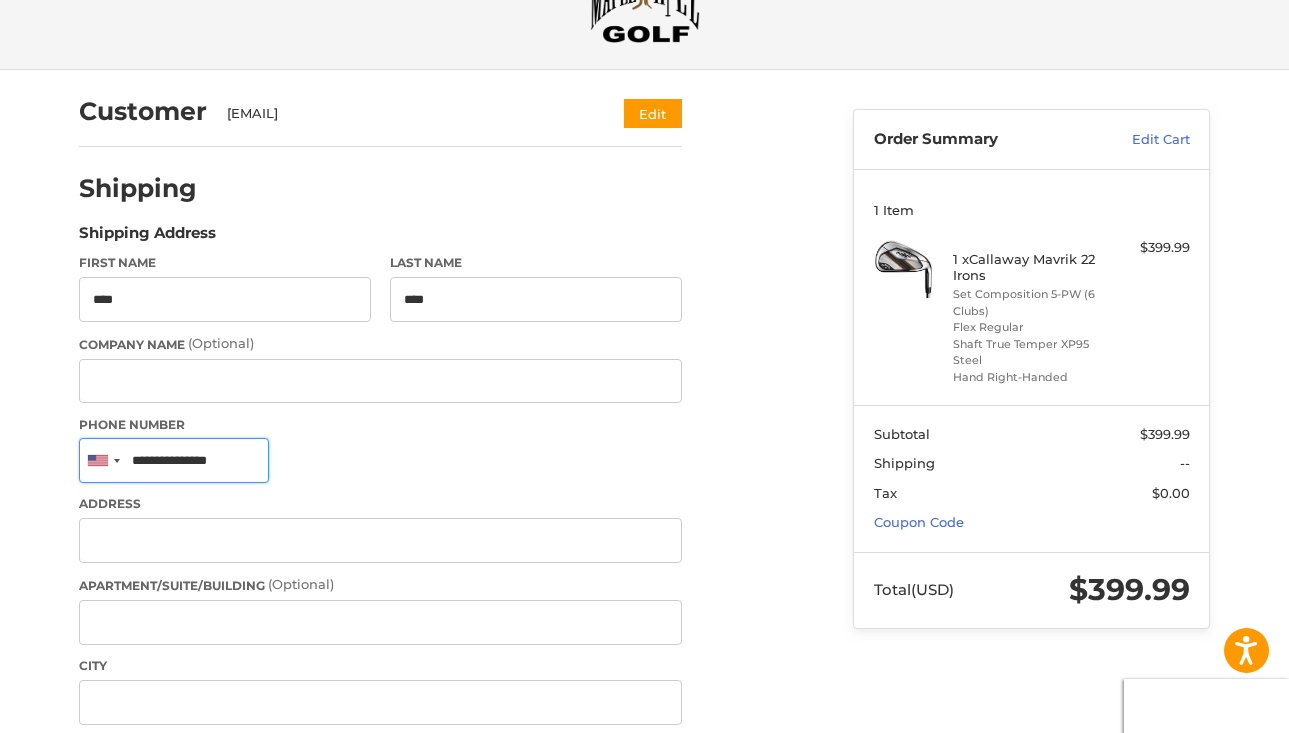 type on "**********" 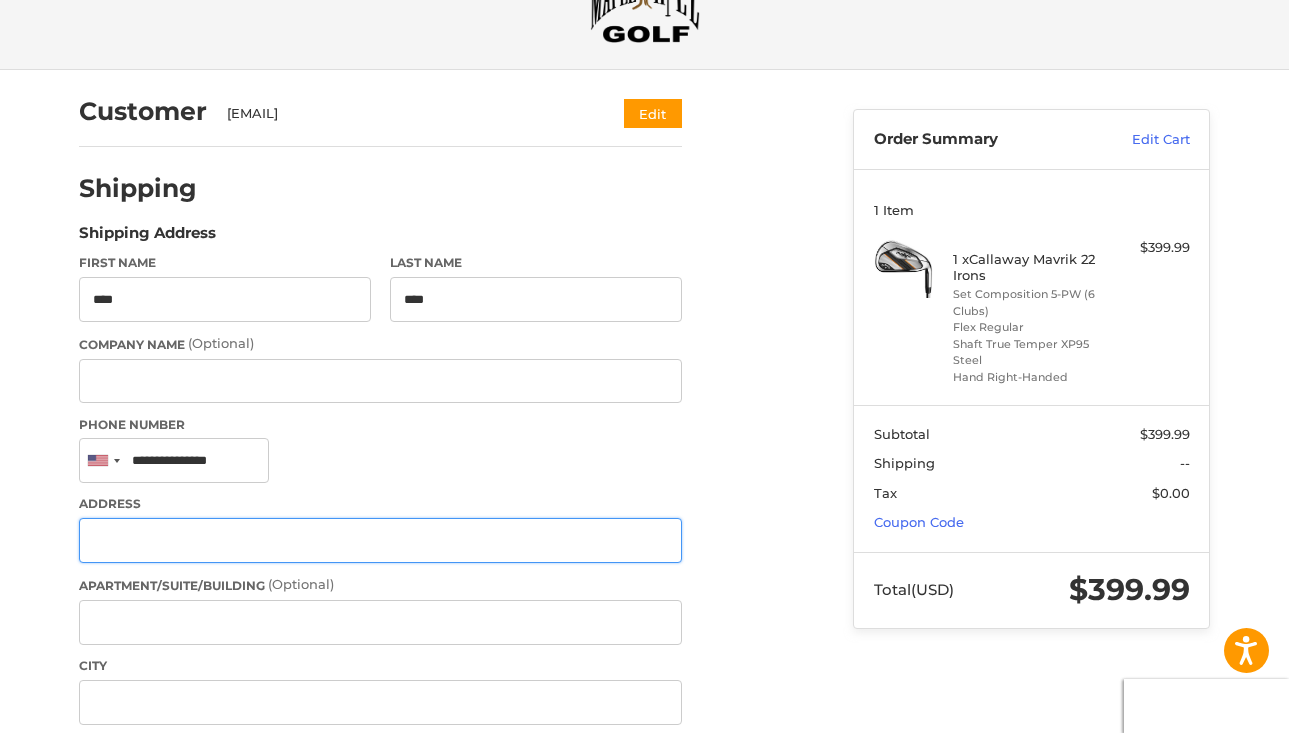 click on "Address" at bounding box center (380, 540) 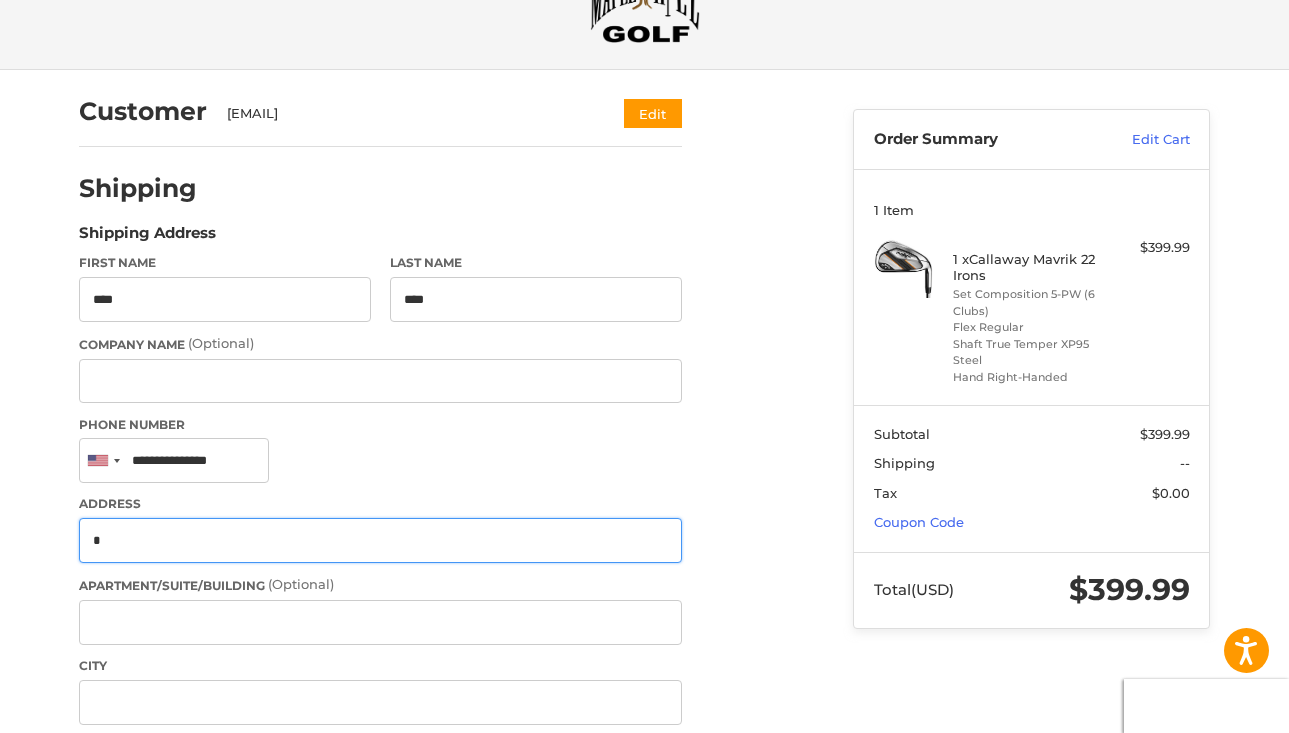 type on "*" 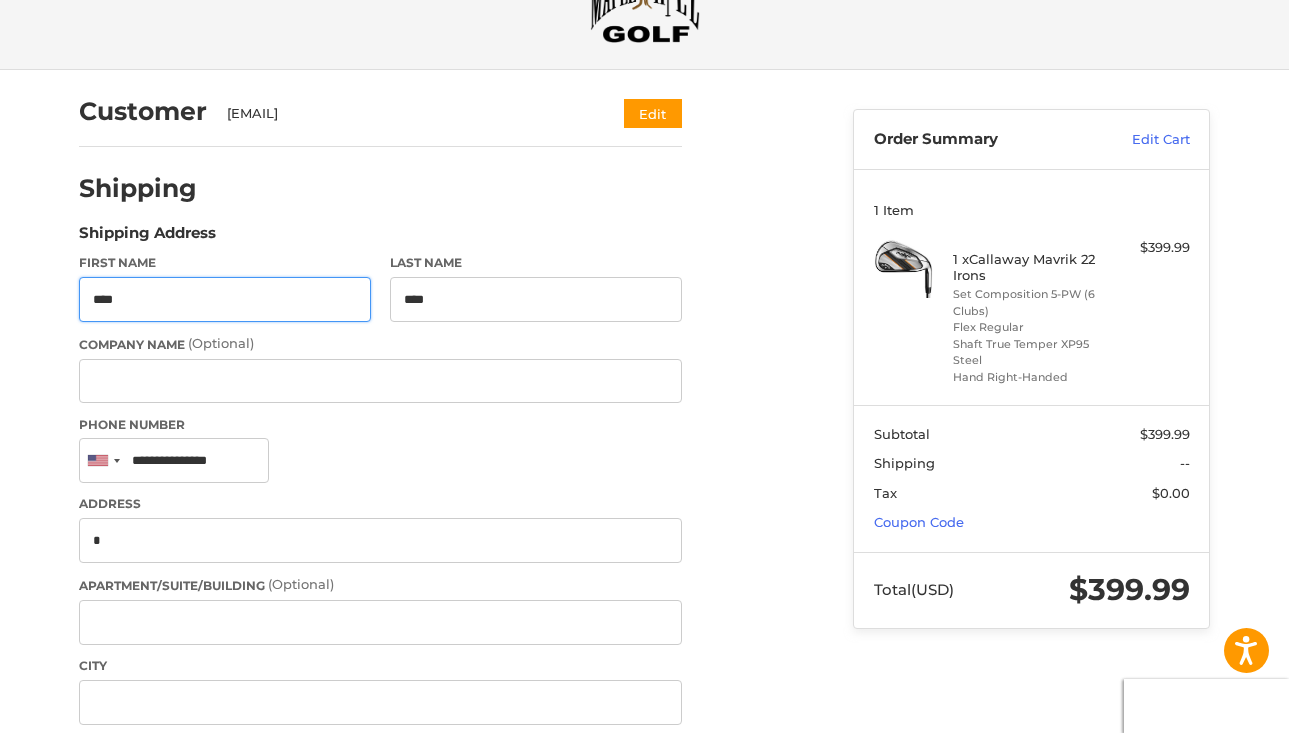 type on "******" 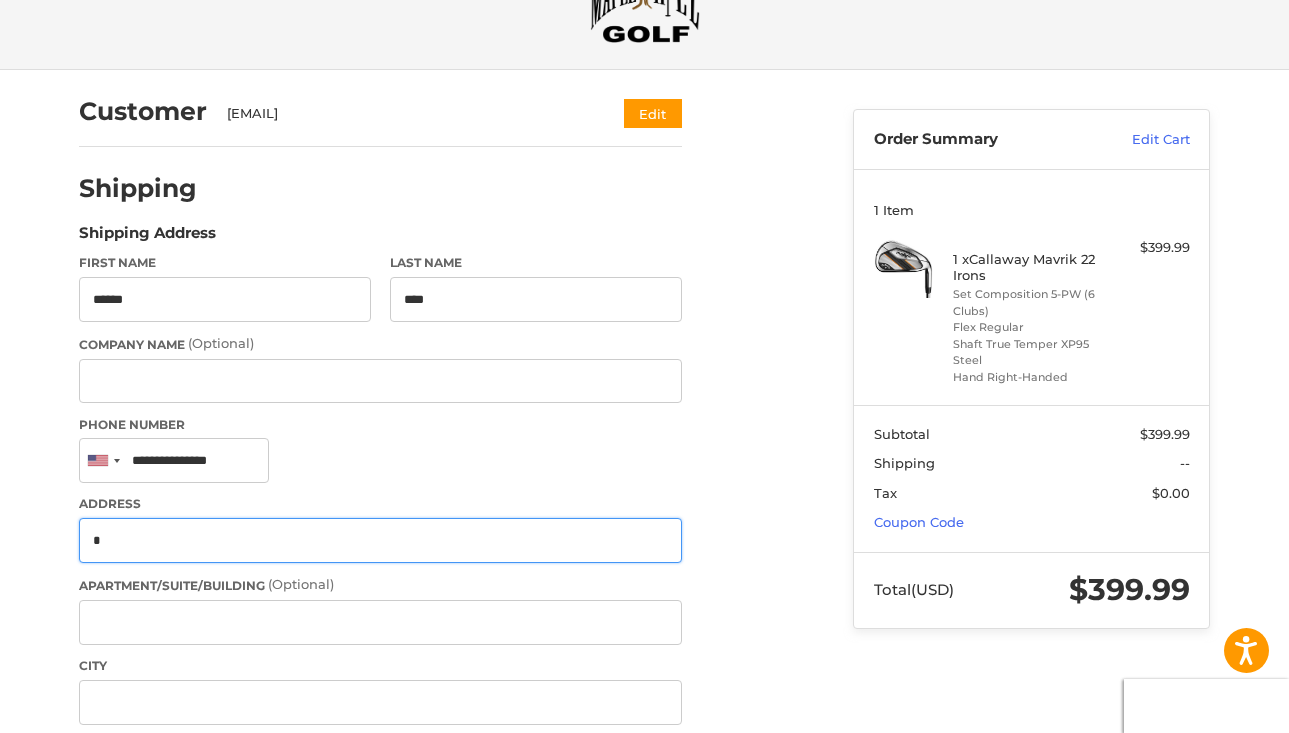 type on "**********" 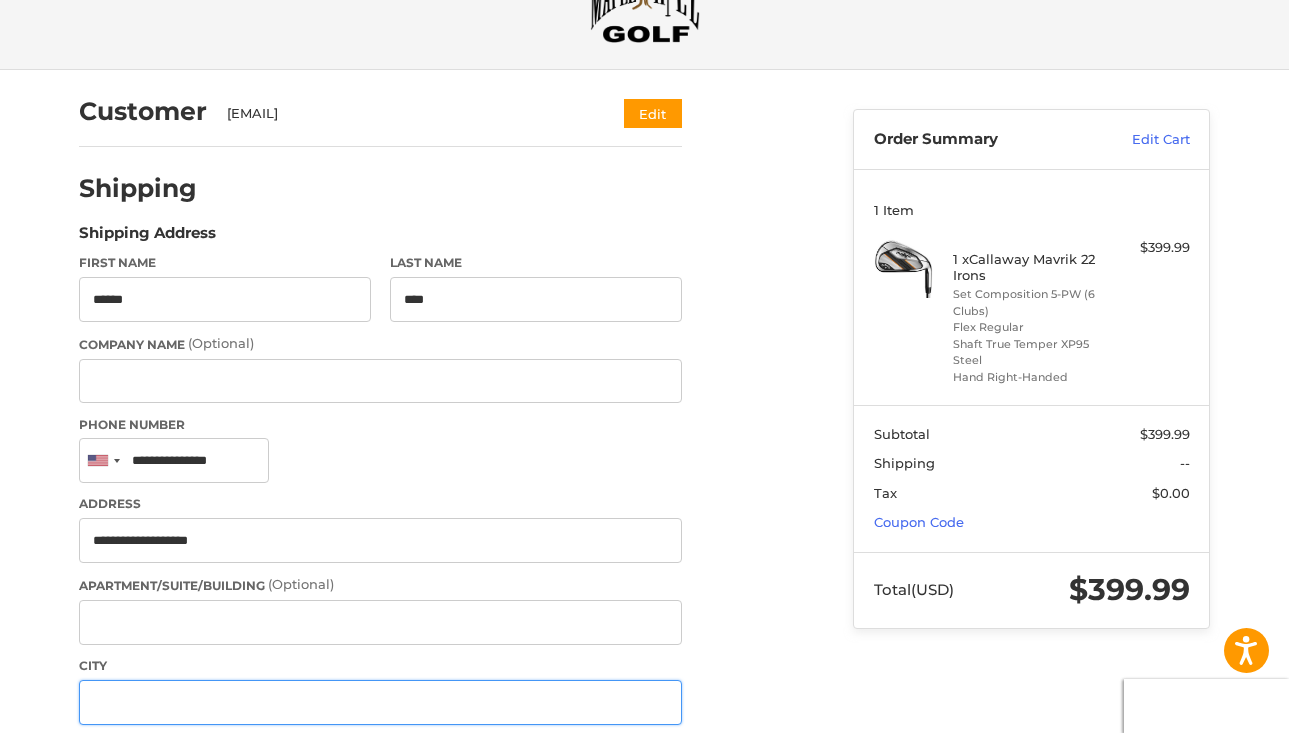 type on "**********" 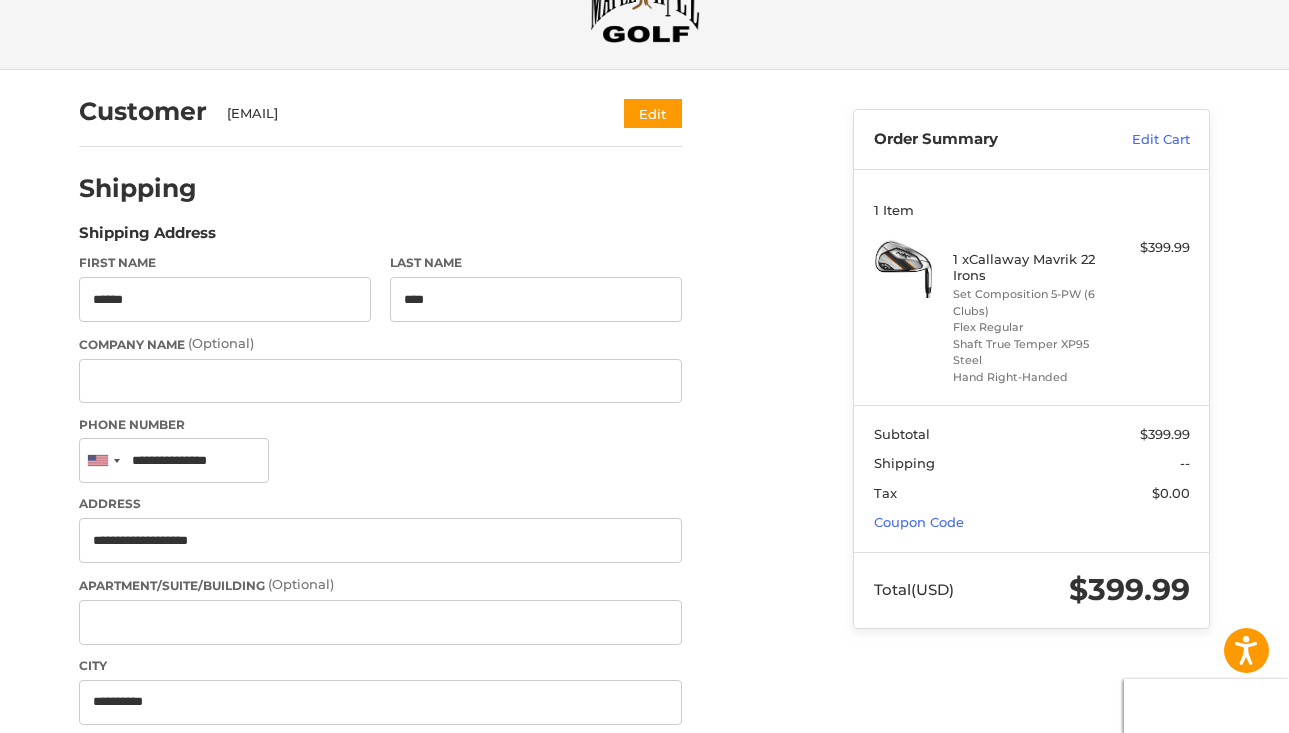 select on "**" 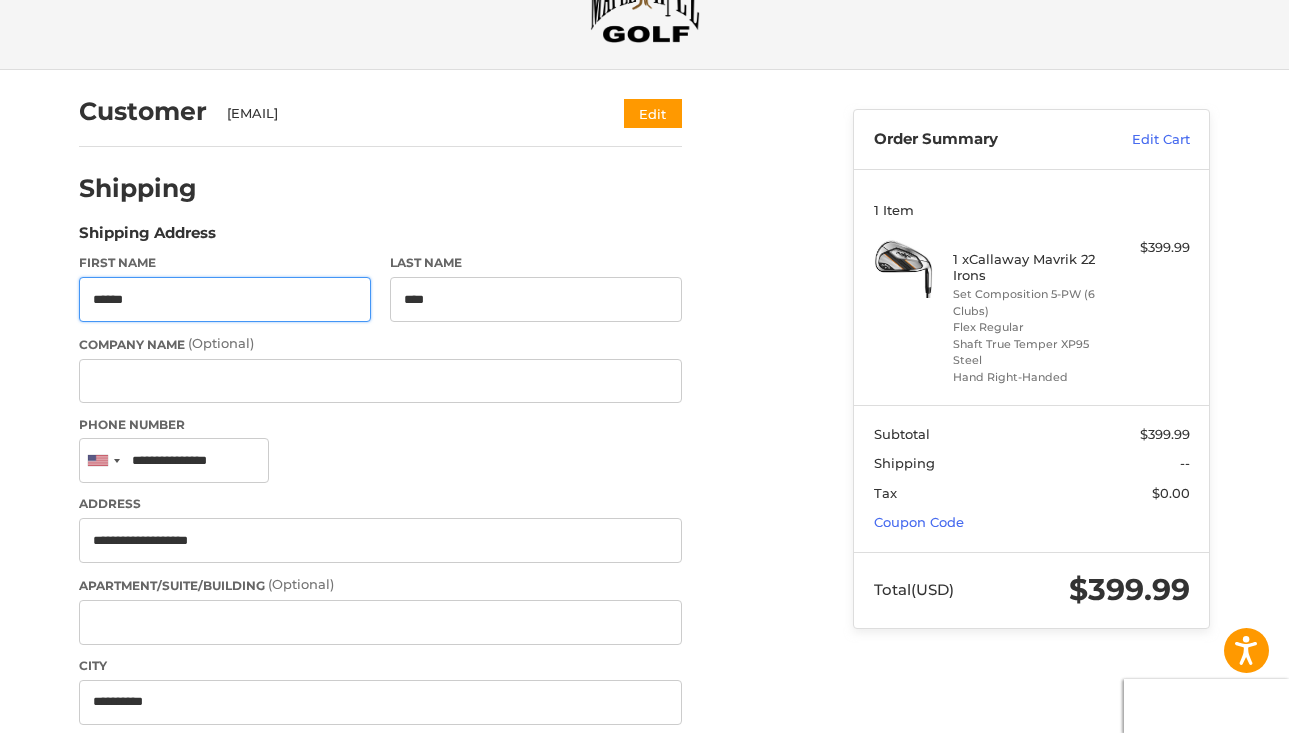 click on "******" at bounding box center [225, 299] 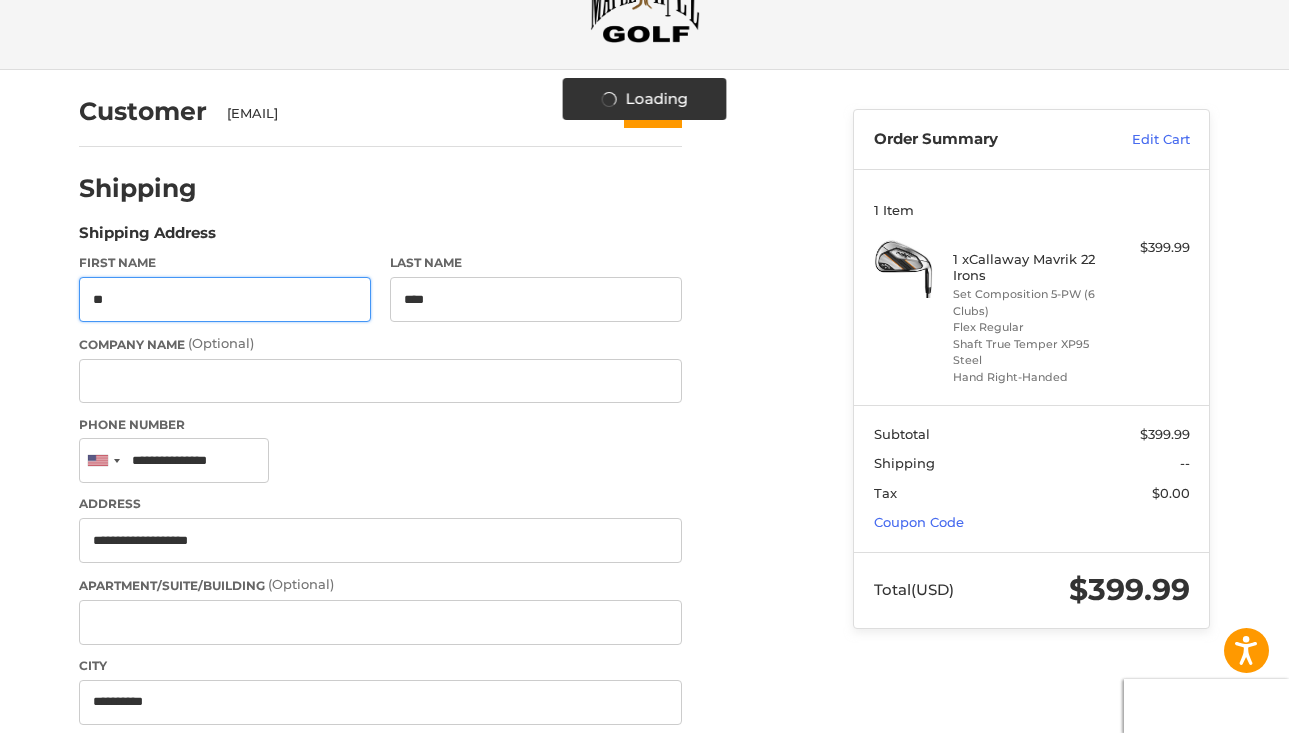 type on "*" 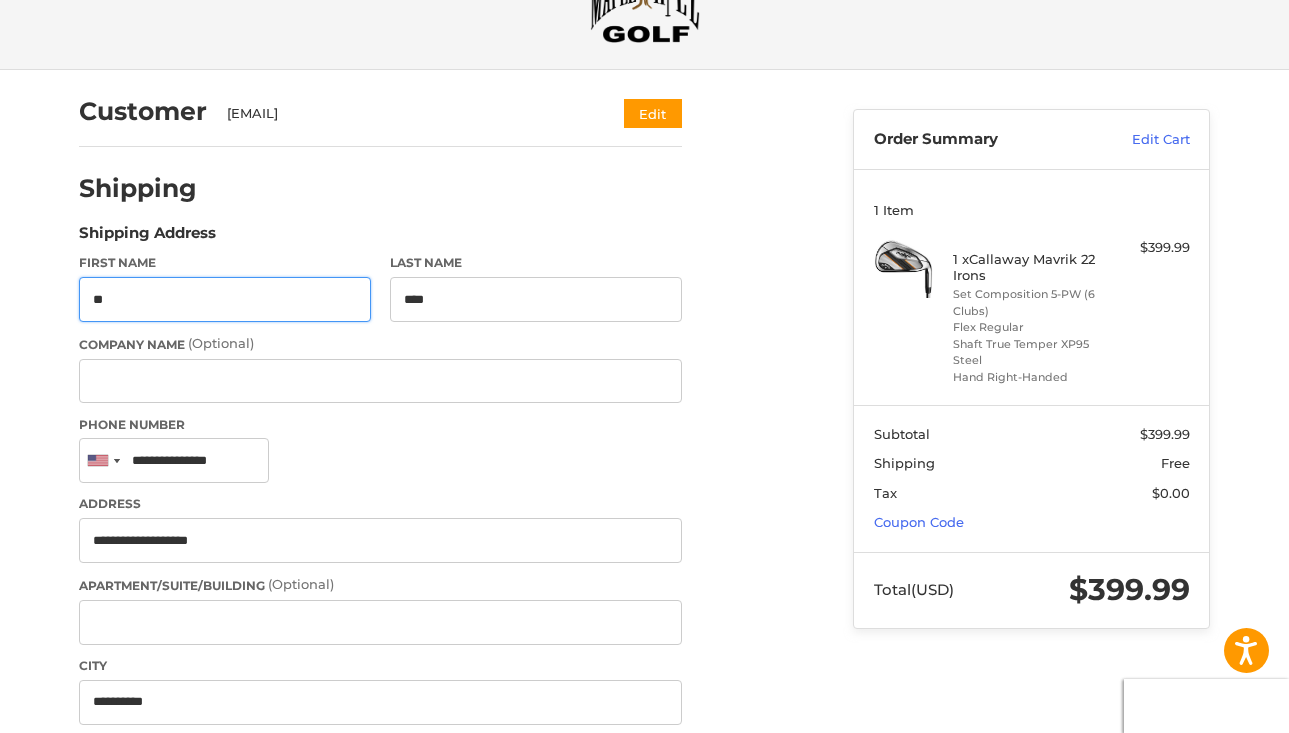 type on "*" 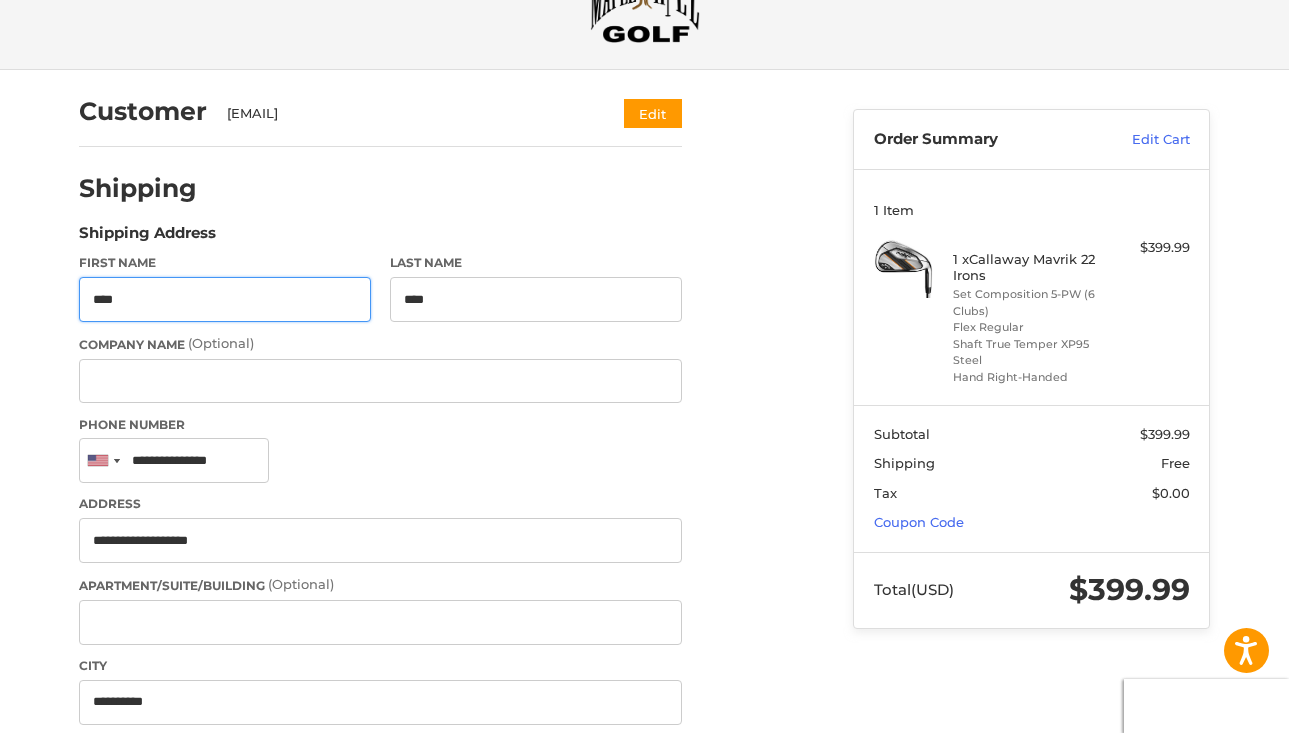type on "****" 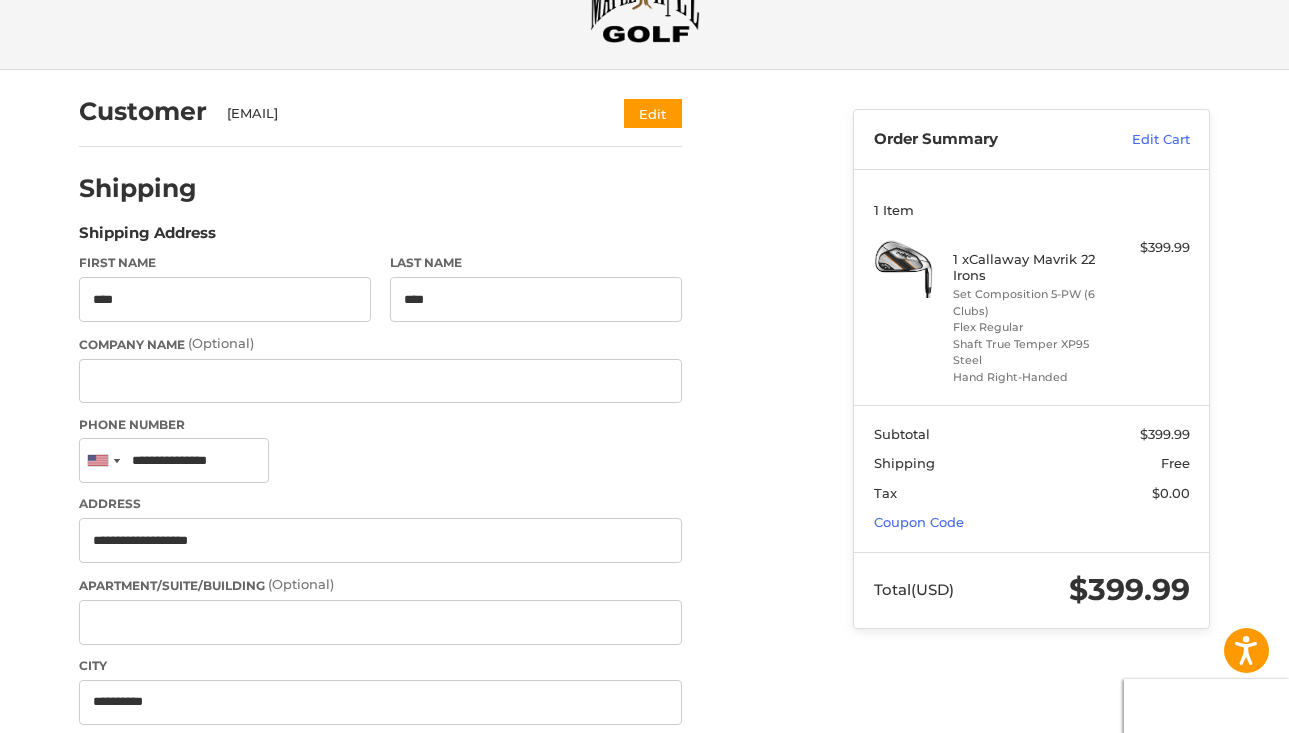 click on "Customer gedpenguin@gmail.com Edit Shipping Shipping Address First Name **** Last Name **** Company Name   (Optional) Phone Number United States +1 Afghanistan (‫افغانستان‬‎) +93 Albania (Shqipëri) +355 Algeria (‫الجزائر‬‎) +213 American Samoa +1 Andorra +376 Angola +244 Anguilla +1 Antigua and Barbuda +1 Argentina +54 Armenia (Հայաստան) +374 Aruba +297 Ascension Island +247 Australia +61 Austria (Österreich) +43 Azerbaijan (Azərbaycan) +994 Bahamas +1 Bahrain (‫البحرين‬‎) +973 Bangladesh (বাংলাদেশ) +880 Barbados +1 Belarus (Беларусь) +375 Belgium (België) +32 Belize +501 Benin (Bénin) +229 Bermuda +1 Bhutan (འབྲུག) +975 Bolivia +591 Bosnia and Herzegovina (Босна и Херцеговина) +387 Botswana +267 Brazil (Brasil) +55 British Indian Ocean Territory +246 British Virgin Islands +1 Brunei +673 Bulgaria (България) +359 Burkina Faso +226 Burundi (Uburundi) +257 Cambodia (កម្ពុជា) +855 +237" at bounding box center [419, 811] 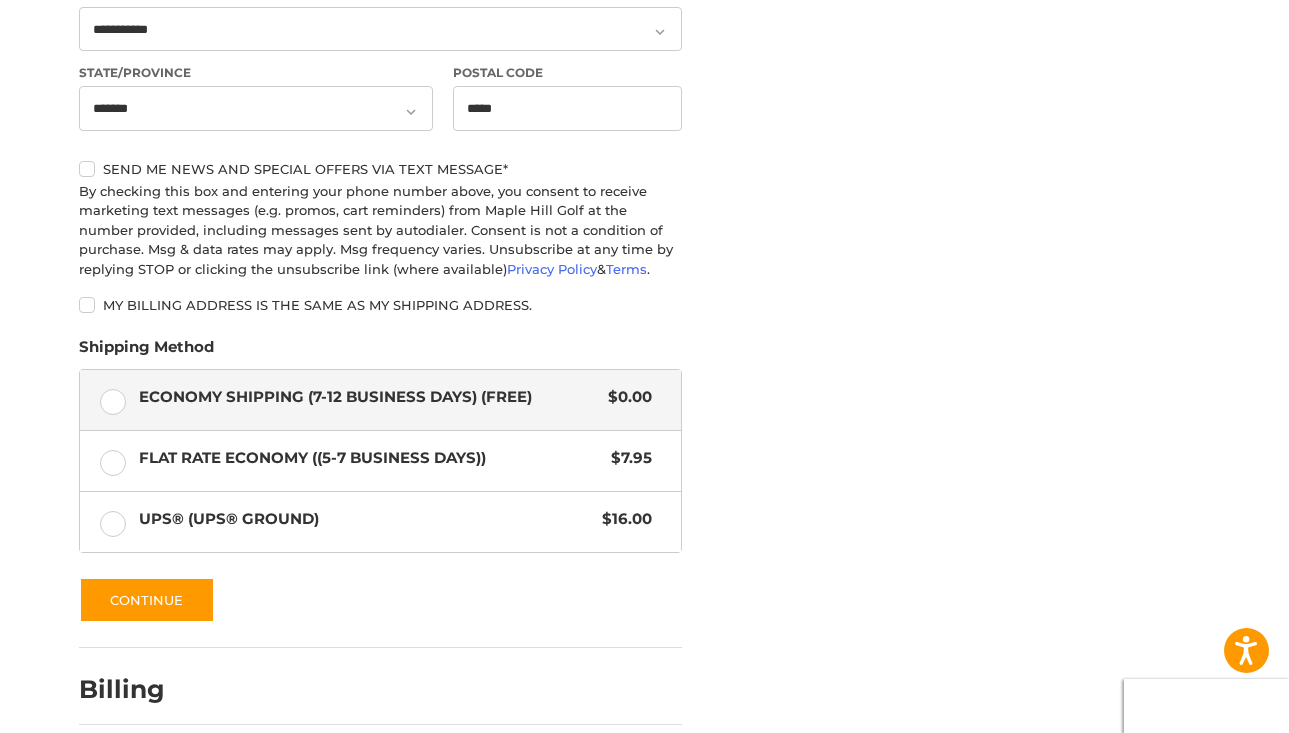 scroll, scrollTop: 859, scrollLeft: 0, axis: vertical 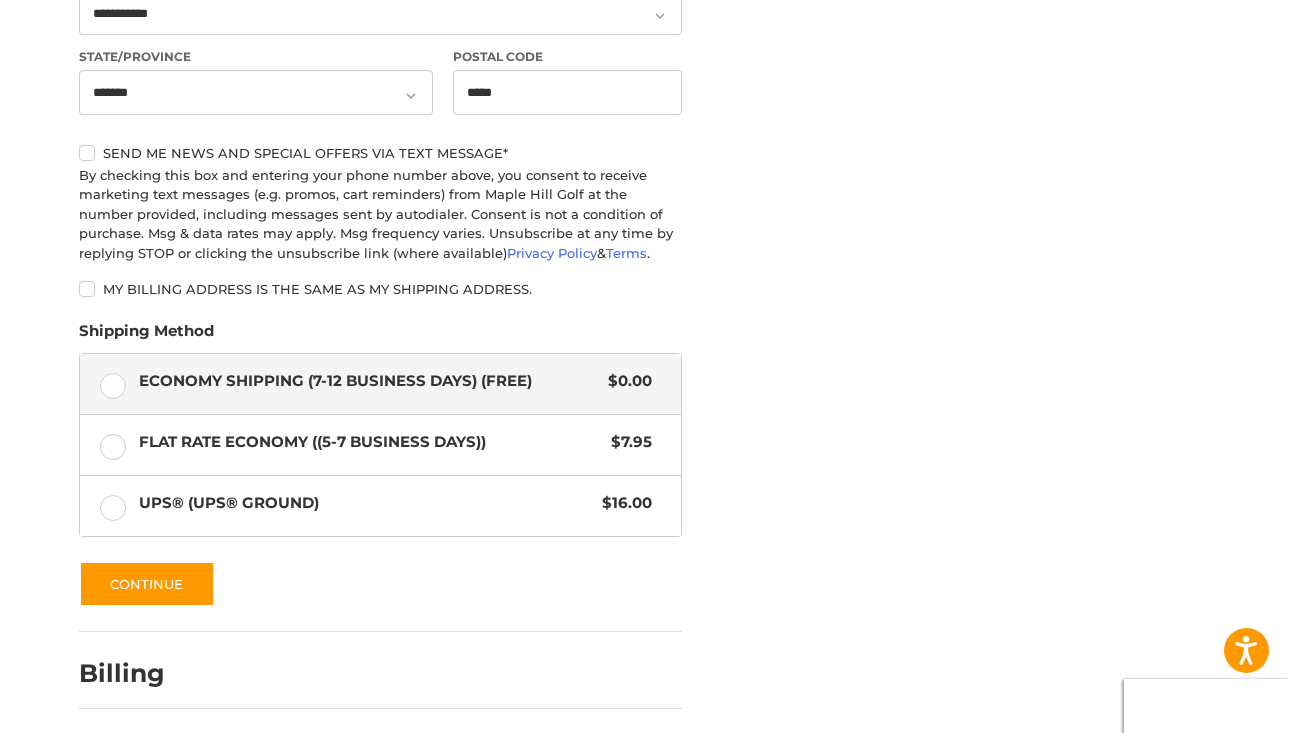 click on "Economy Shipping (7-12 Business Days) (Free) $0.00" at bounding box center [380, 384] 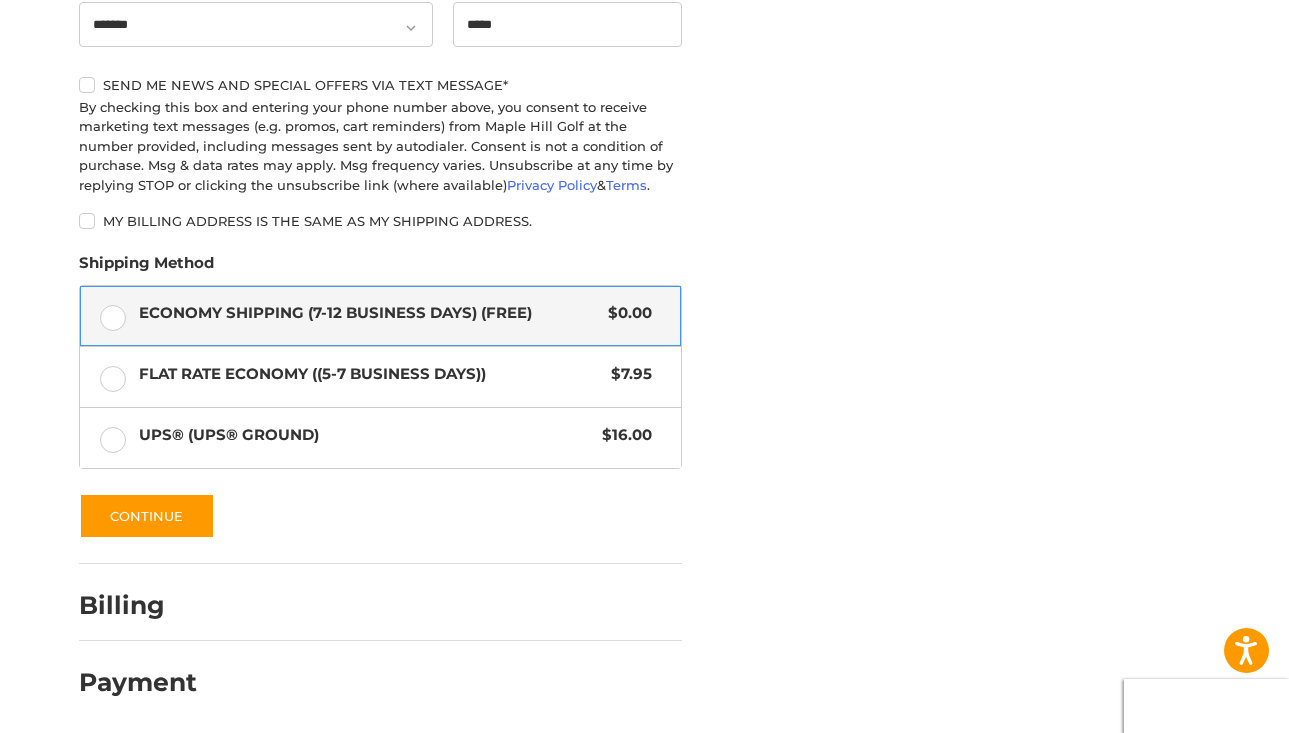 scroll, scrollTop: 928, scrollLeft: 0, axis: vertical 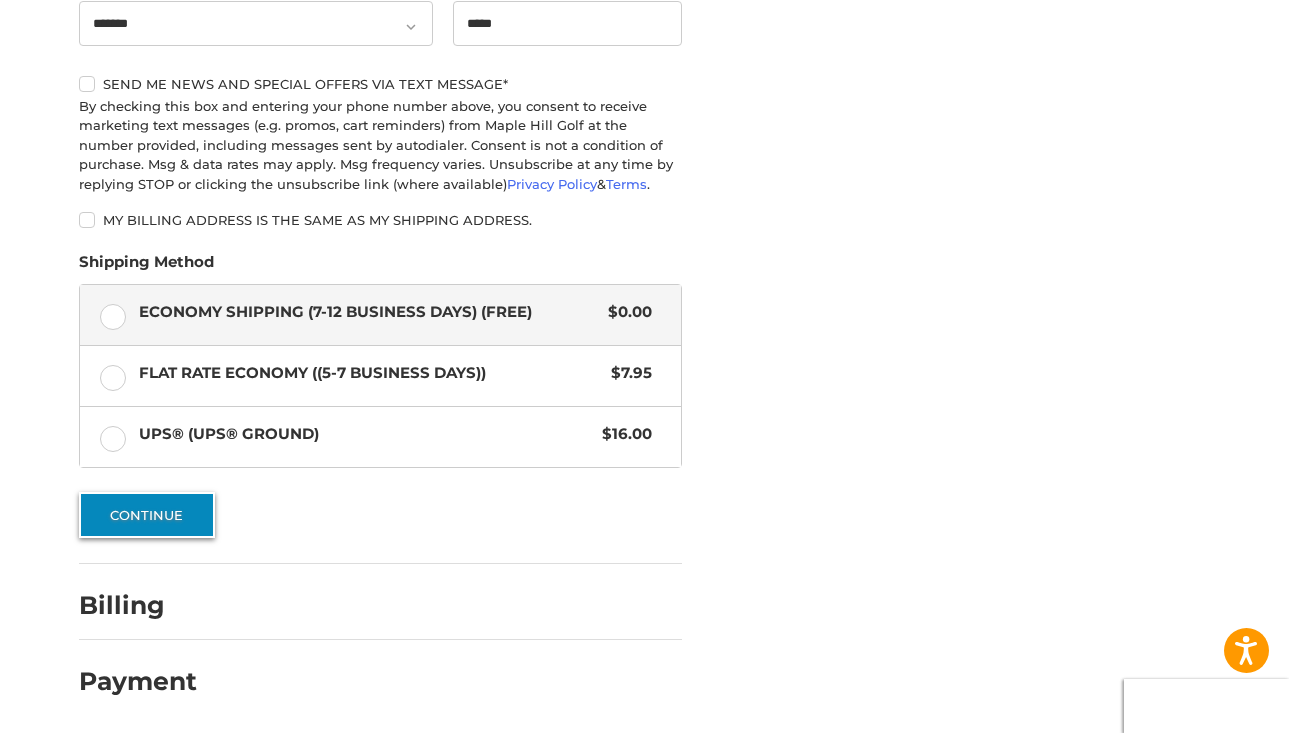 click on "Continue" at bounding box center (147, 515) 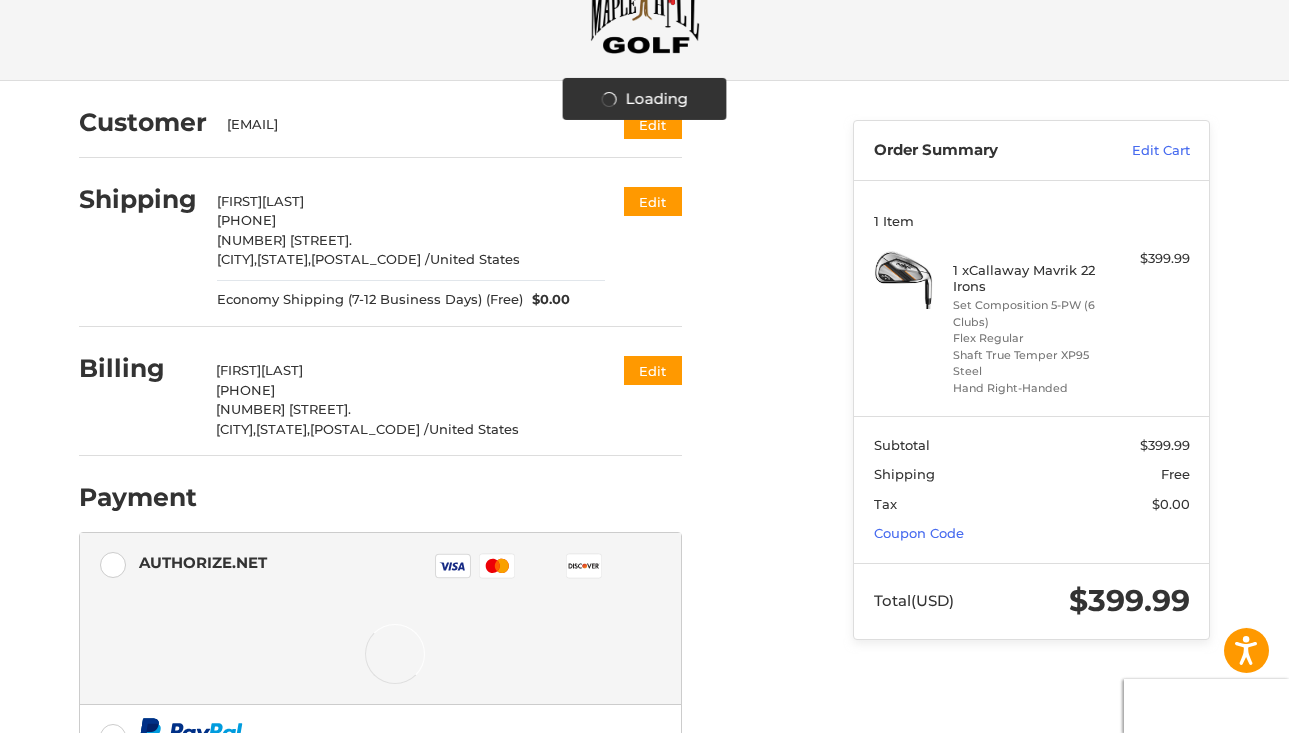 scroll, scrollTop: 79, scrollLeft: 0, axis: vertical 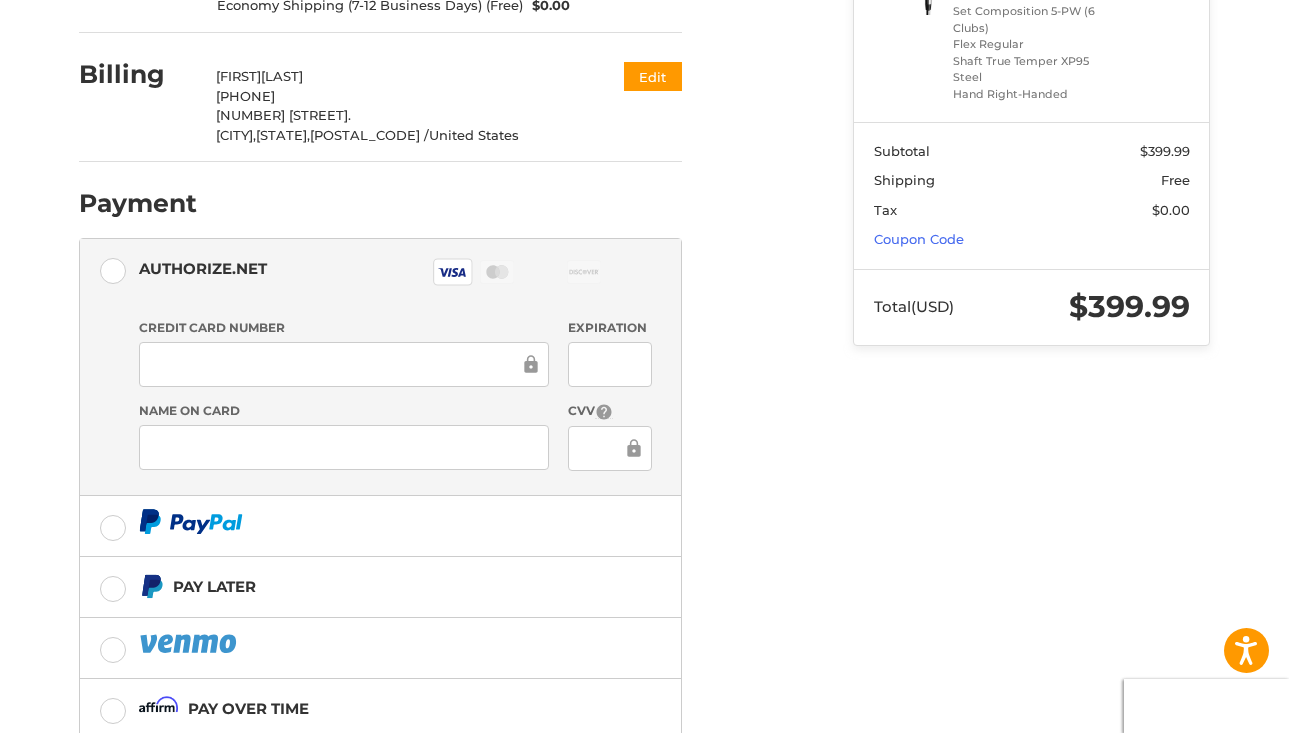 click on "Customer gedpenguin@gmail.com Edit Shipping Grif  Dean   +1 7857667370 17395 Chieftain Rd.  Tonganoxie,  Kansas,  66086 /  United States  Economy Shipping (7-12 Business Days) (Free) $0.00 Edit Billing Grif  Dean   +1 7857667370 17395 Chieftain Rd.  Tonganoxie,  Kansas,  66086 /  United States  Edit Payment Payment Methods Authorize.net Authorize.net Visa Master Amex Discover Diners Club JCB Credit card Credit Card Number Expiration Name on Card CVV Pay Later Pay over time Redeemable Payments Coupon Code Place Order" at bounding box center (451, 316) 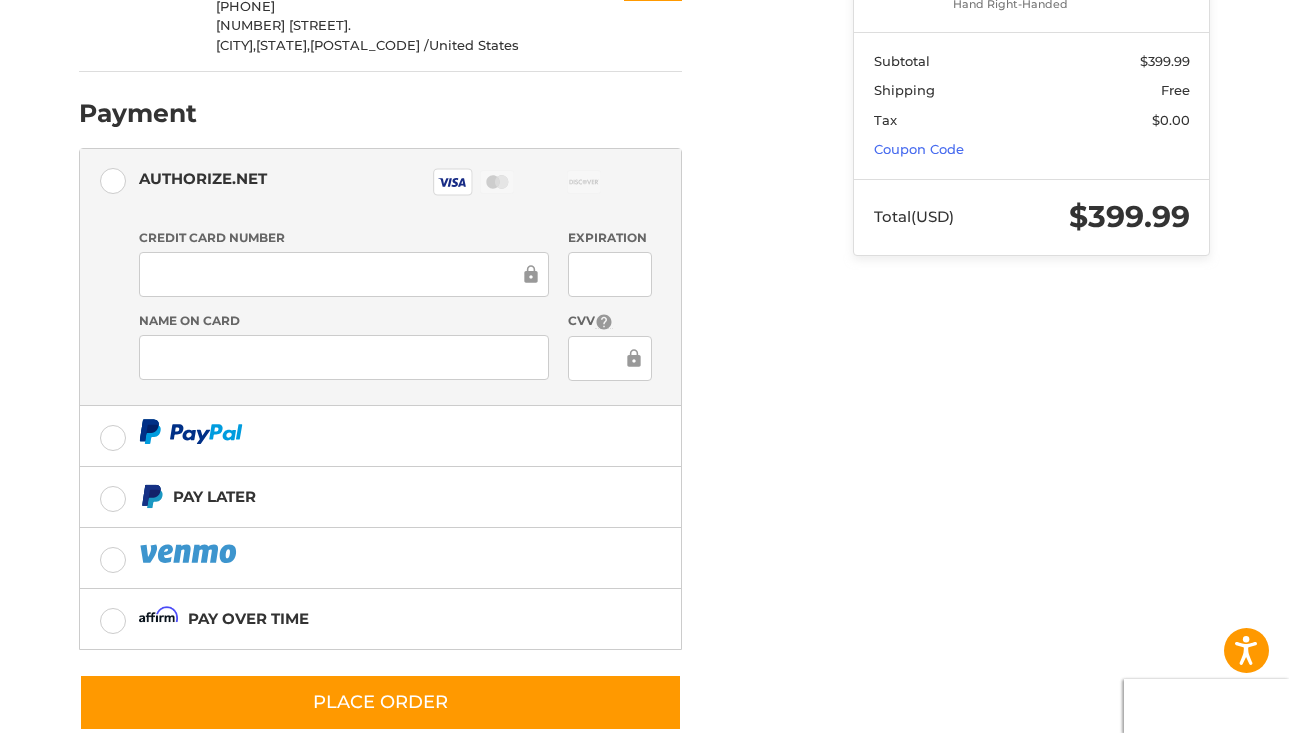 scroll, scrollTop: 507, scrollLeft: 0, axis: vertical 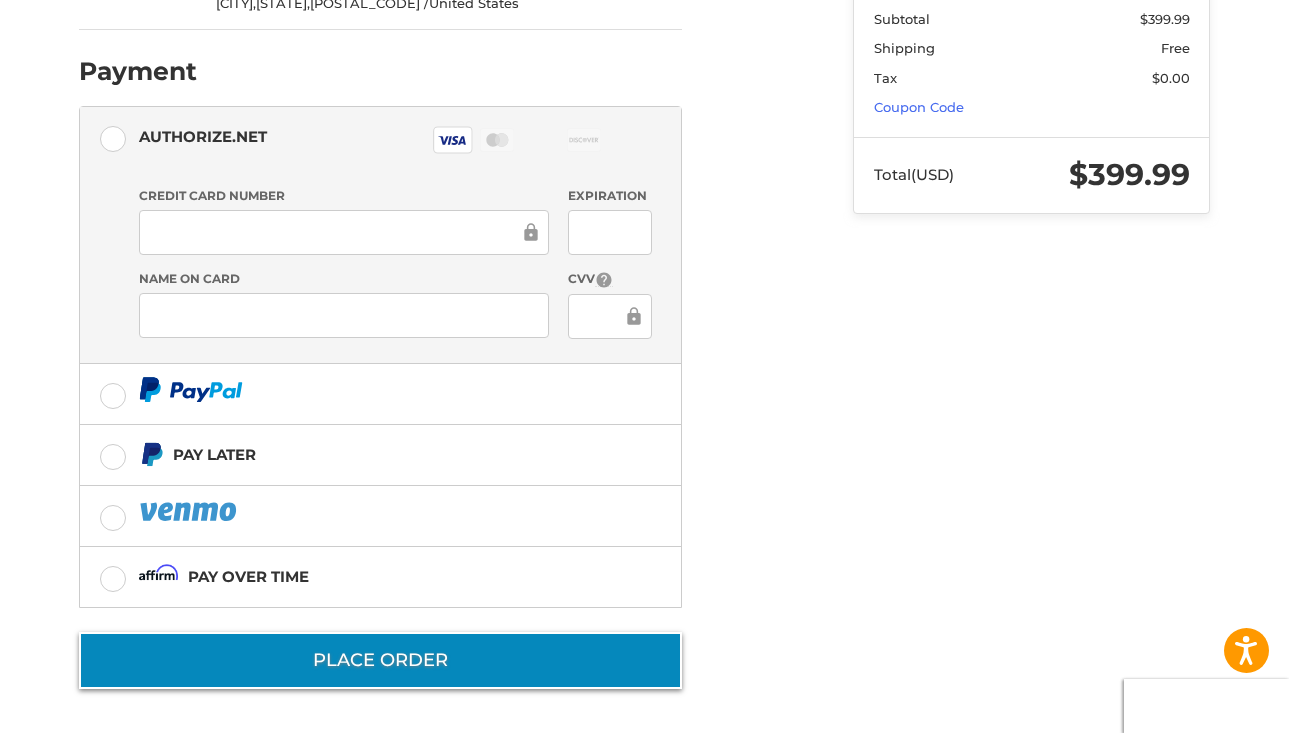 click on "Place Order" at bounding box center [380, 660] 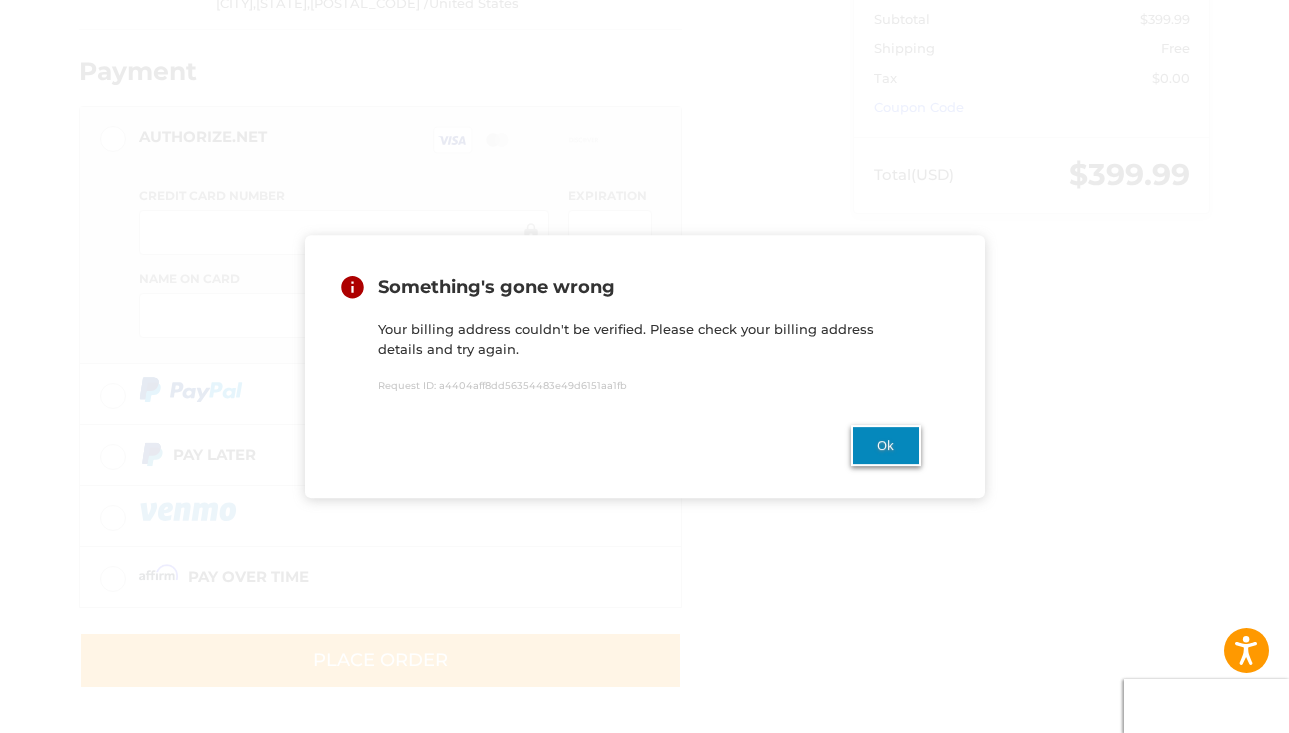 click on "Ok" at bounding box center [886, 445] 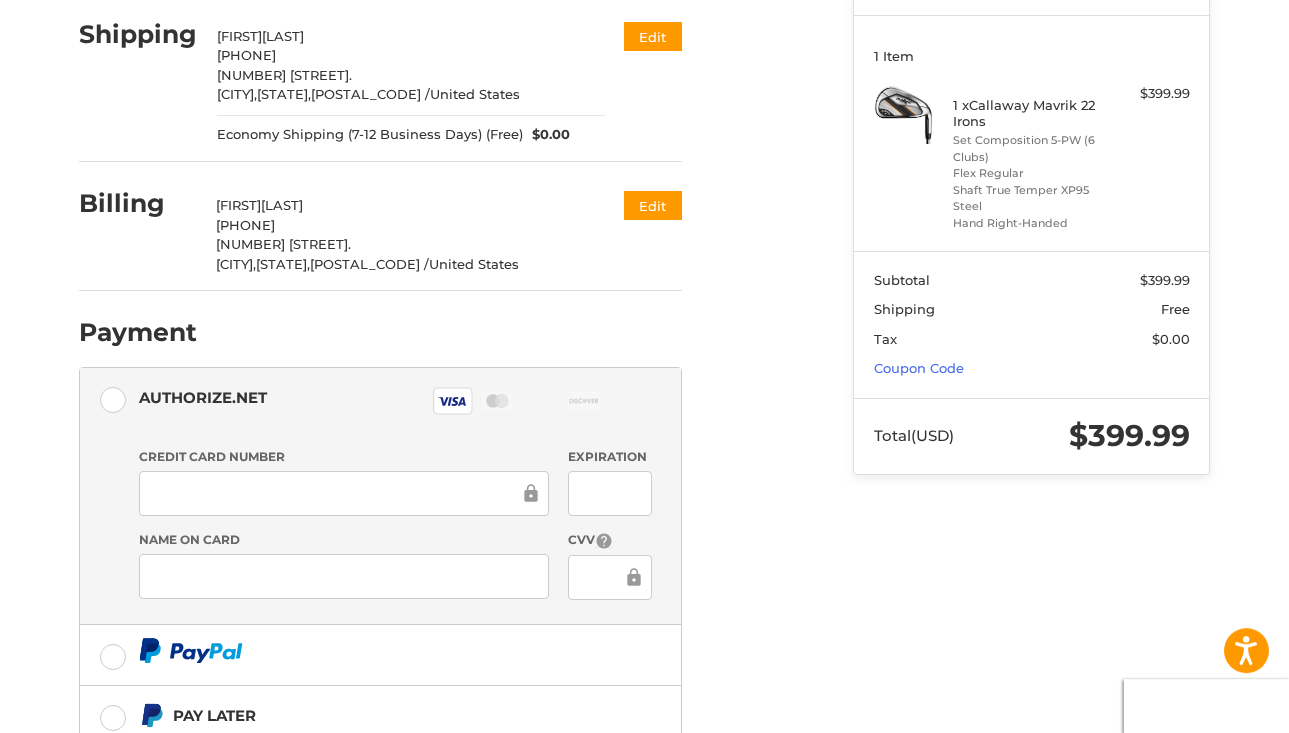 scroll, scrollTop: 233, scrollLeft: 0, axis: vertical 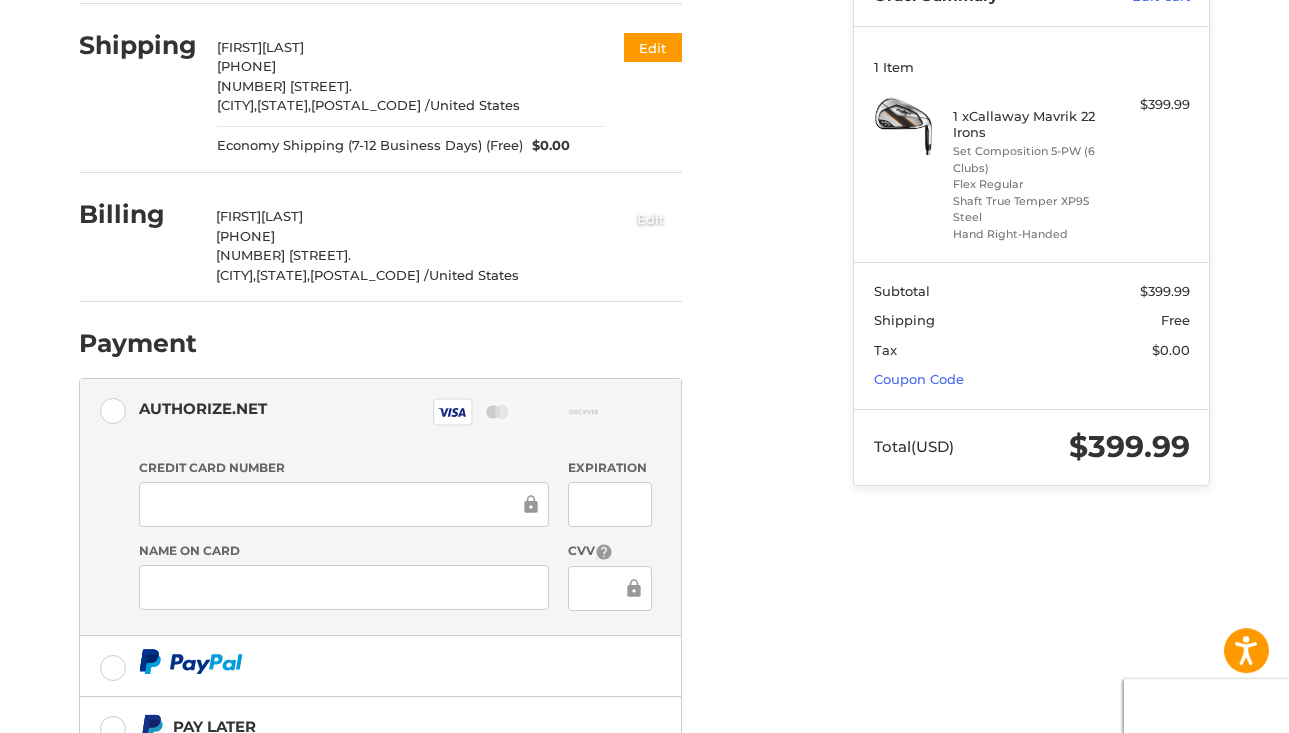click on "Edit" at bounding box center [651, 218] 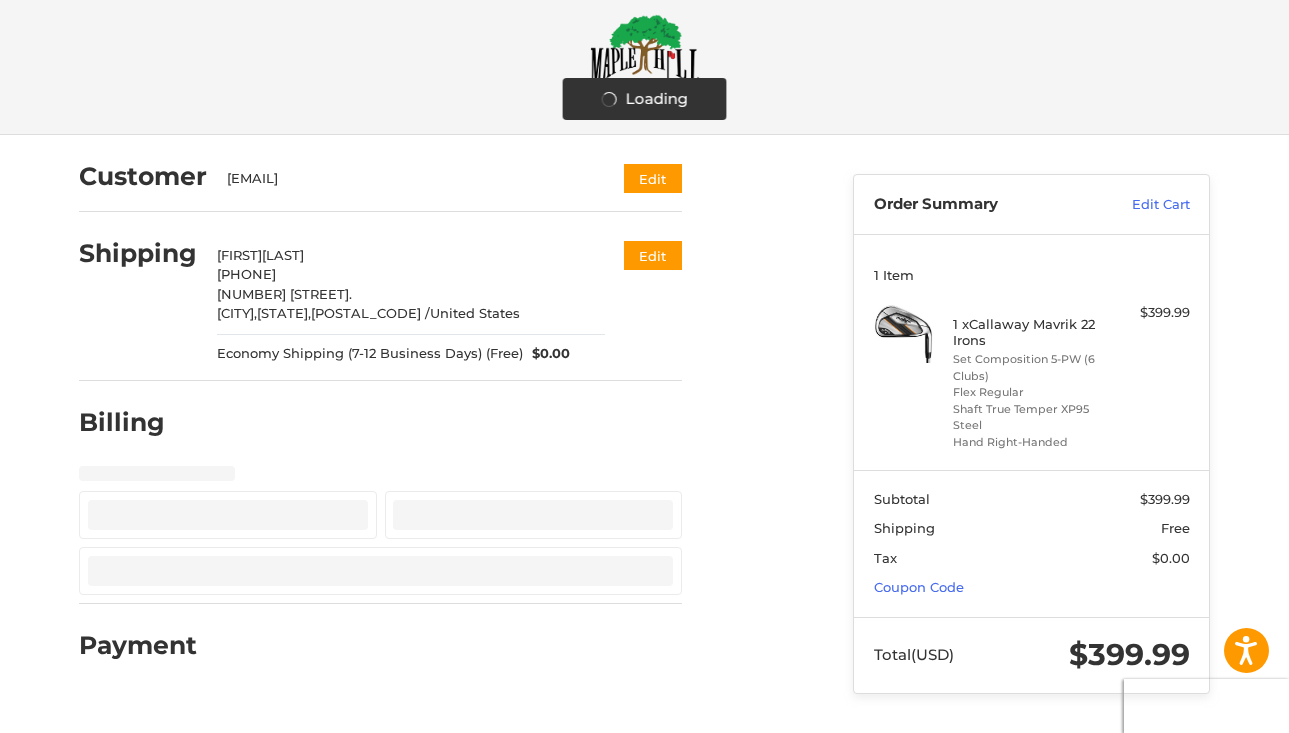 select on "**" 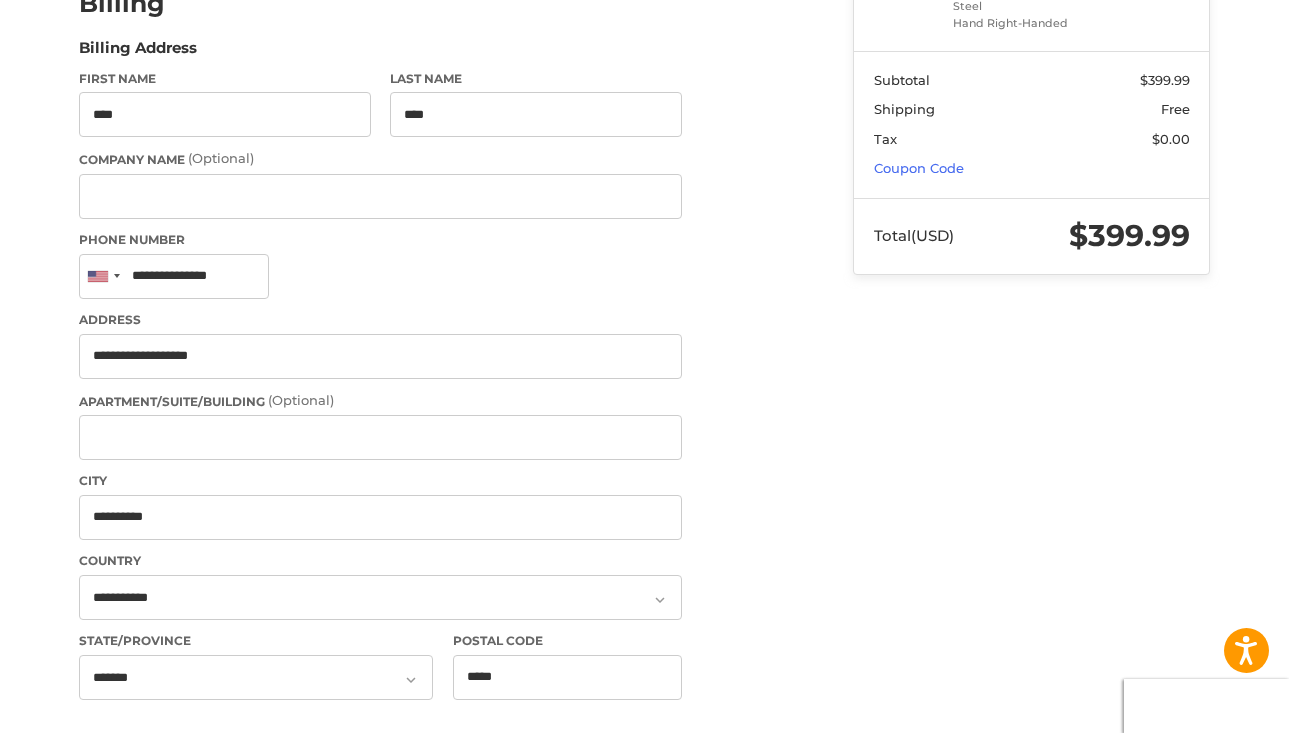 scroll, scrollTop: 449, scrollLeft: 0, axis: vertical 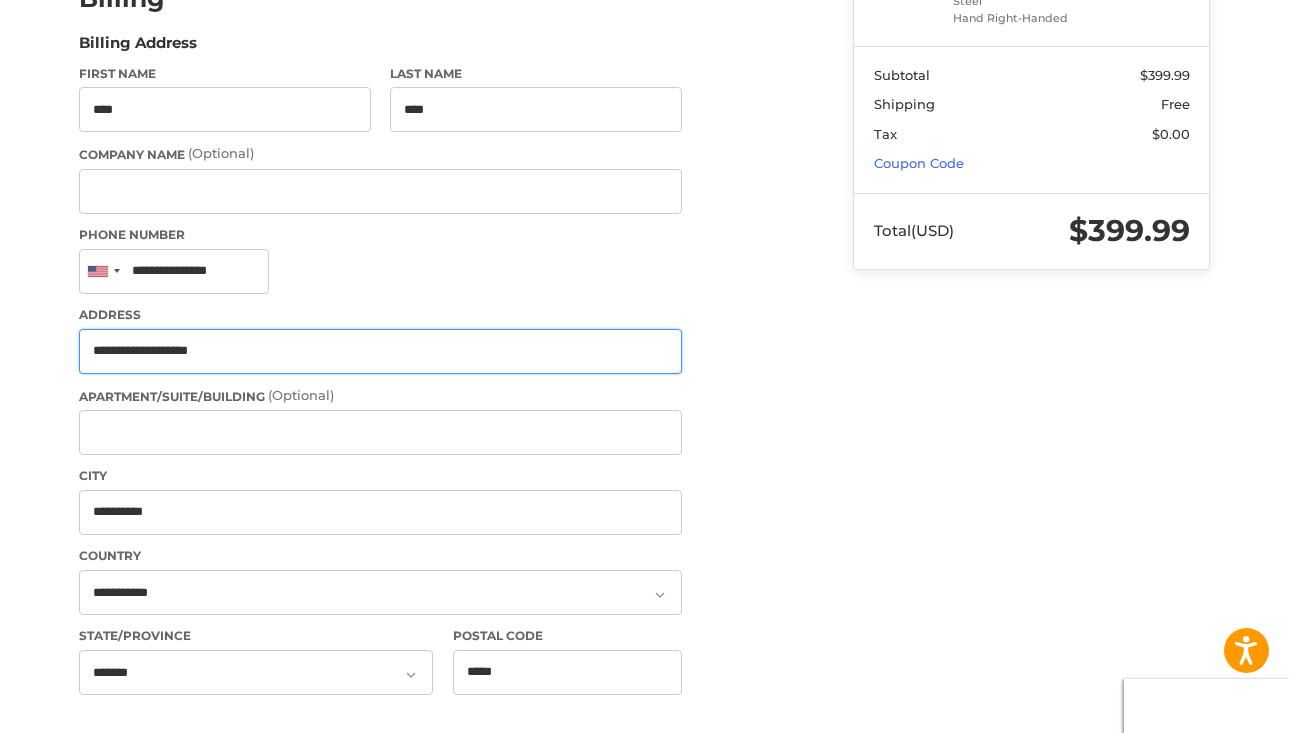 click on "**********" at bounding box center [380, 351] 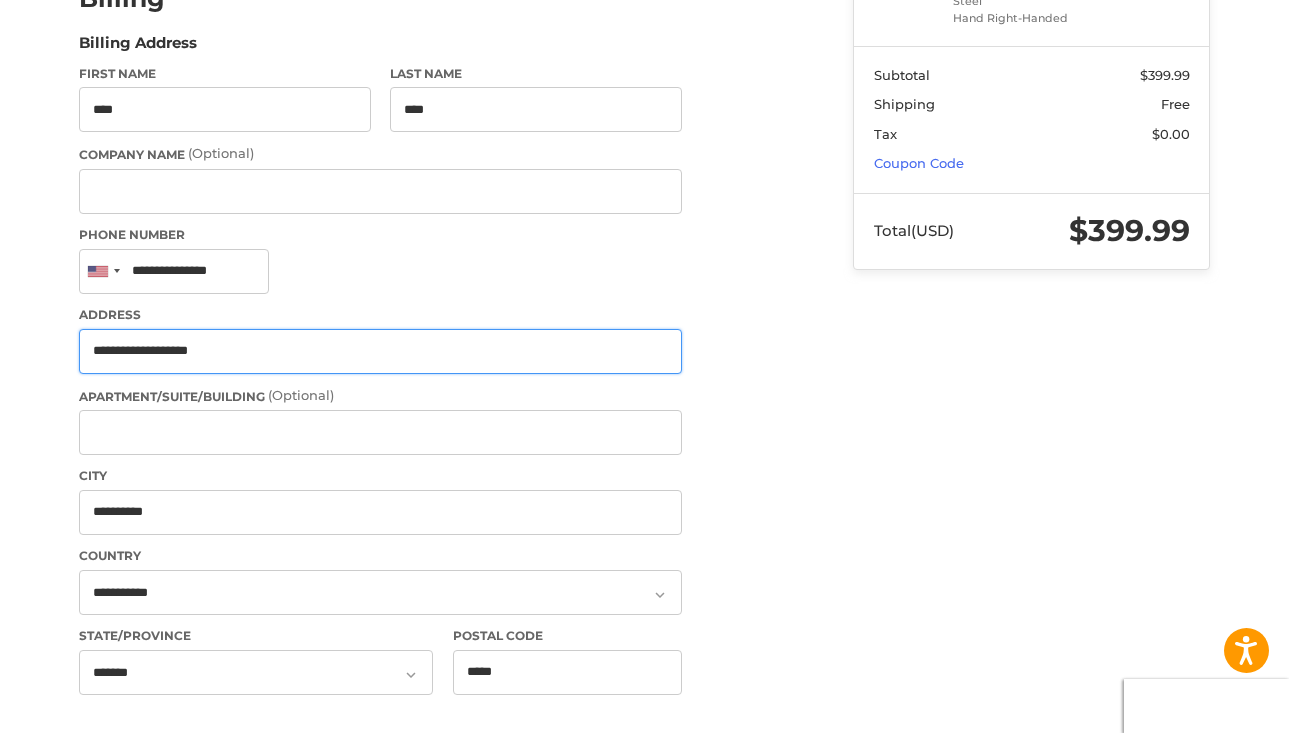 drag, startPoint x: 234, startPoint y: 347, endPoint x: 40, endPoint y: 348, distance: 194.00258 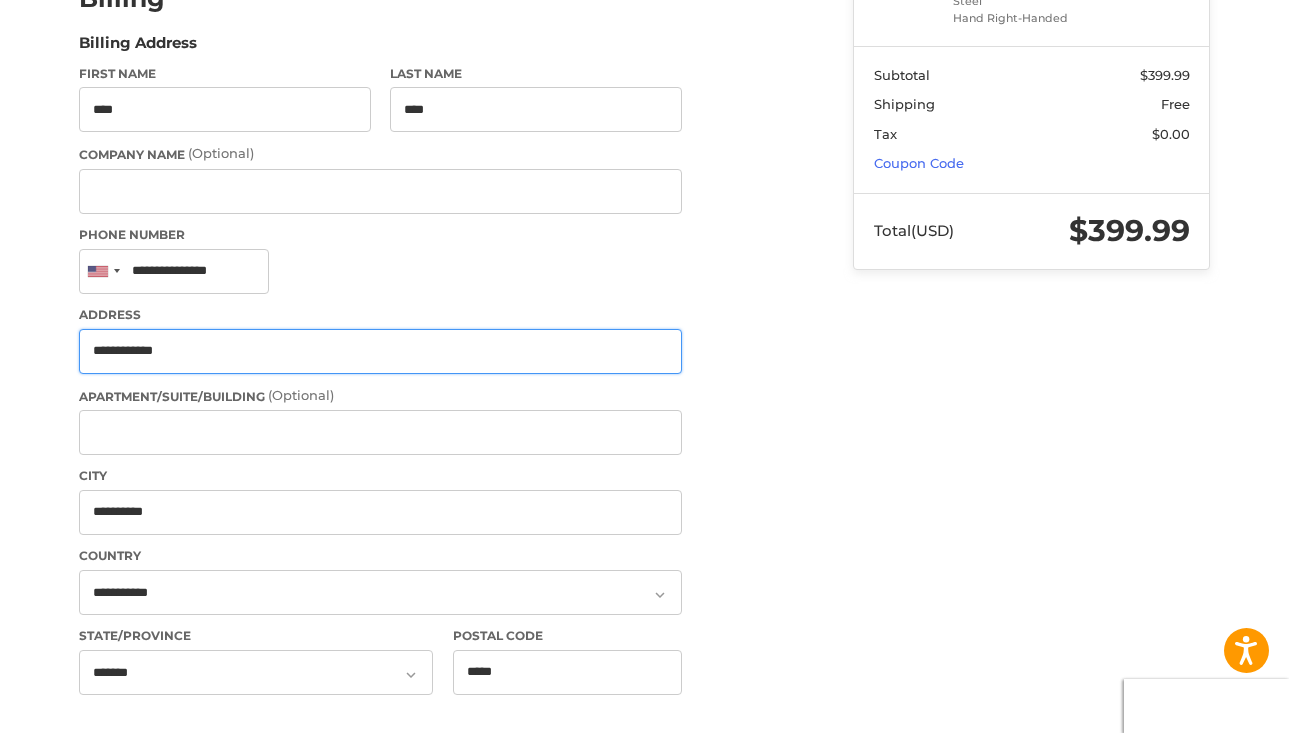 click on "**********" at bounding box center (380, 351) 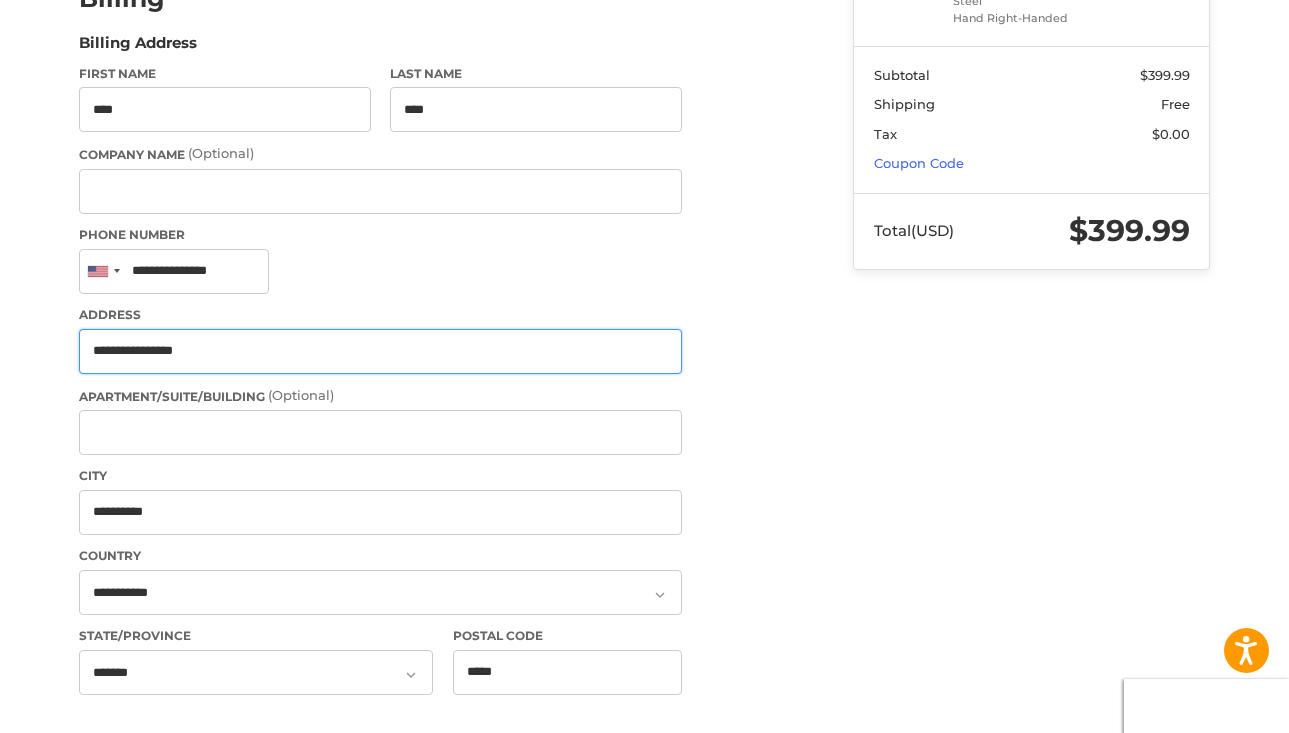 type on "**********" 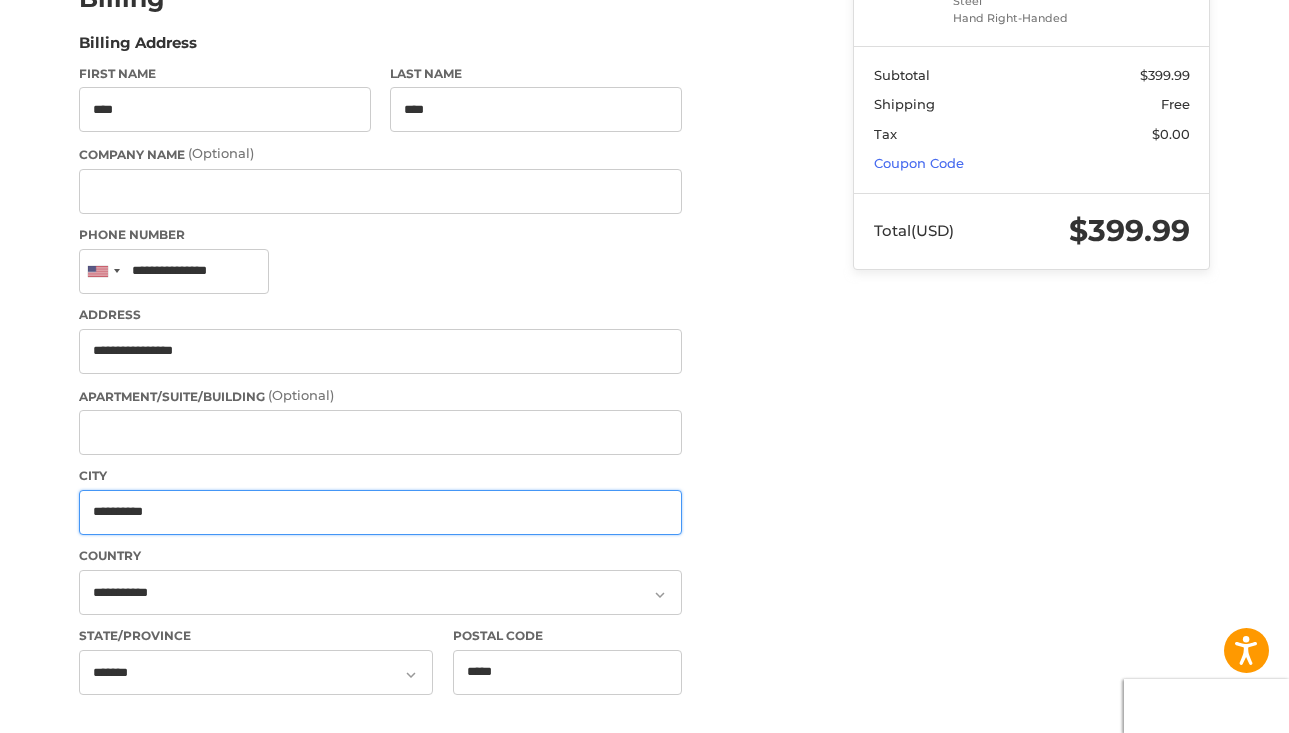 click on "**********" at bounding box center [380, 512] 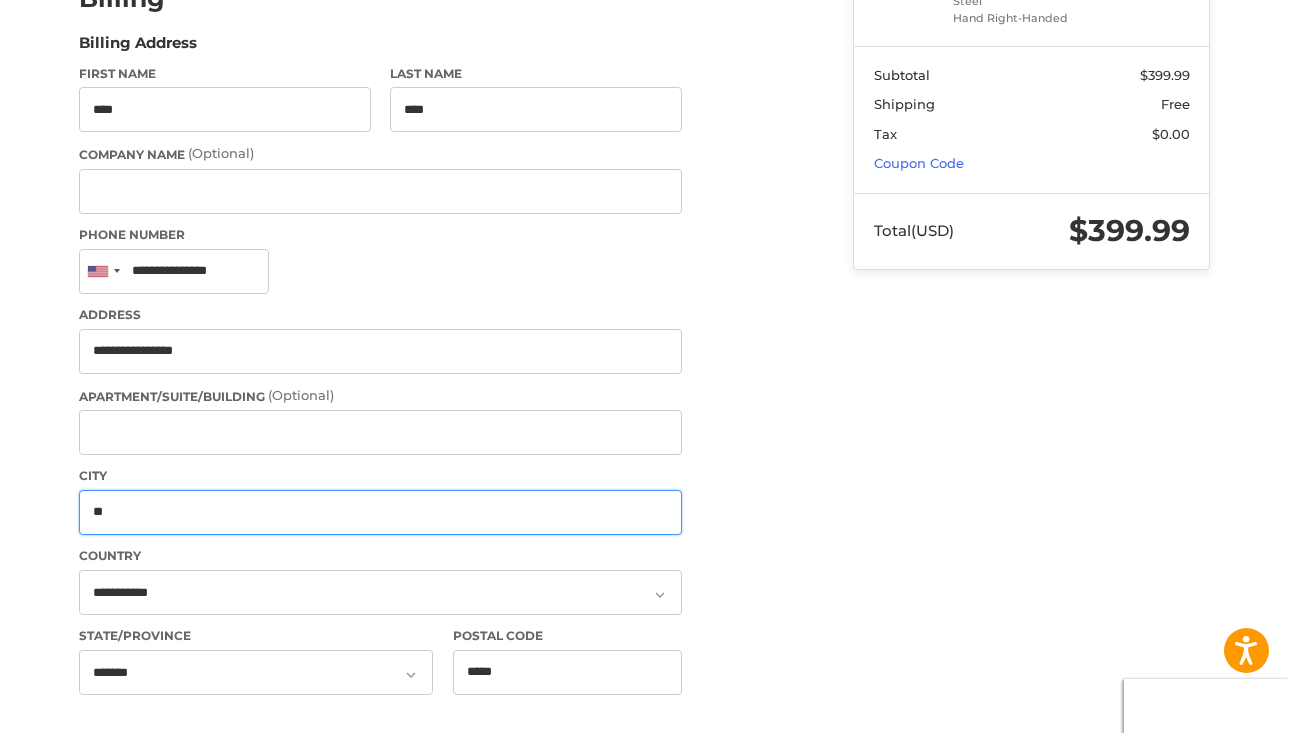 type on "*" 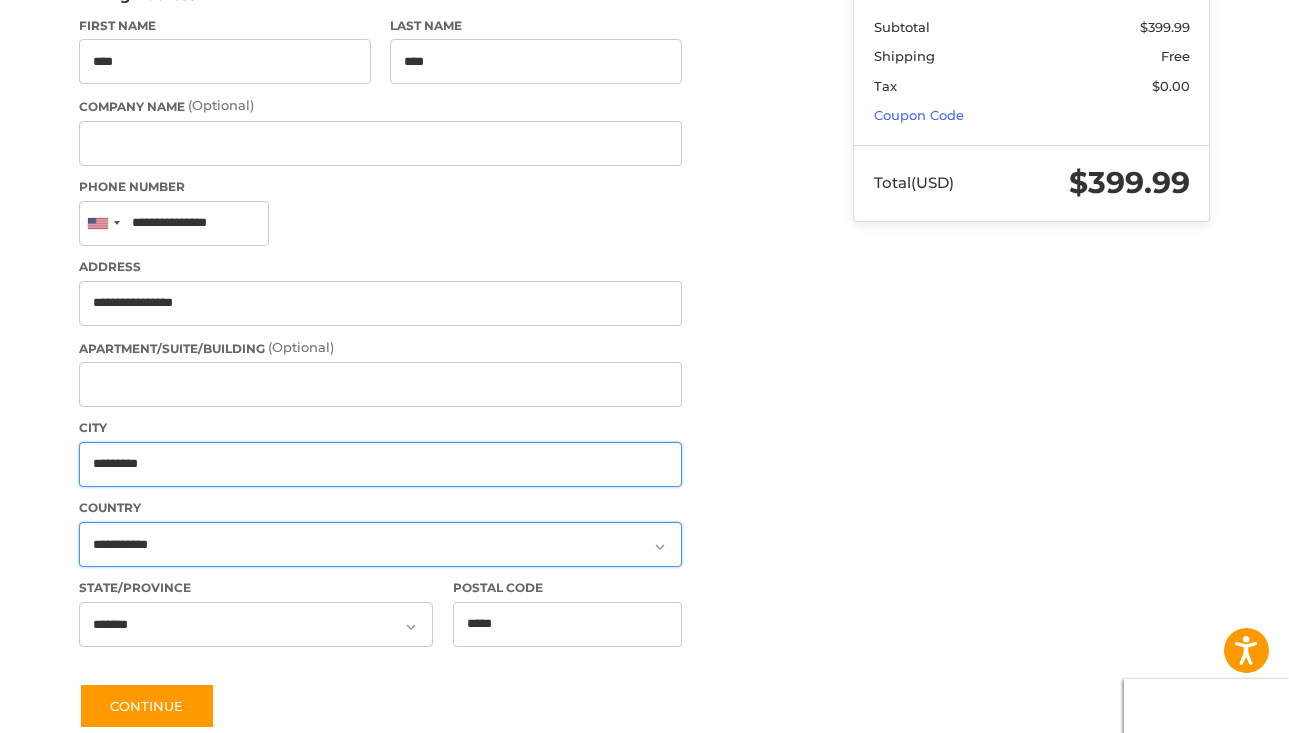 scroll, scrollTop: 504, scrollLeft: 0, axis: vertical 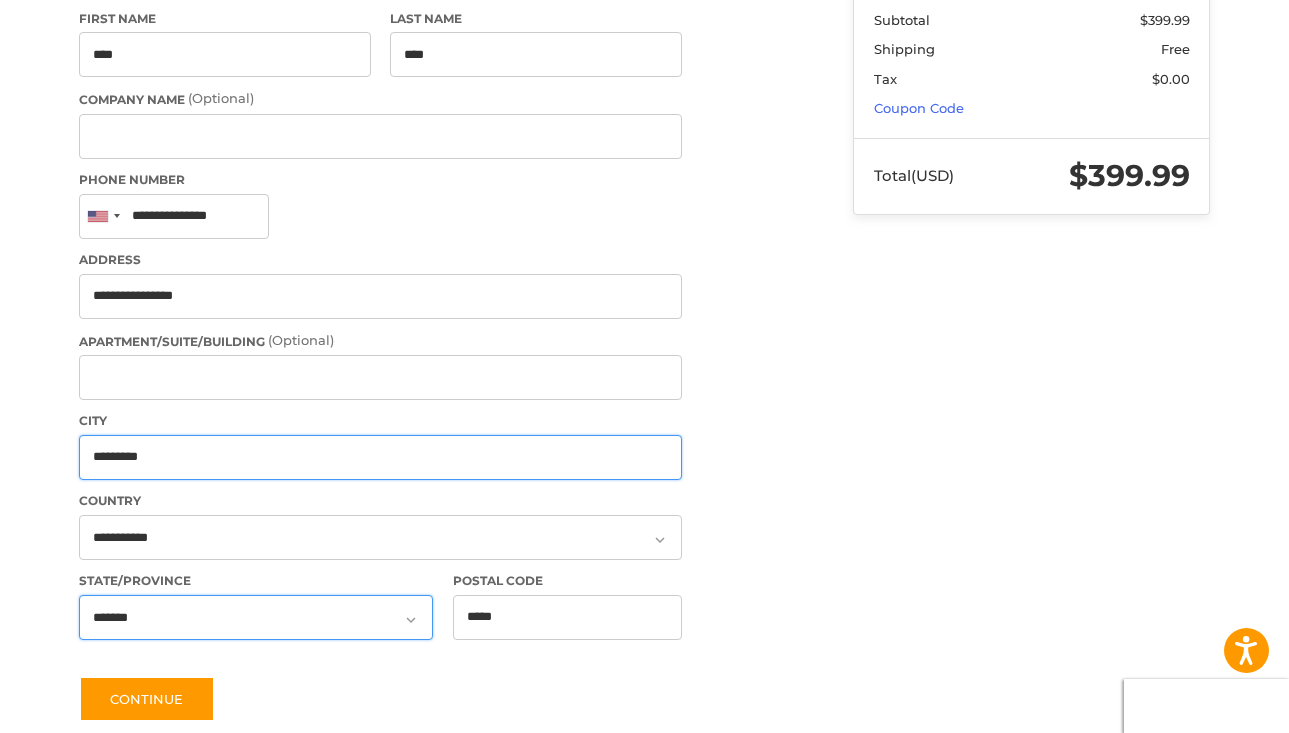 type on "*********" 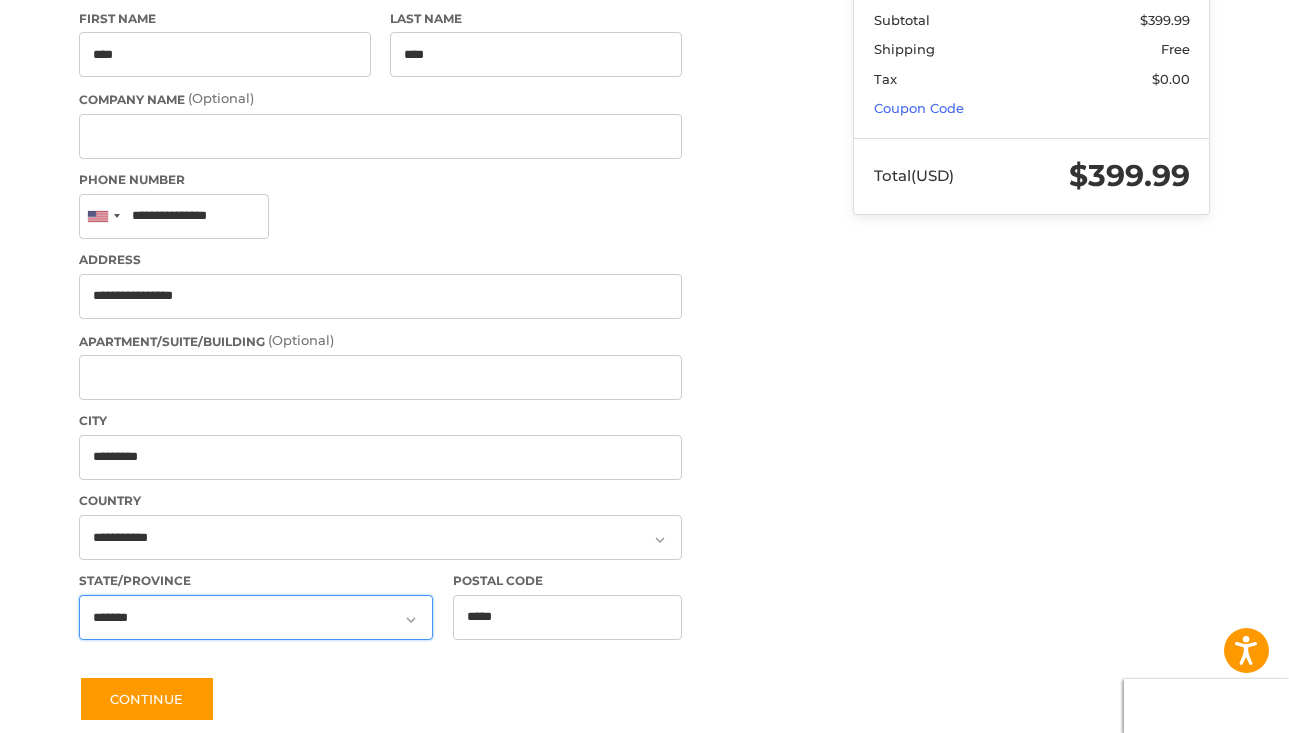 click on "**********" at bounding box center [256, 617] 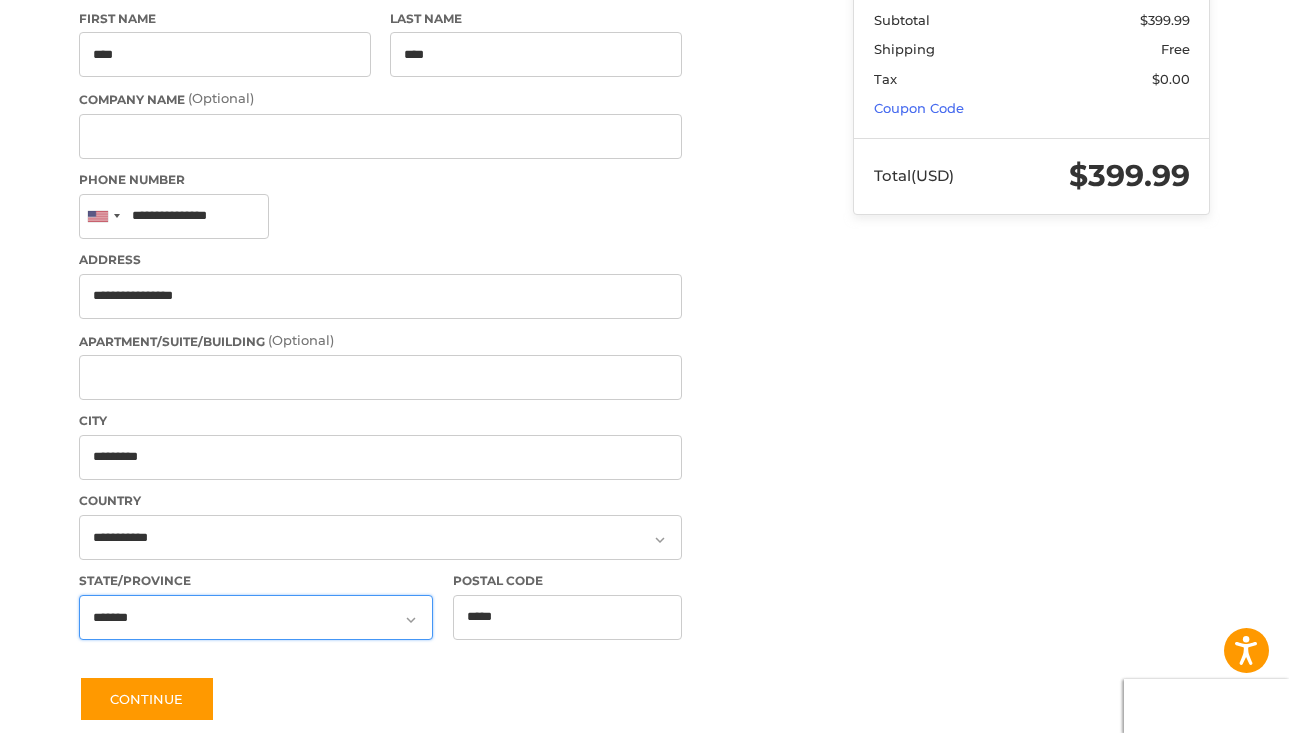 select on "**" 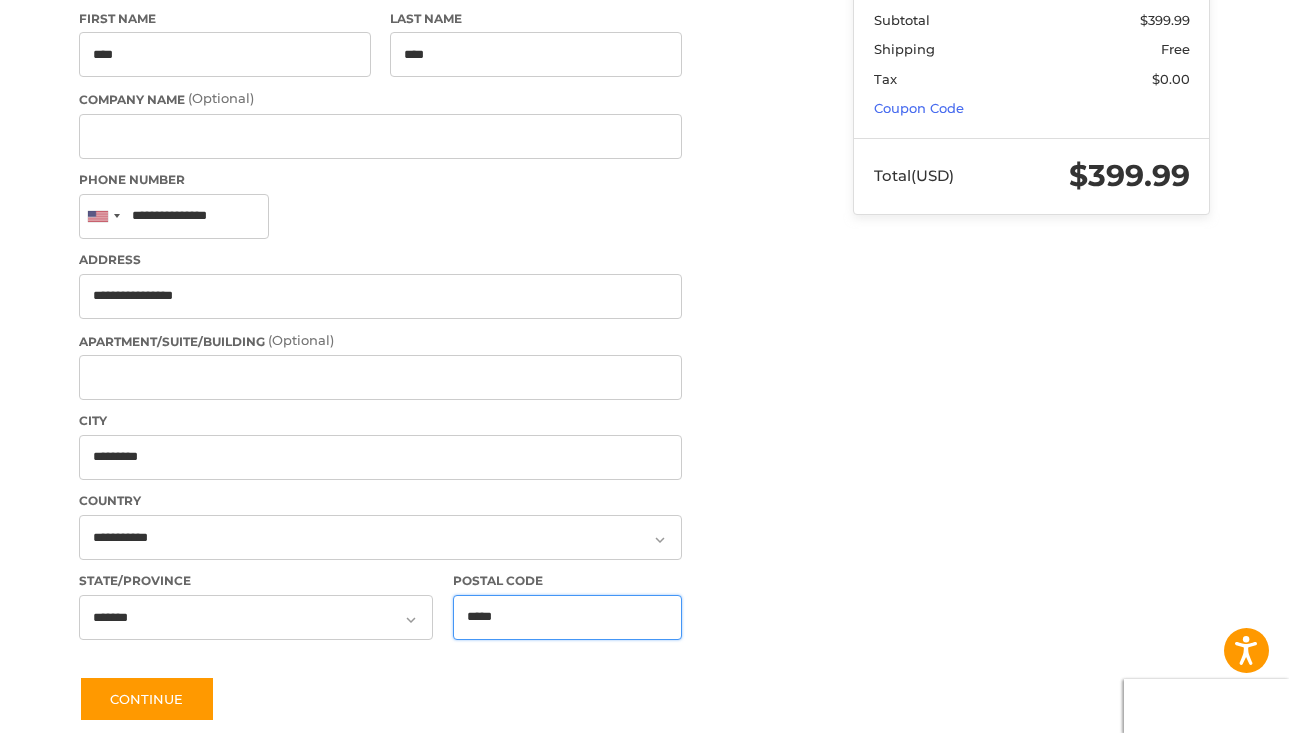 click on "*****" at bounding box center [568, 617] 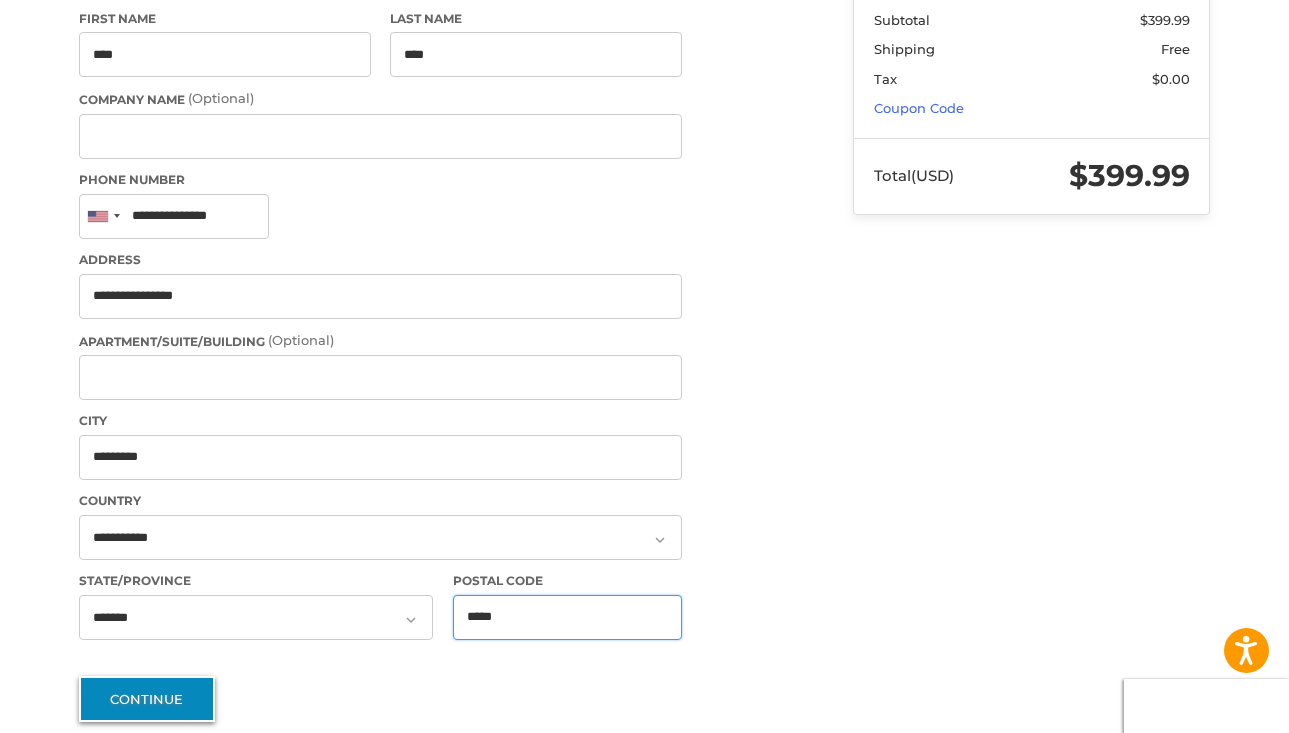 type on "*****" 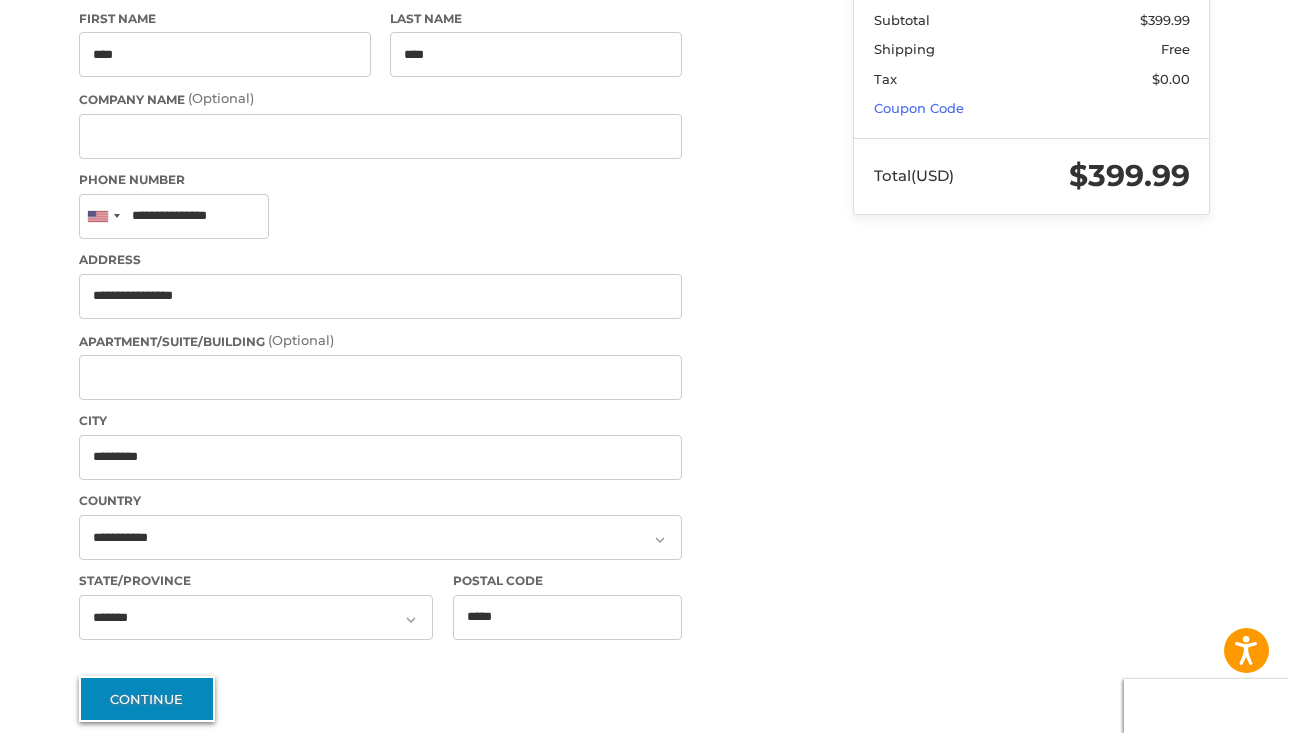 click on "Continue" at bounding box center (147, 699) 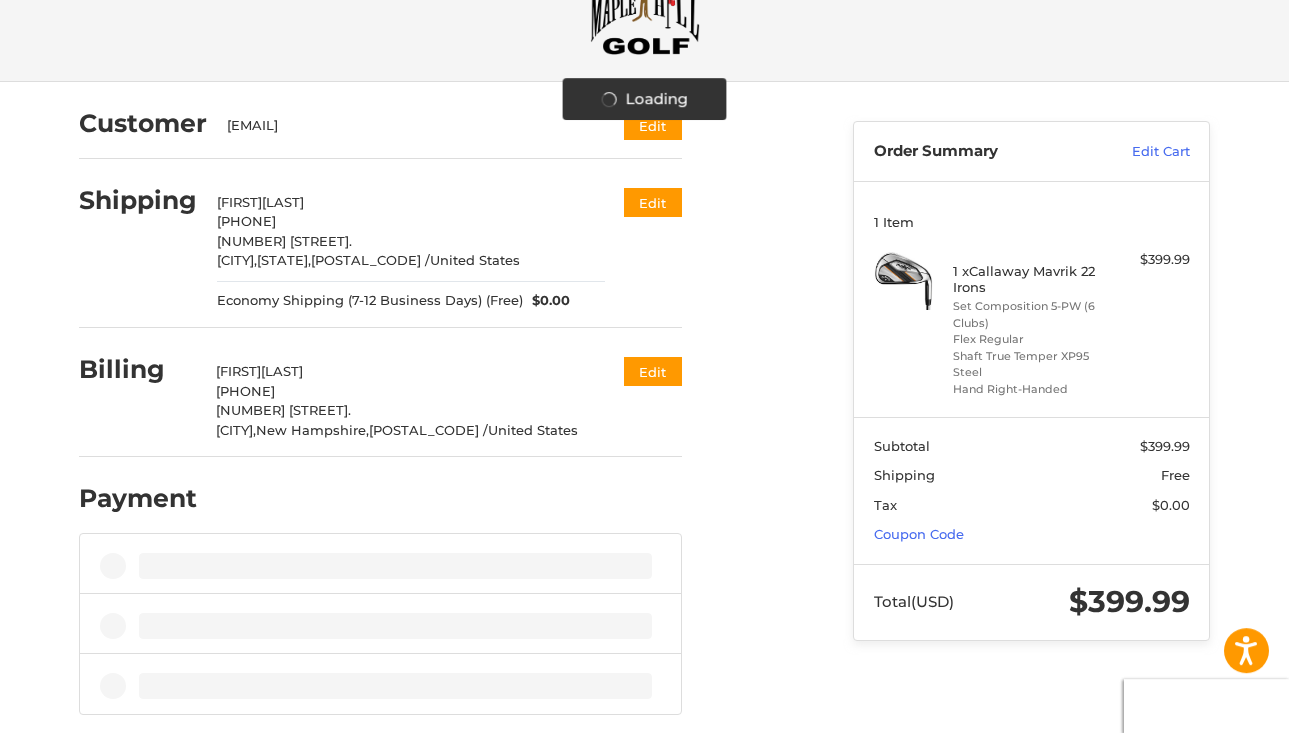 scroll, scrollTop: 79, scrollLeft: 0, axis: vertical 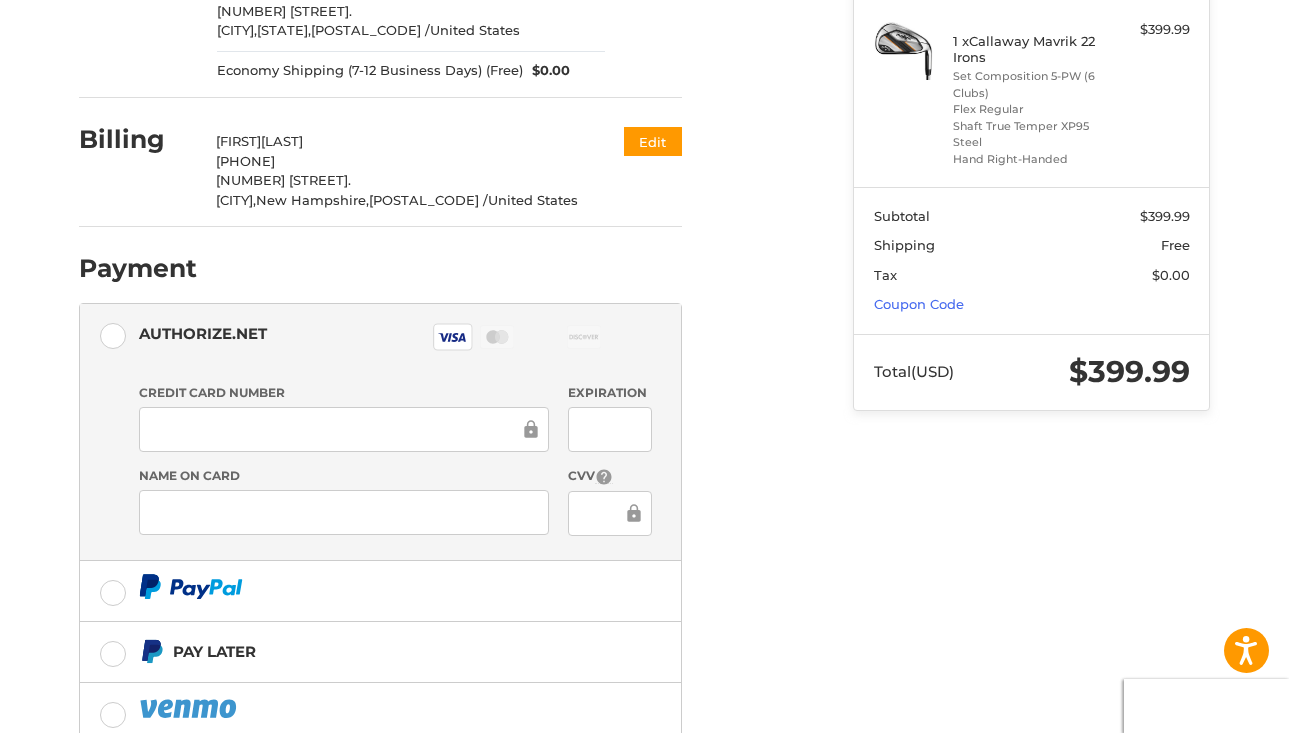 click on "Customer gedpenguin@gmail.com Edit Shipping Grif  Dean   +1 7857667370 17395 Chieftain Rd.  Tonganoxie,  Kansas,  66086 /  United States  Economy Shipping (7-12 Business Days) (Free) $0.00 Edit Billing Grif  Dean   +1 7857667370 12 Stevens Terr.  Lancaster,  New Hampshire,  03584 /  United States  Edit Payment Payment Methods Authorize.net Authorize.net Visa Master Amex Discover Diners Club JCB Credit card Credit Card Number Expiration Name on Card CVV Pay Later Pay over time Redeemable Payments Coupon Code Place Order" at bounding box center (451, 381) 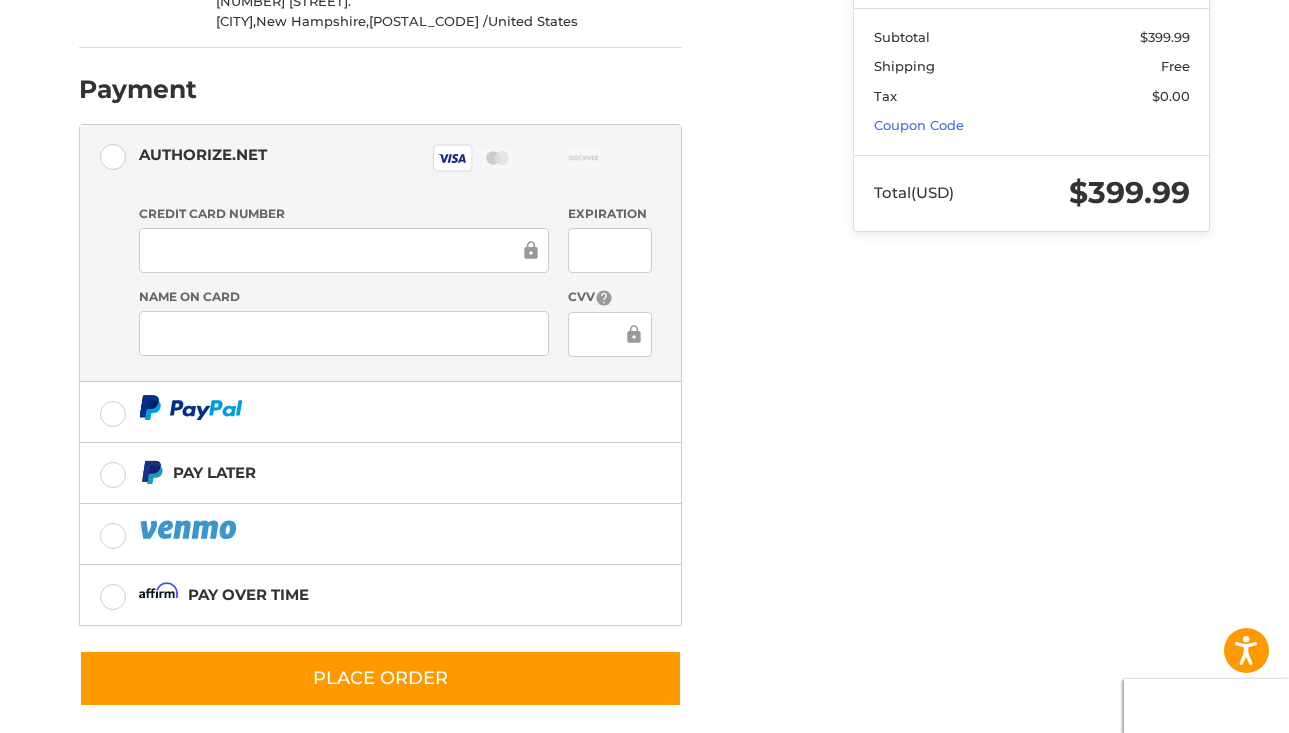scroll, scrollTop: 490, scrollLeft: 0, axis: vertical 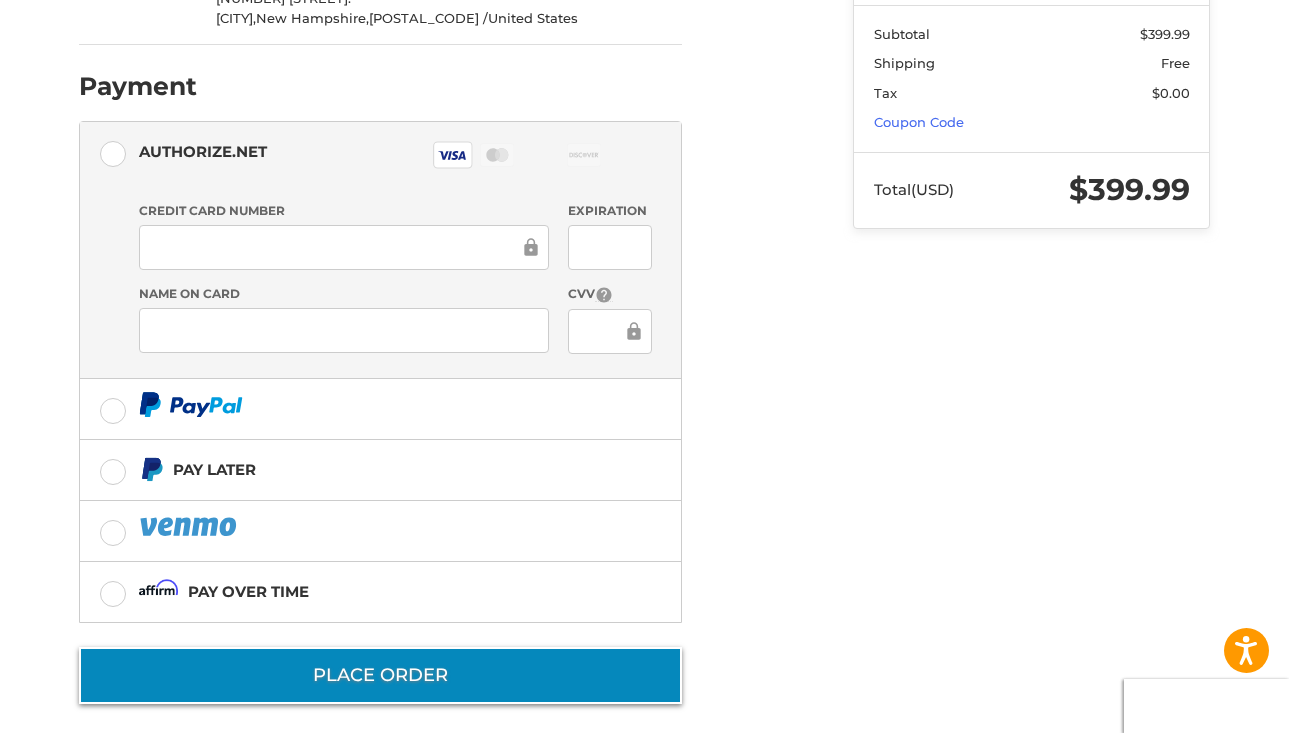 click on "Place Order" at bounding box center [380, 675] 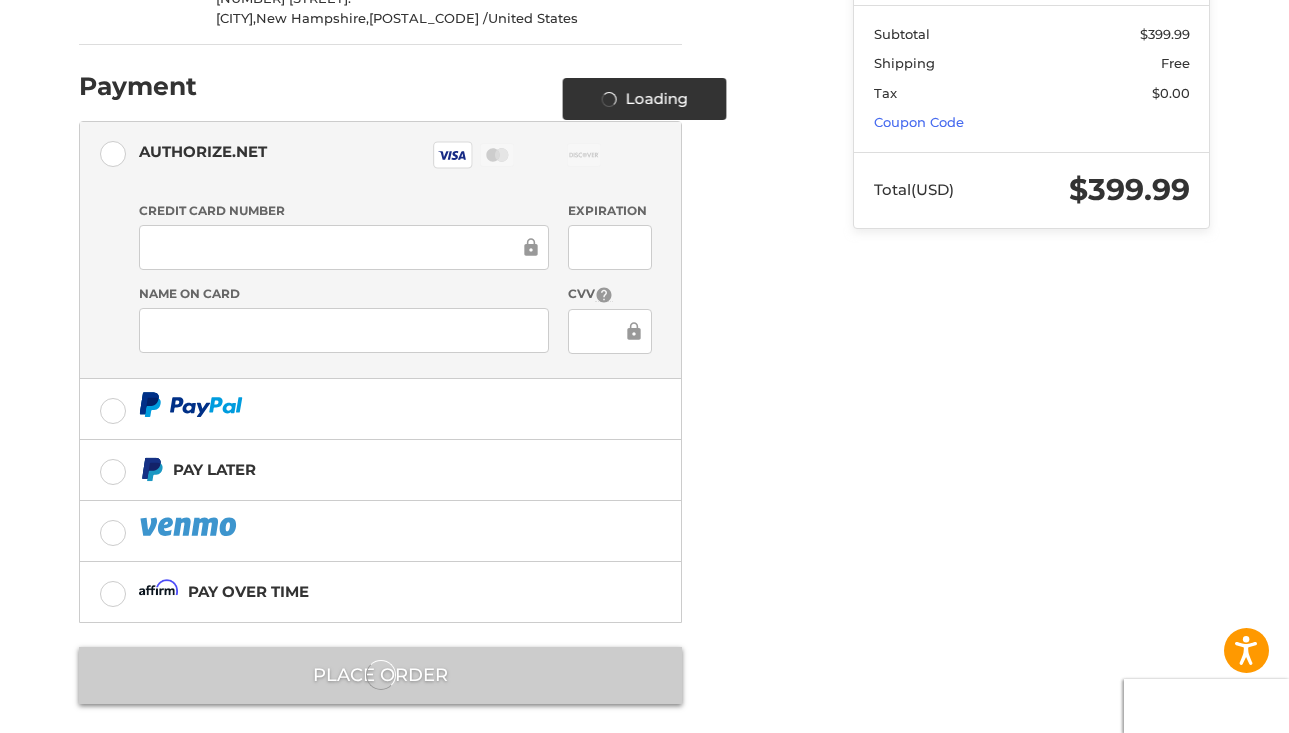 scroll, scrollTop: 0, scrollLeft: 0, axis: both 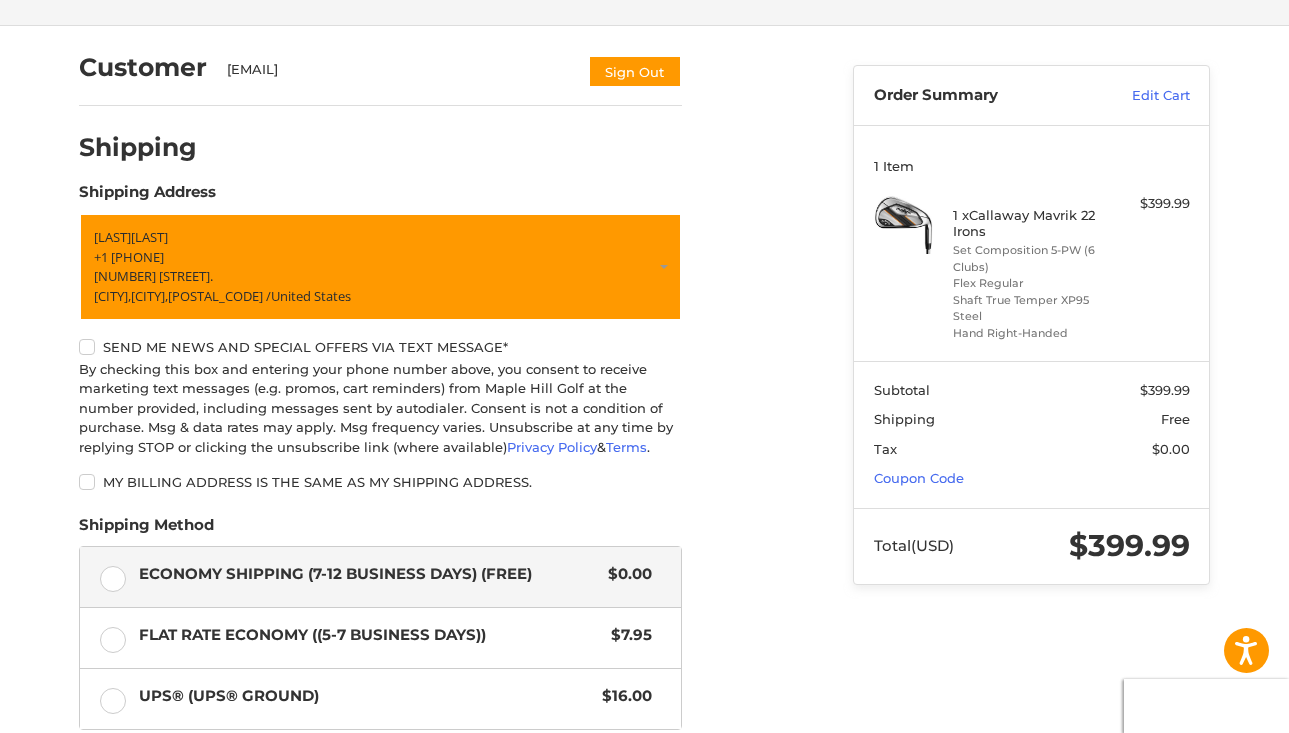 click on "My billing address is the same as my shipping address." at bounding box center (380, 482) 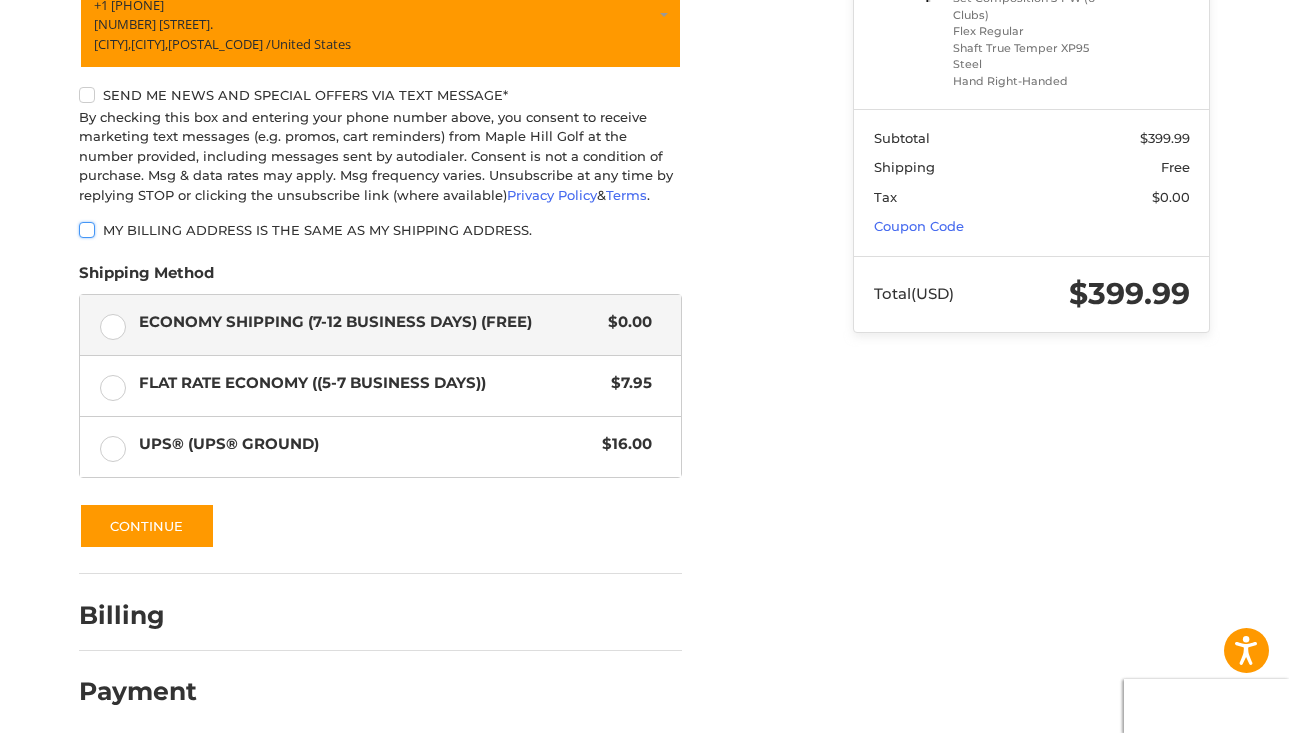 scroll, scrollTop: 404, scrollLeft: 0, axis: vertical 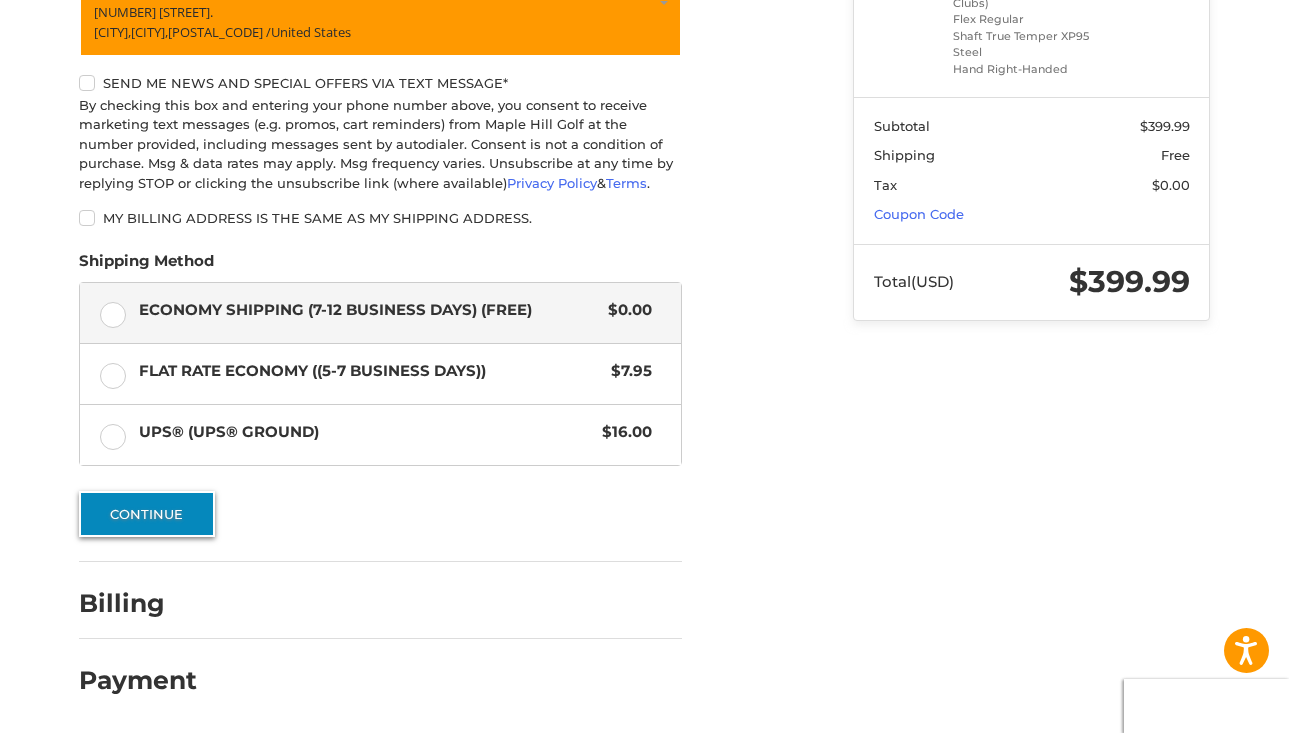 click on "Continue" at bounding box center (147, 514) 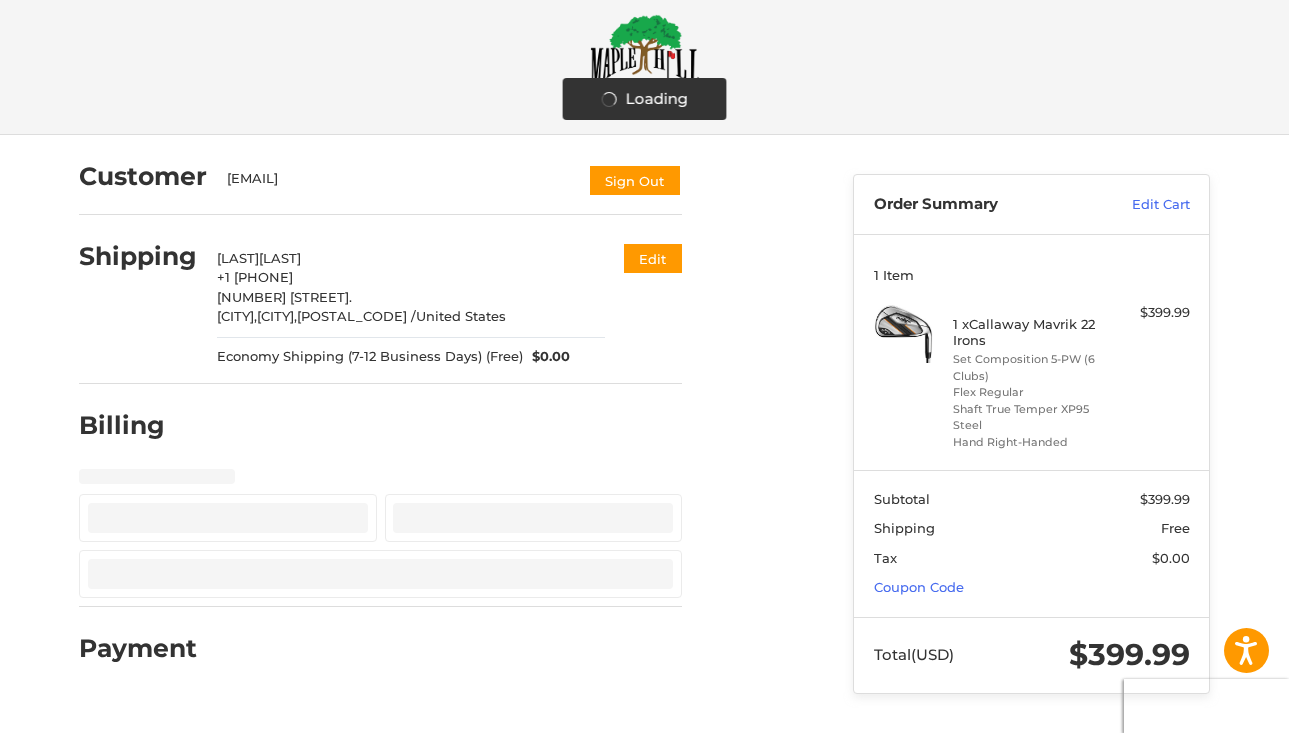 select on "**" 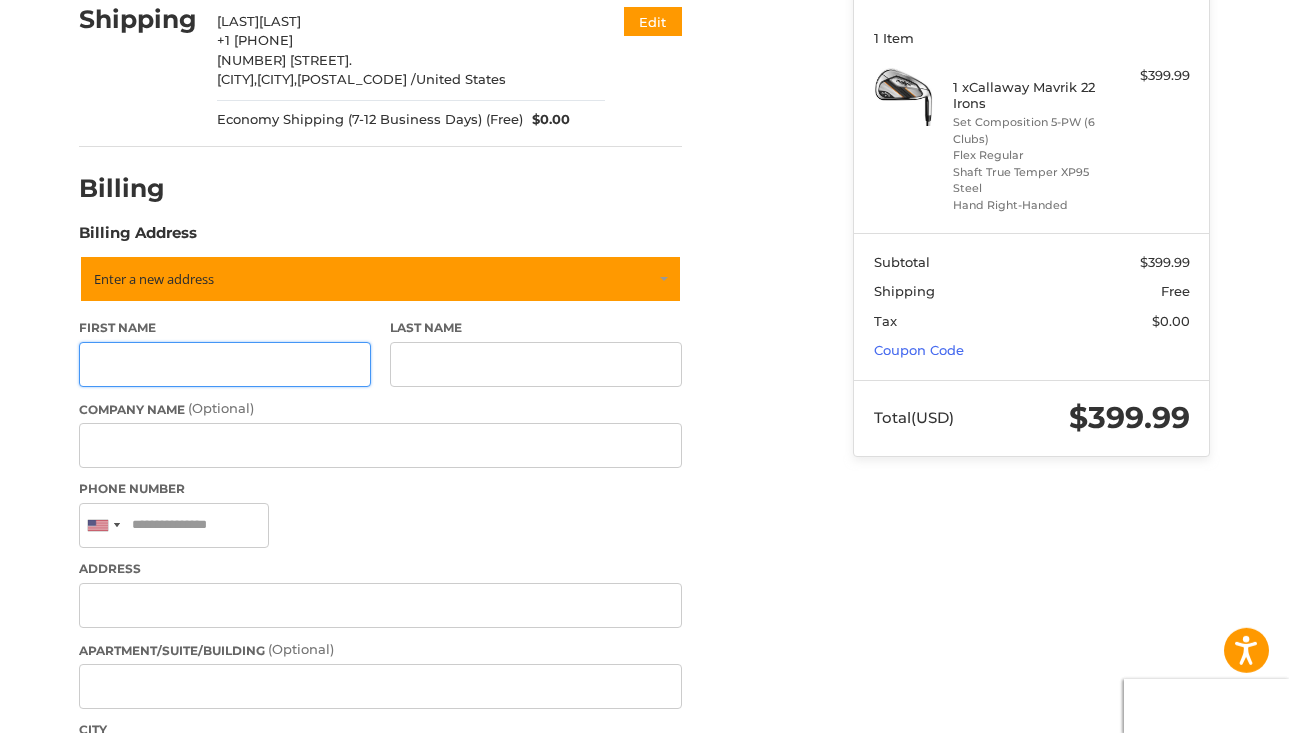 scroll, scrollTop: 263, scrollLeft: 0, axis: vertical 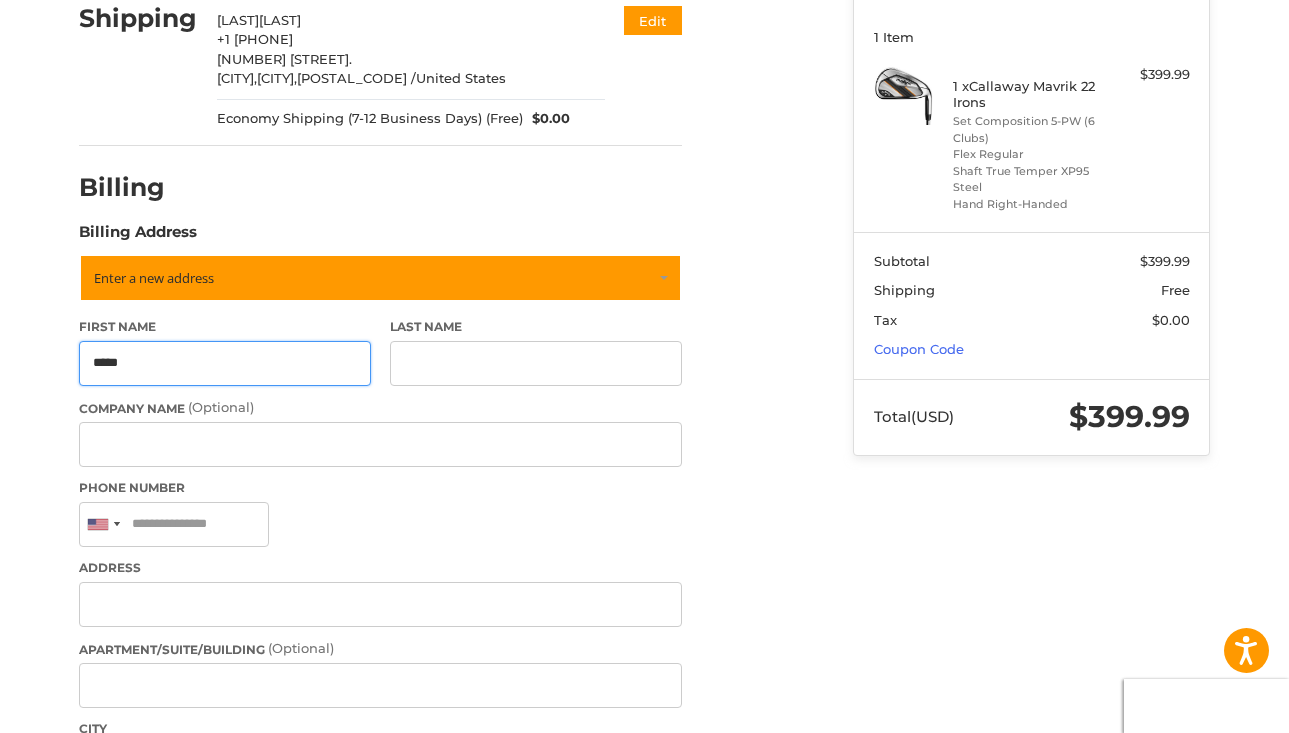 type on "*****" 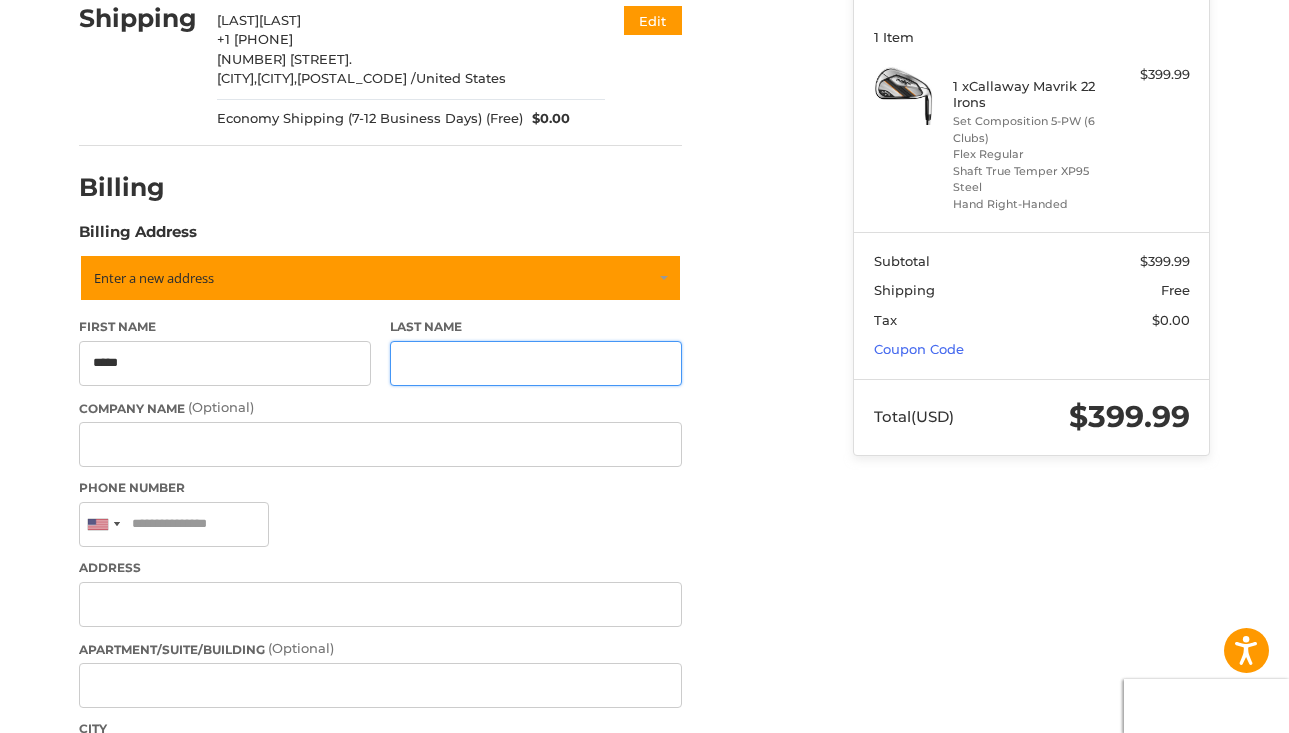 click on "Last Name" at bounding box center (536, 363) 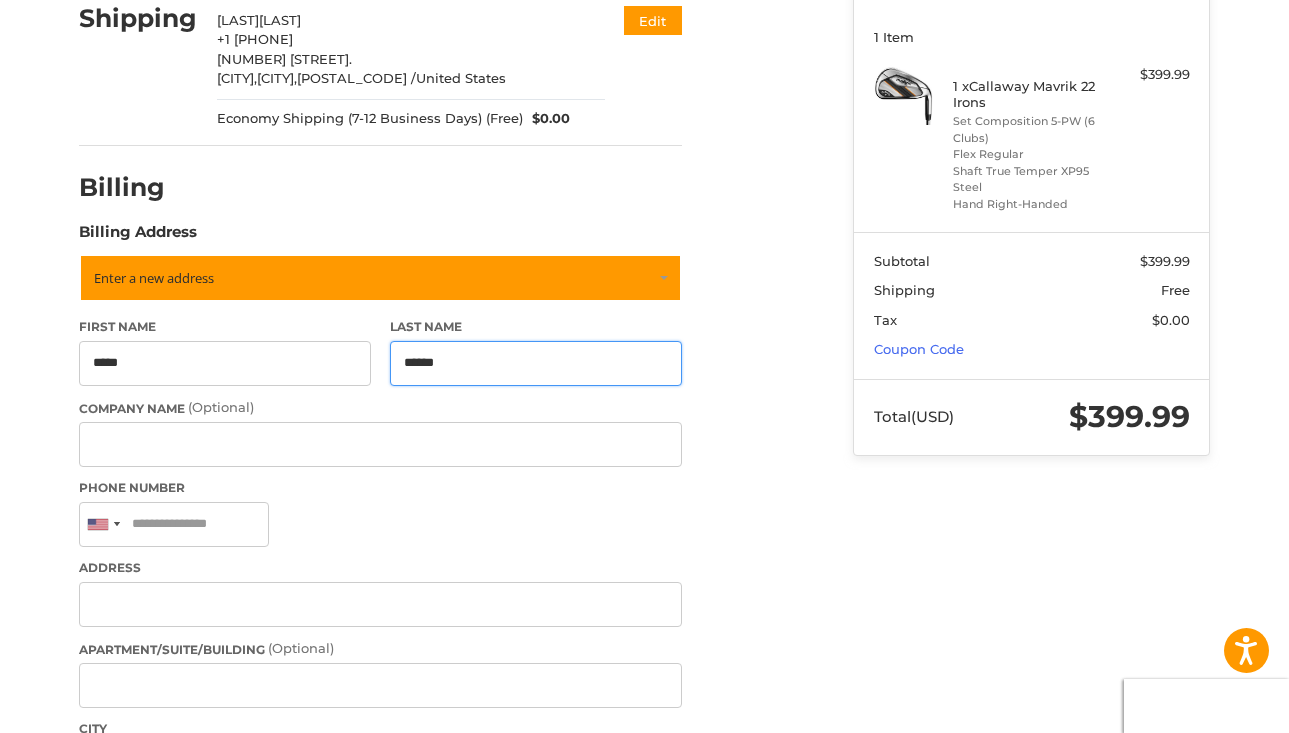 type on "******" 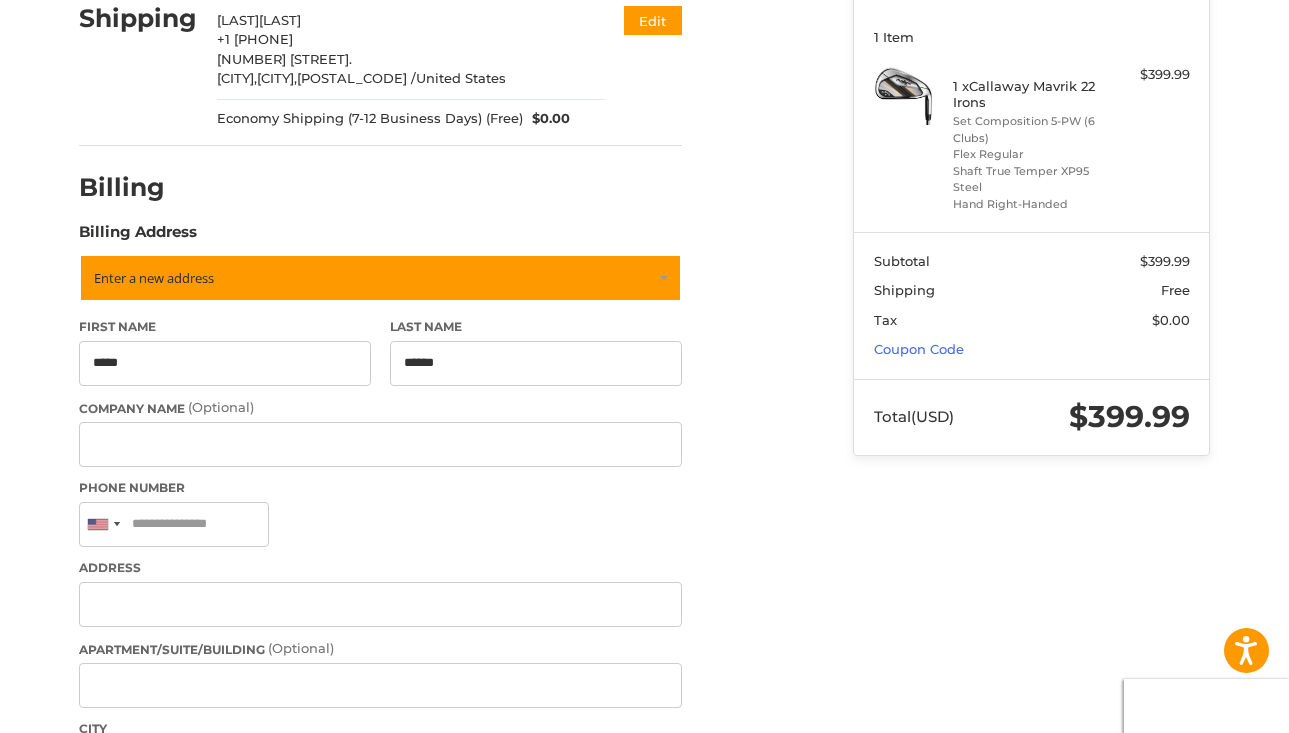 click on "Phone Number United States +1 Afghanistan (‫افغانستان‬‎) +93 Albania (Shqipëri) +355 Algeria (‫الجزائر‬‎) +213 American Samoa +1 Andorra +376 Angola +244 Anguilla +1 Antigua and Barbuda +1 Argentina +54 Armenia (Հայաստան) +374 Aruba +297 Ascension Island +247 Australia +61 Austria (Österreich) +43 Azerbaijan (Azərbaycan) +994 Bahamas +1 Bahrain (‫البحرين‬‎) +973 Bangladesh (বাংলাদেশ) +880 Barbados +1 Belarus (Беларусь) +375 Belgium (België) +32 Belize +501 Benin (Bénin) +229 Bermuda +1 Bhutan (འབྲུག) +975 Bolivia +591 Bosnia and Herzegovina (Босна и Херцеговина) +387 Botswana +267 Brazil (Brasil) +55 British Indian Ocean Territory +246 British Virgin Islands +1 Brunei +673 Bulgaria (България) +359 Burkina Faso +226 Burundi (Uburundi) +257 Cambodia (កម្ពុជា) +855 Cameroon (Cameroun) +237 Canada +1 Cape Verde (Kabu Verdi) +238 Caribbean Netherlands +599 Cayman Islands +1 +236 +235 Chile" at bounding box center (380, 514) 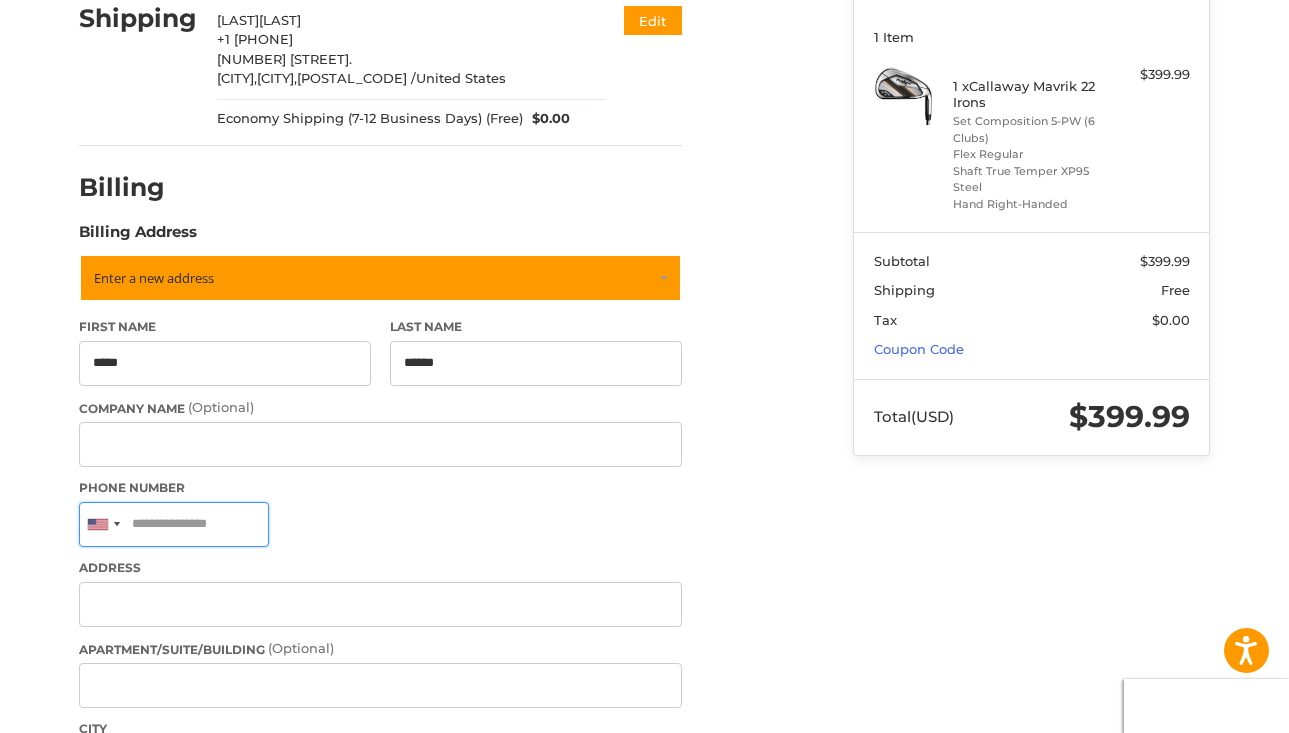 click on "Phone Number" at bounding box center [174, 524] 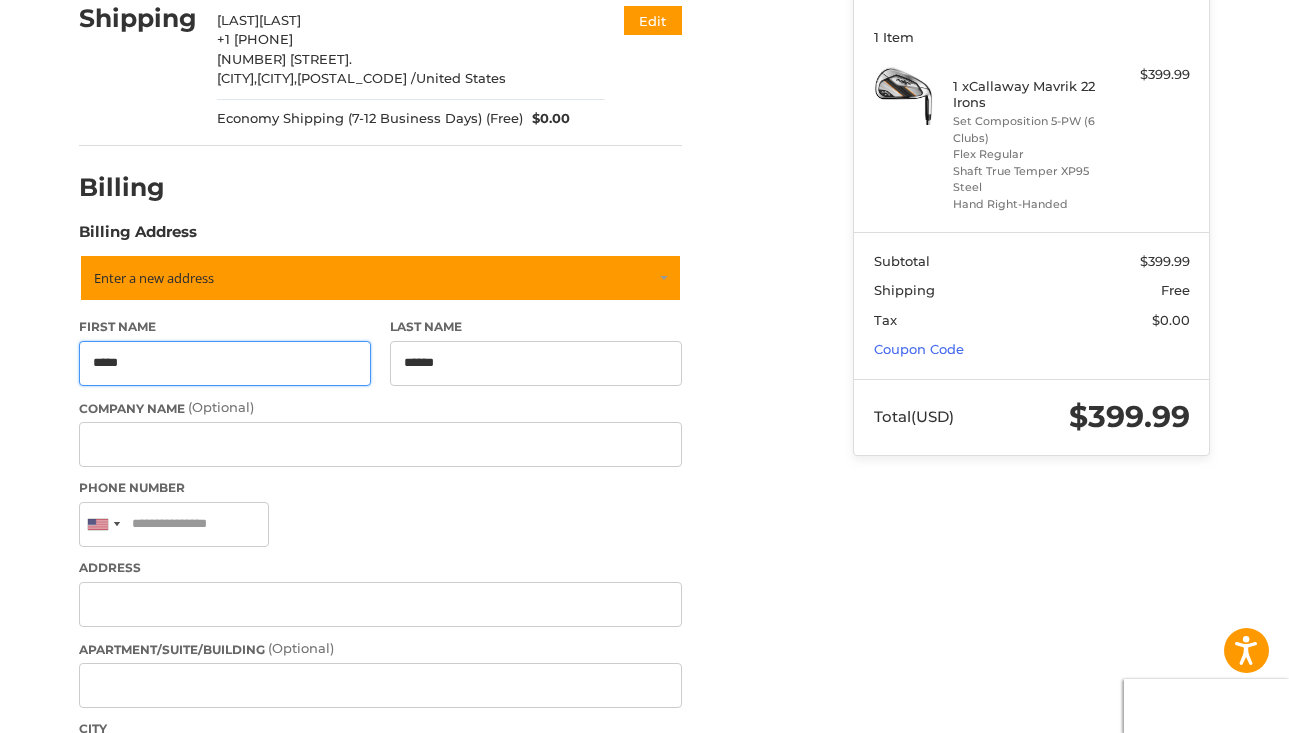 click on "*****" at bounding box center (225, 363) 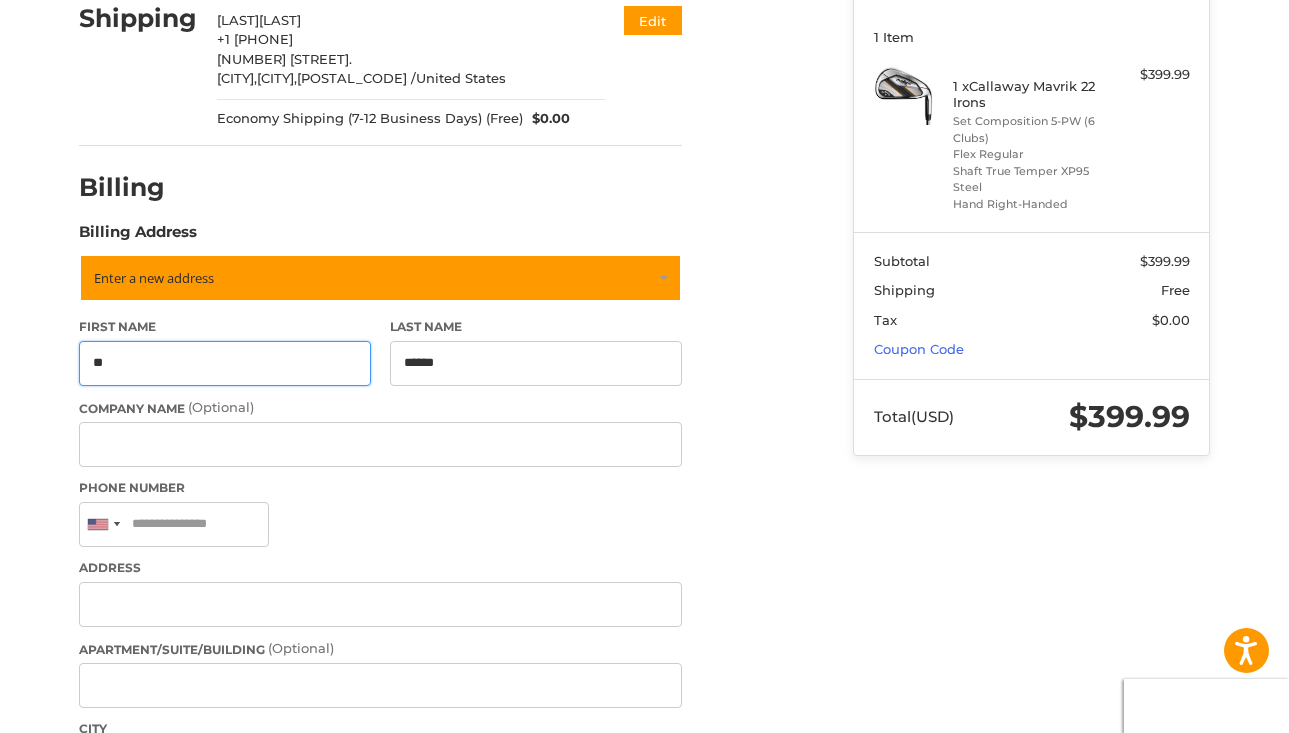 type on "*" 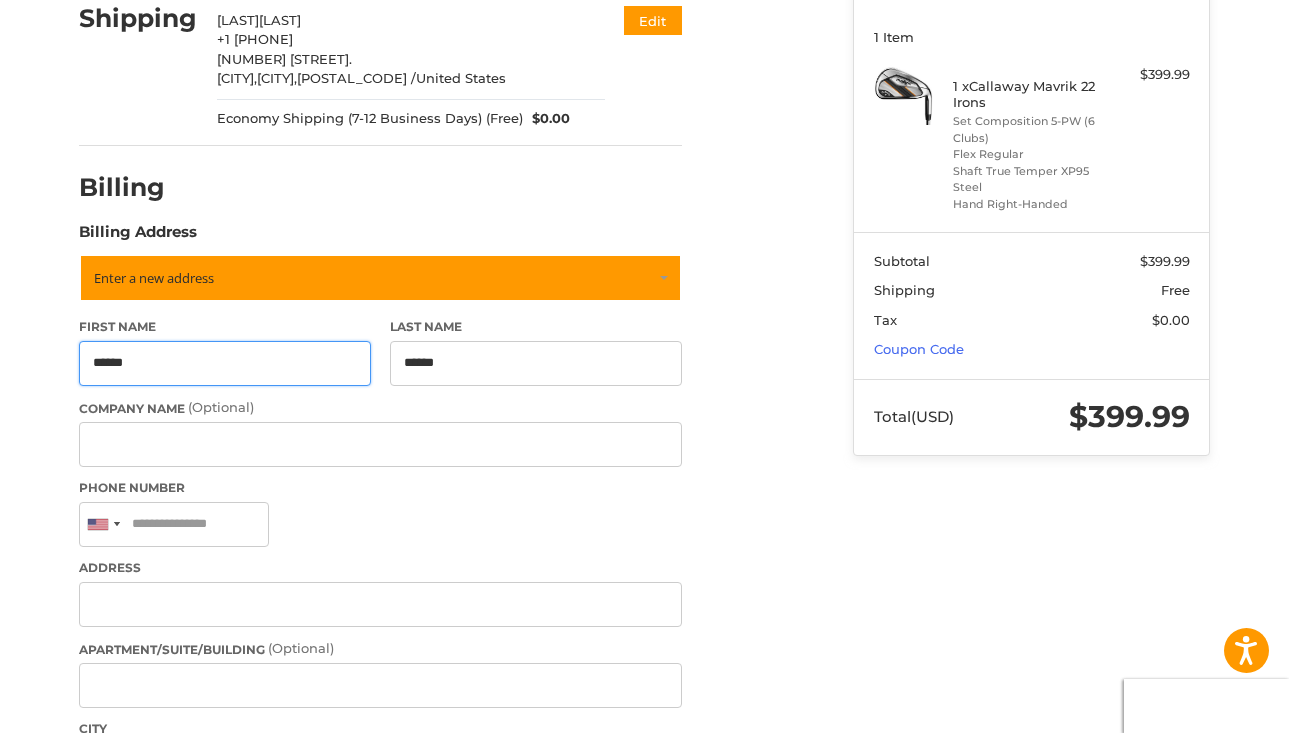 type on "******" 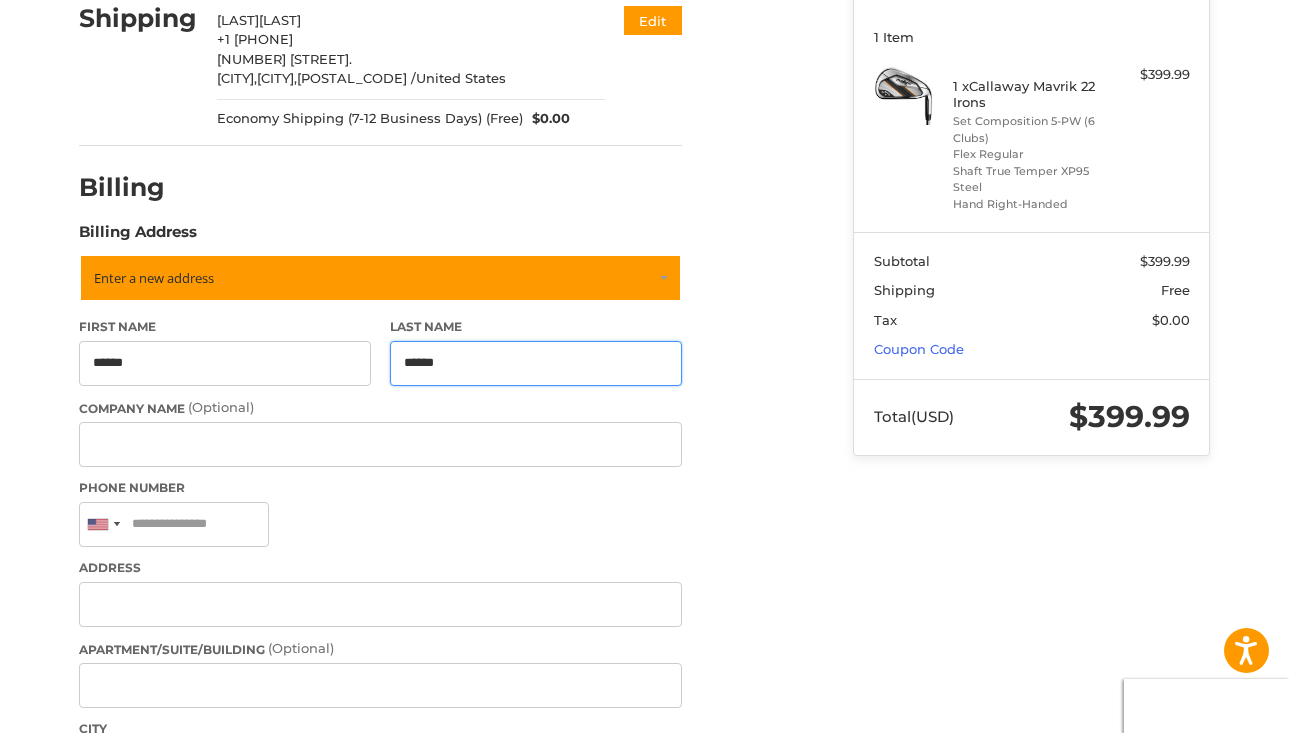 click on "******" at bounding box center (536, 363) 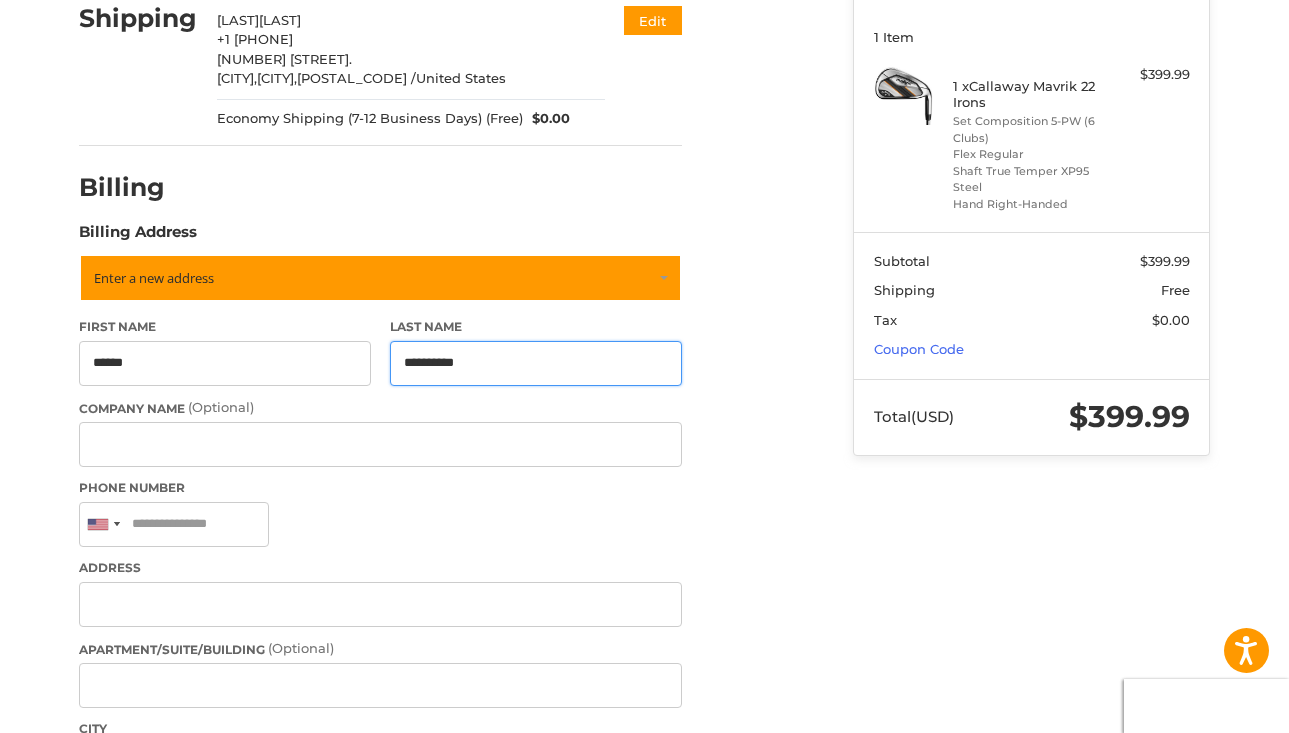 type on "**********" 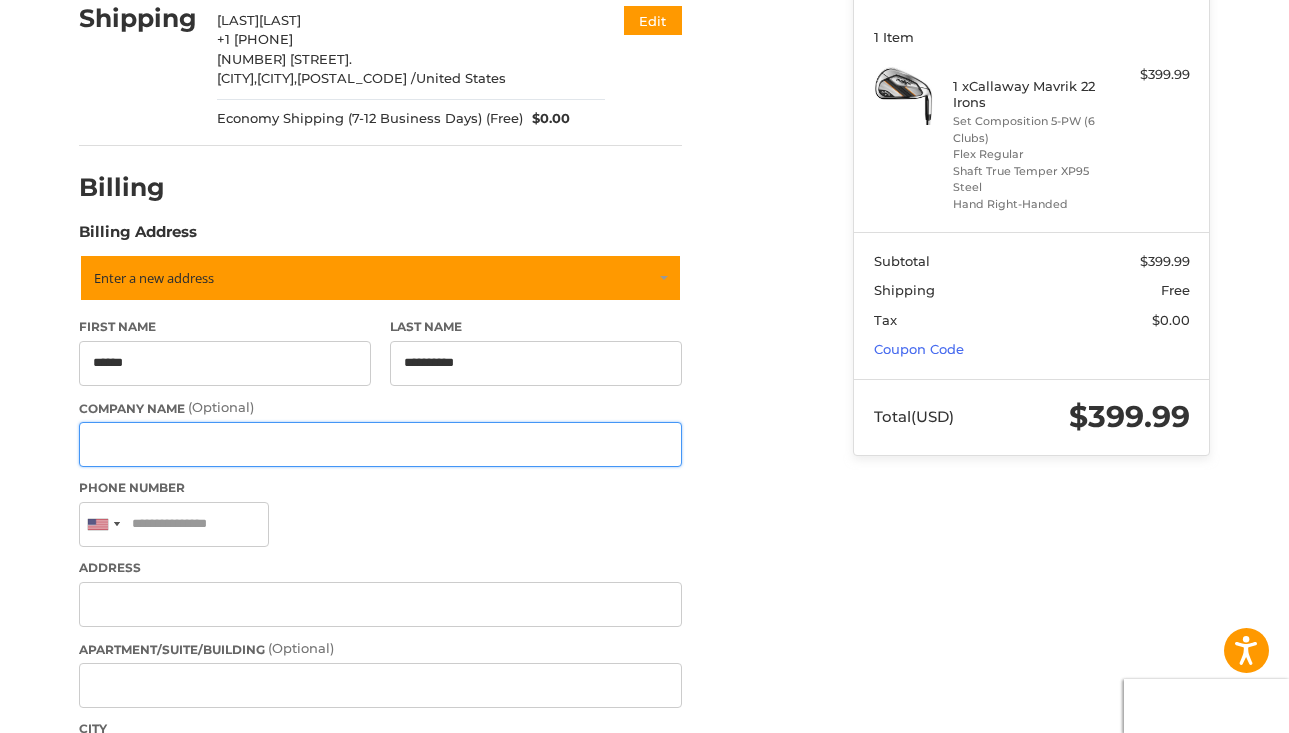 click on "Company Name   (Optional)" at bounding box center [380, 444] 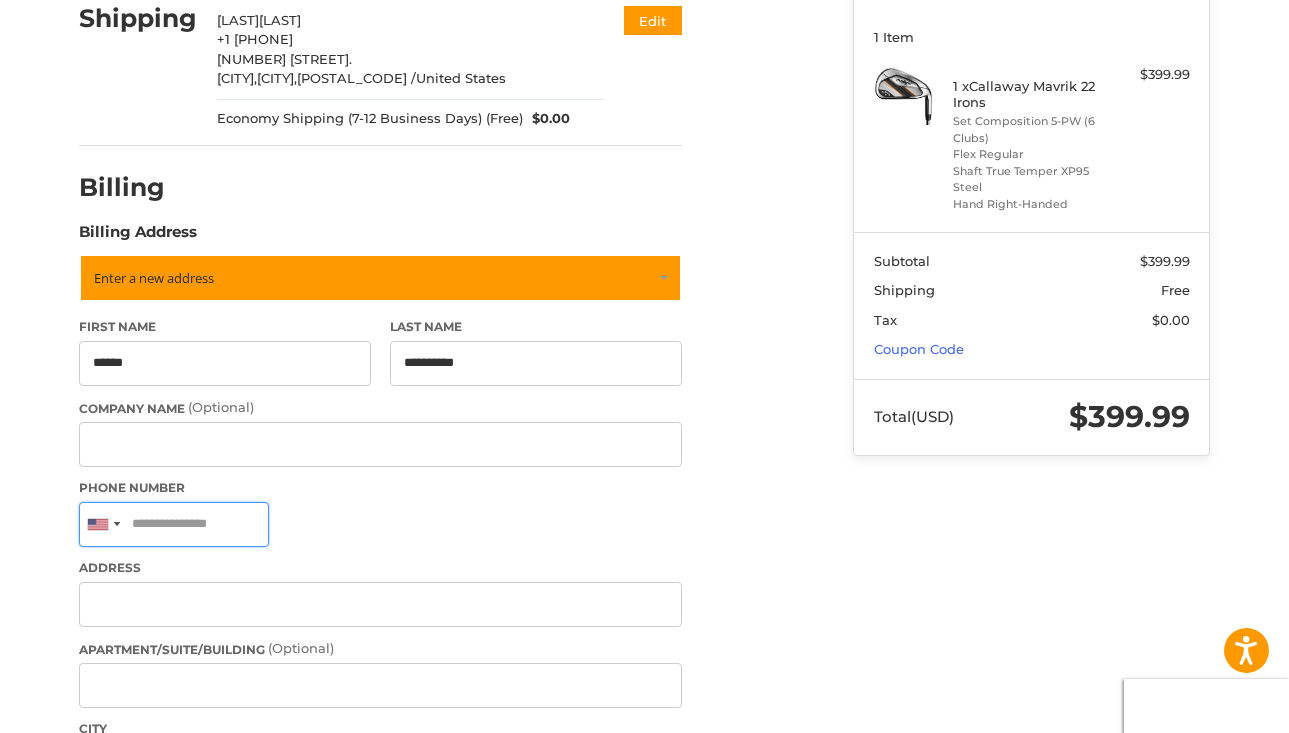 click on "Phone Number" at bounding box center (174, 524) 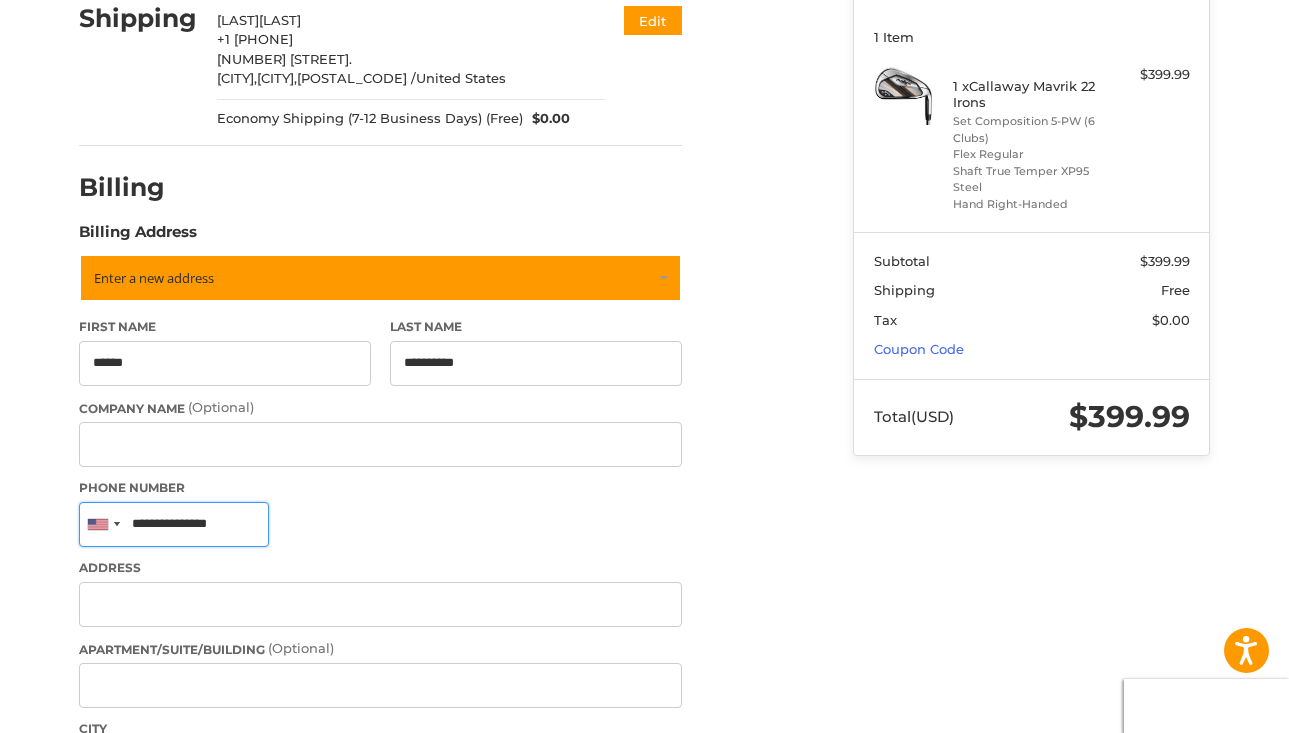 drag, startPoint x: 250, startPoint y: 525, endPoint x: 152, endPoint y: 527, distance: 98.02041 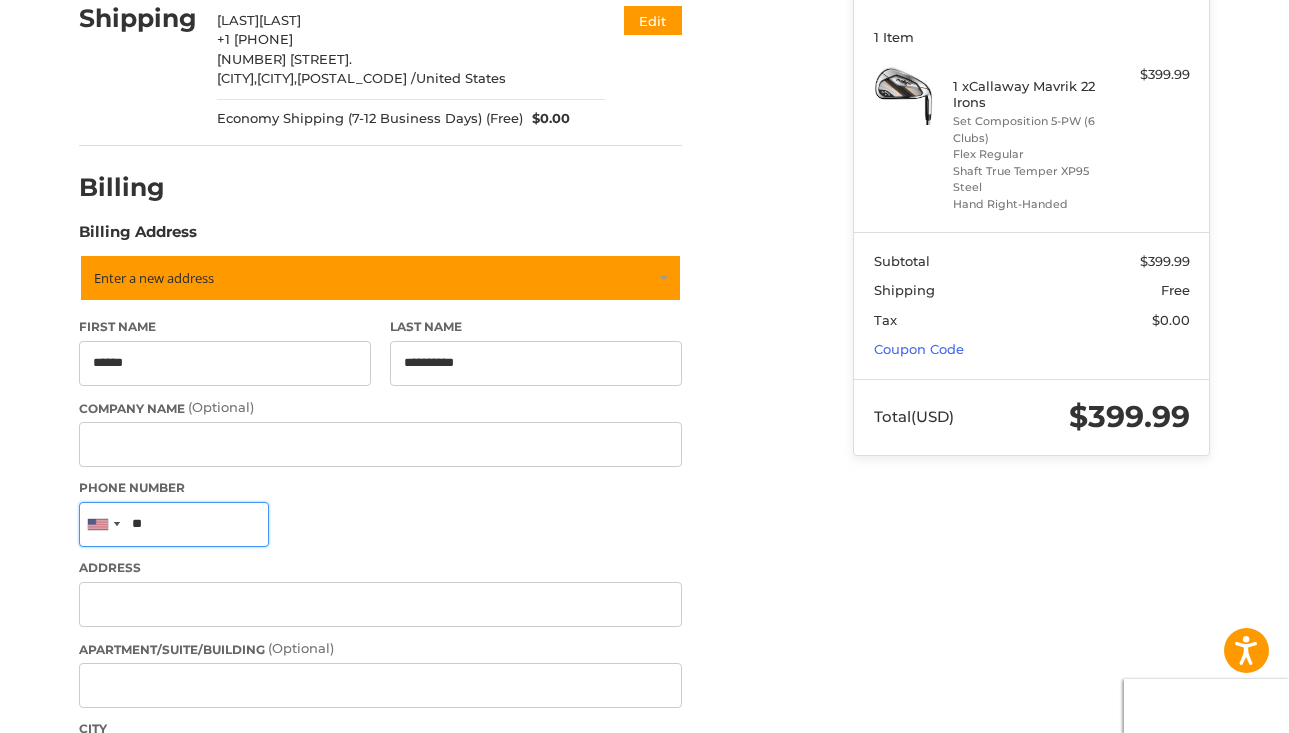 type on "*" 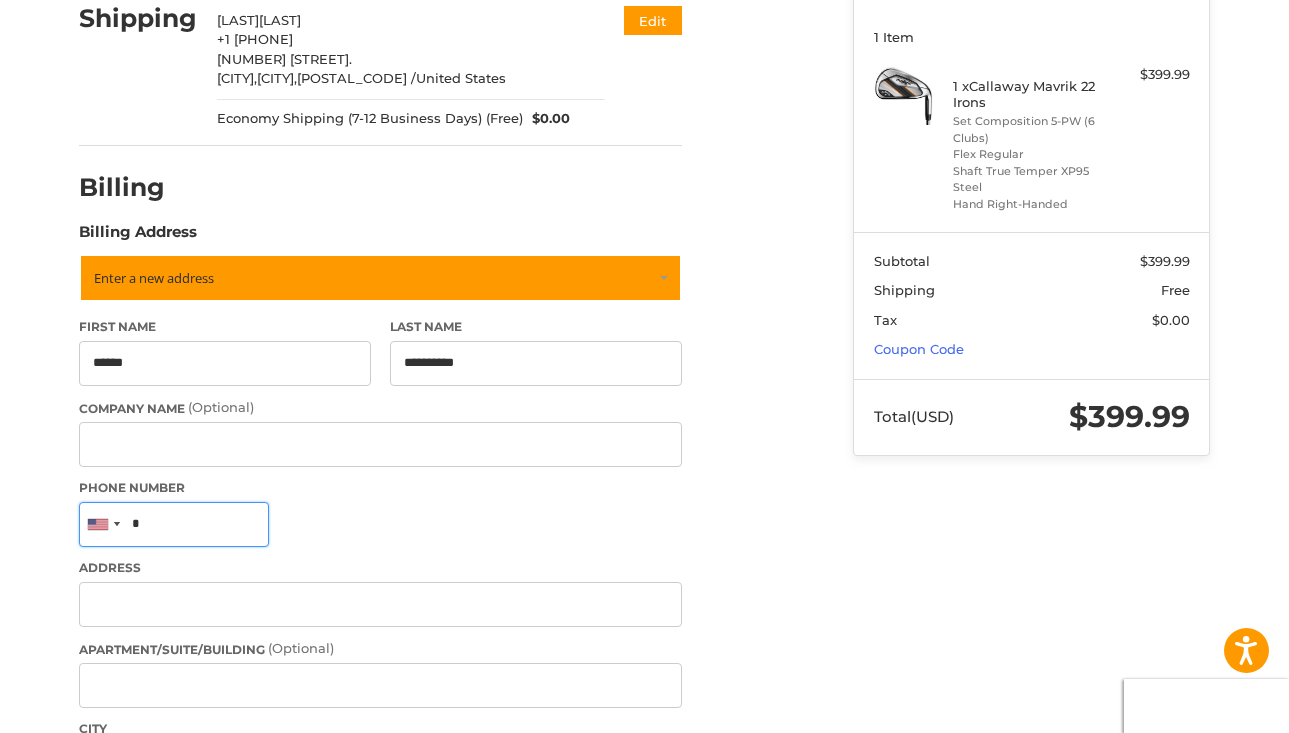 type 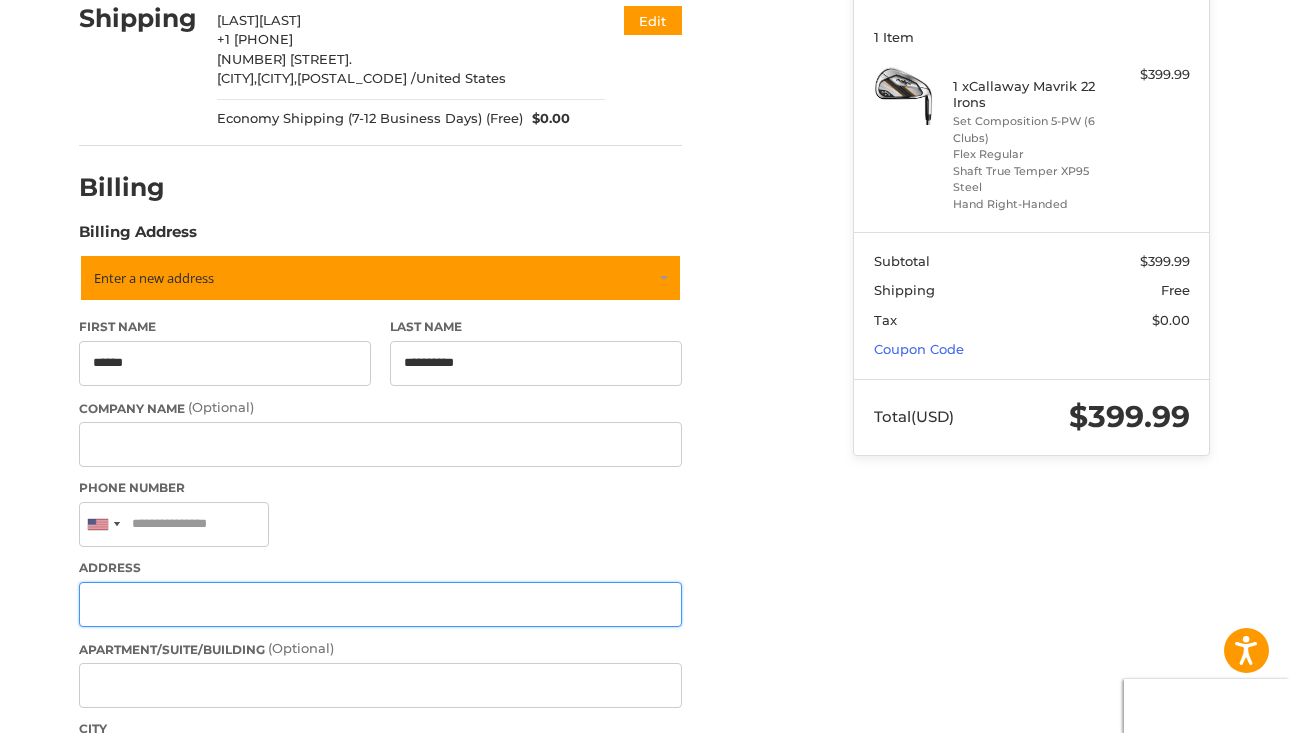 click on "Address" at bounding box center (380, 604) 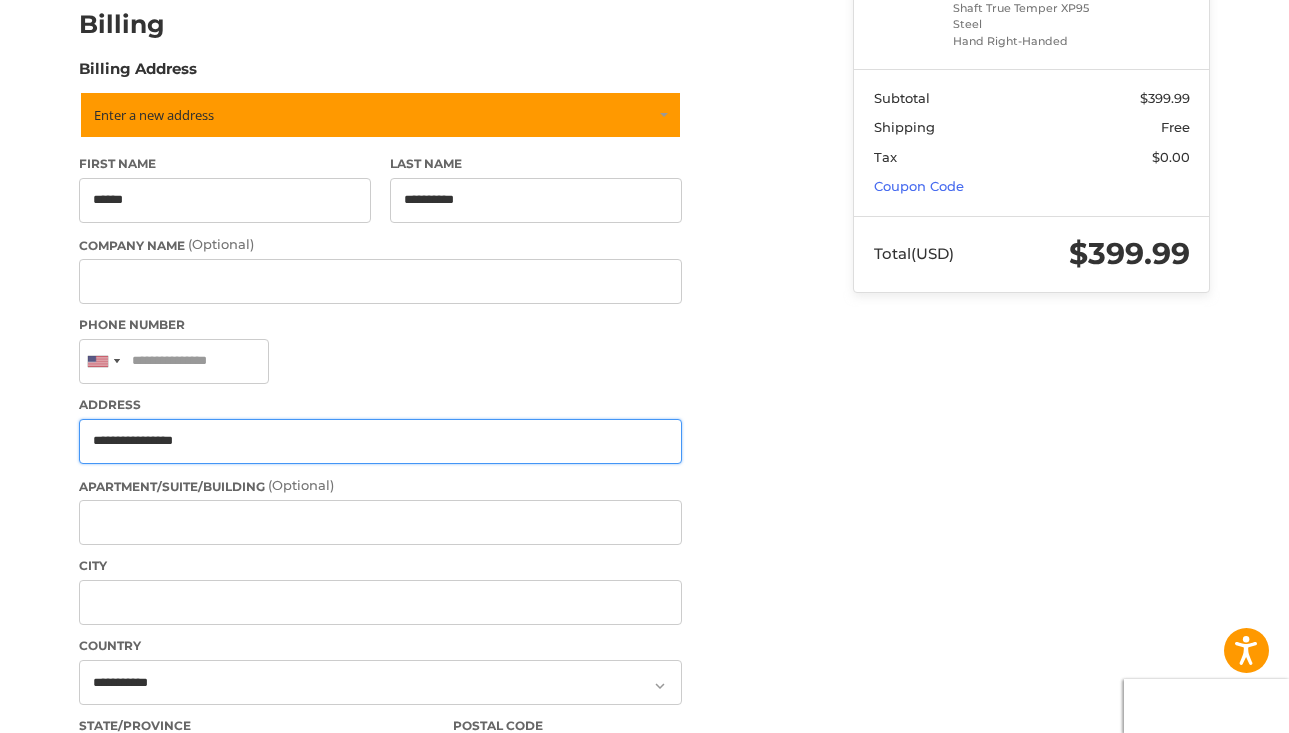 scroll, scrollTop: 438, scrollLeft: 0, axis: vertical 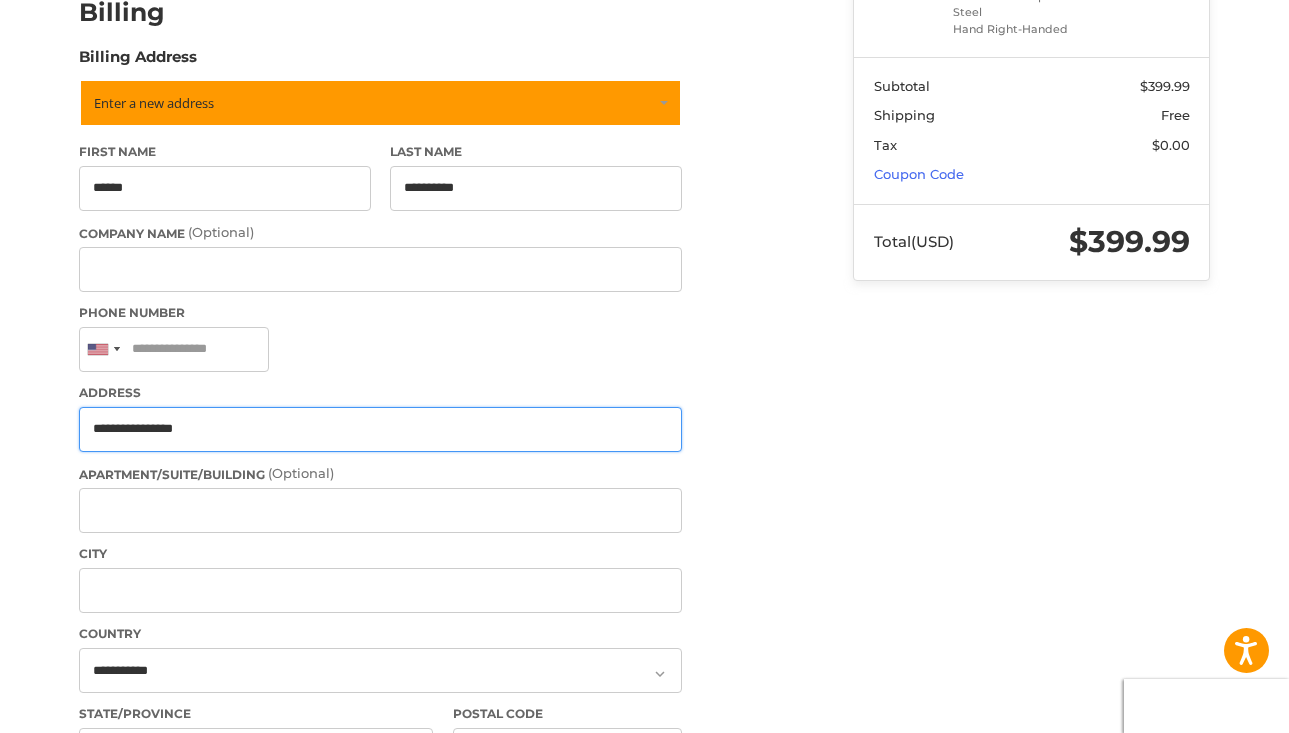 type on "**********" 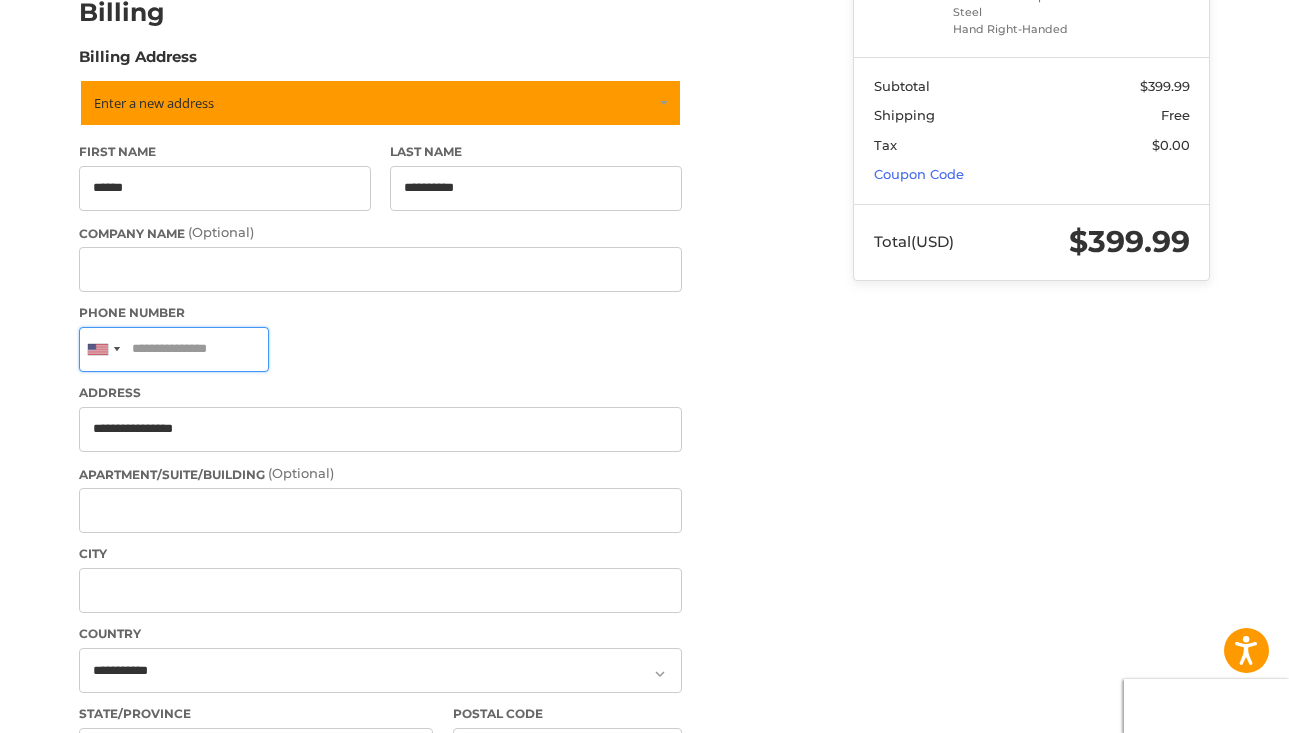 click on "Phone Number" at bounding box center [174, 349] 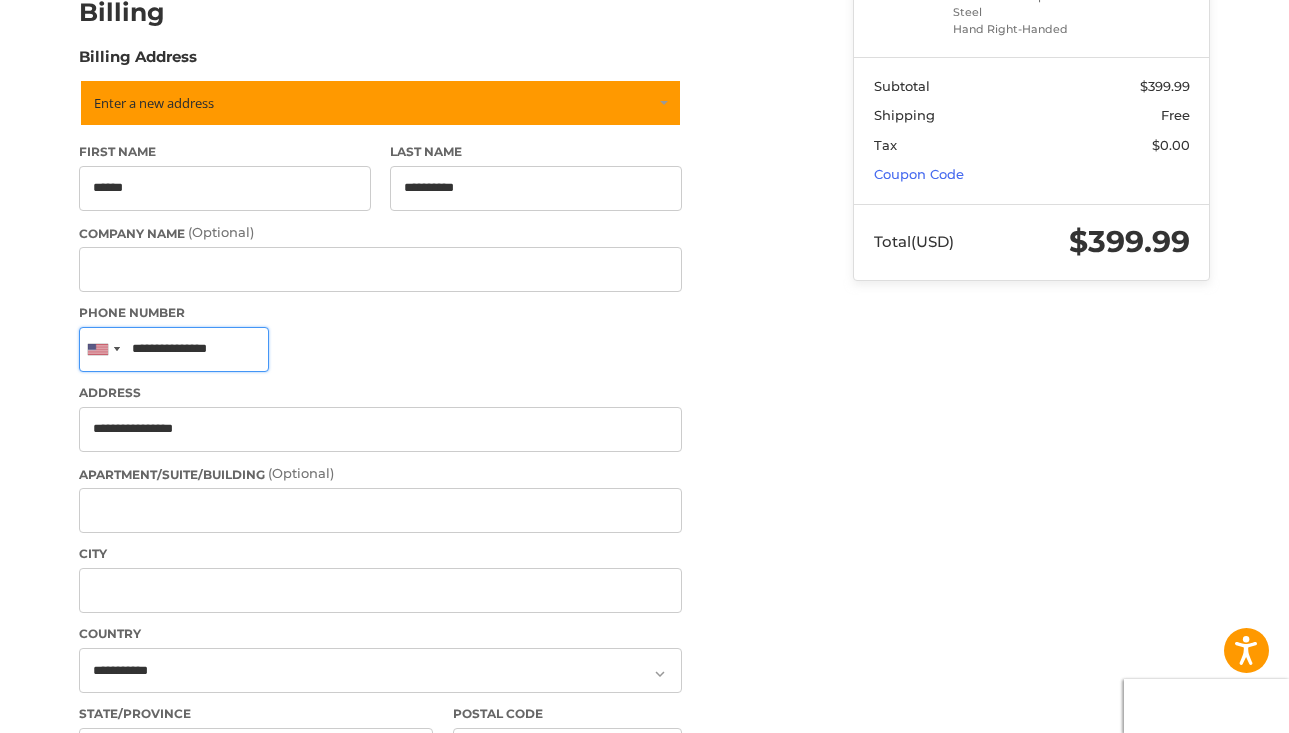 type on "**********" 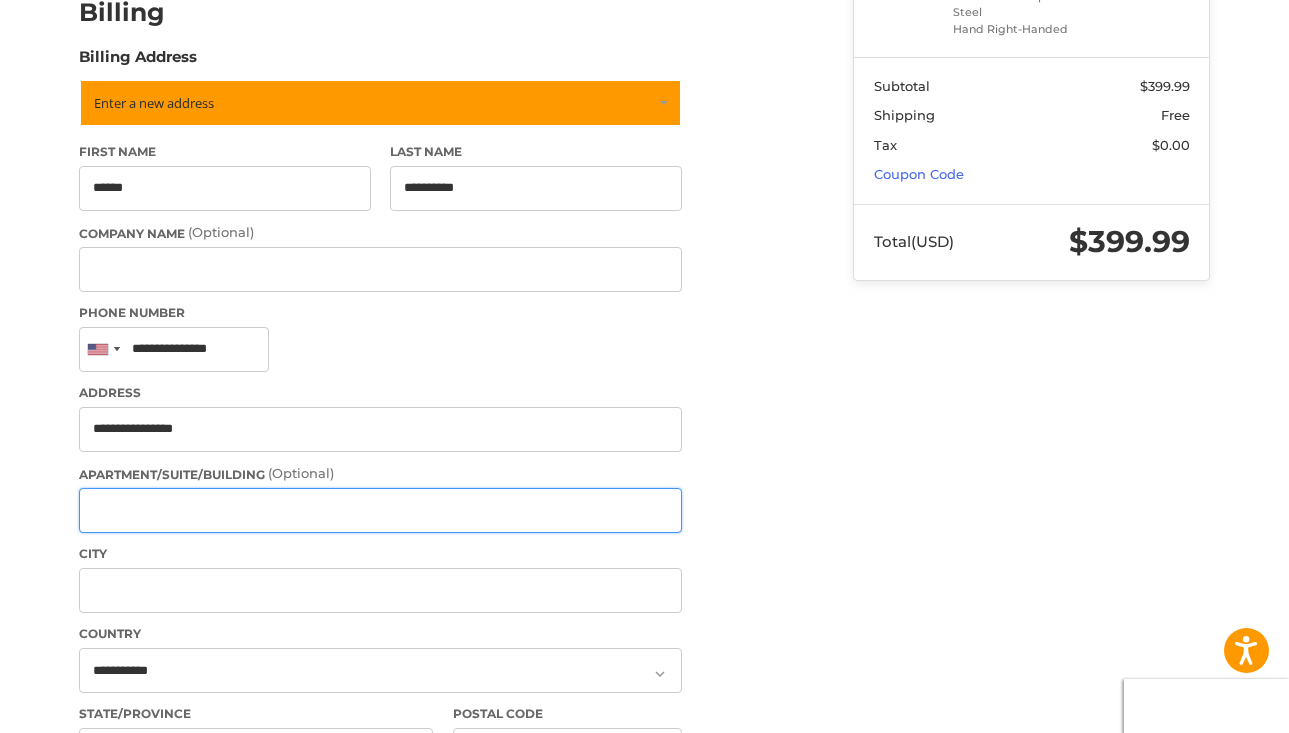 click on "Apartment/Suite/Building   (Optional)" at bounding box center [380, 510] 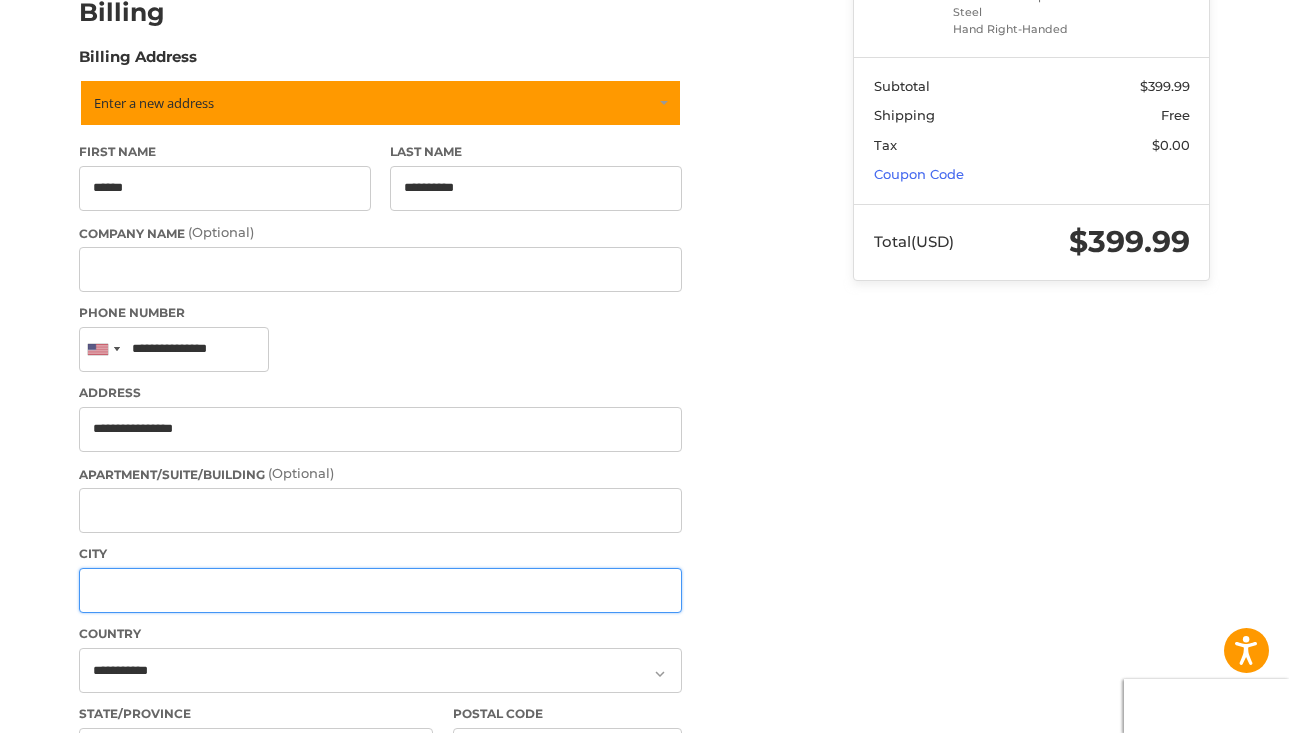 click on "City" at bounding box center (380, 590) 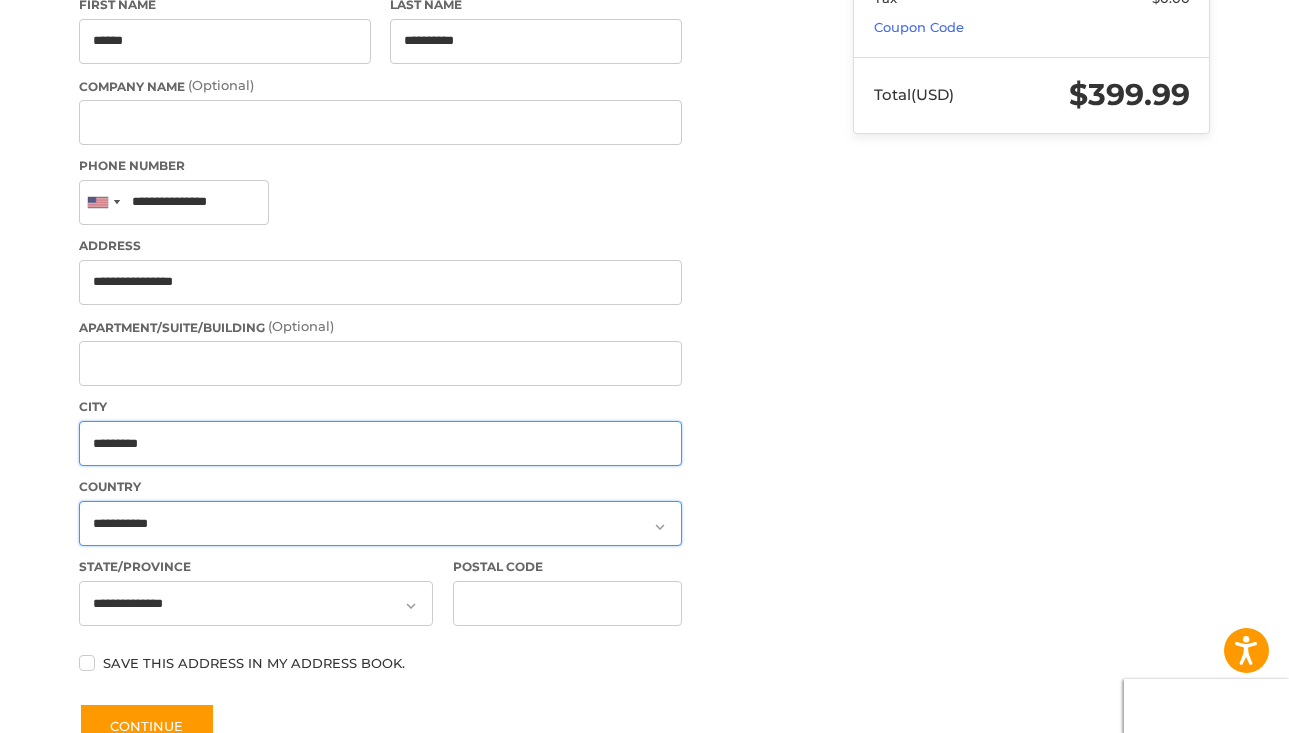 scroll, scrollTop: 590, scrollLeft: 0, axis: vertical 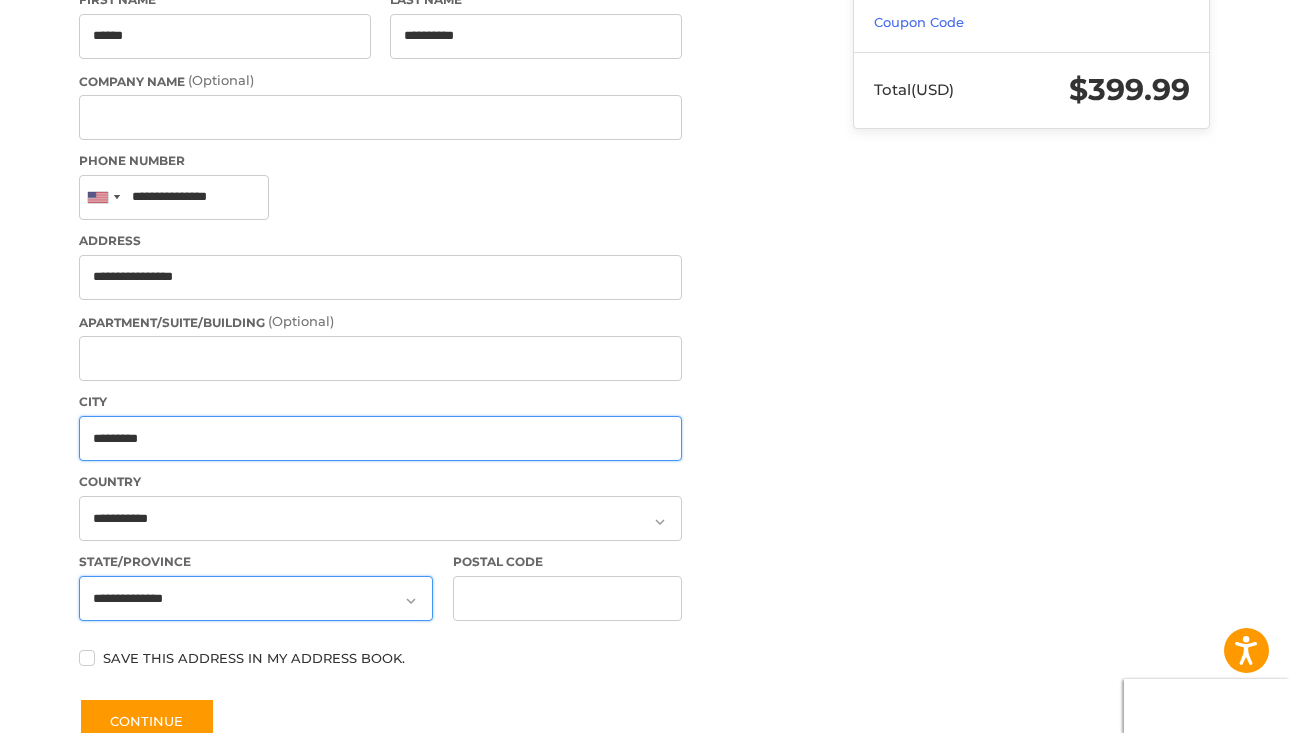 type on "*********" 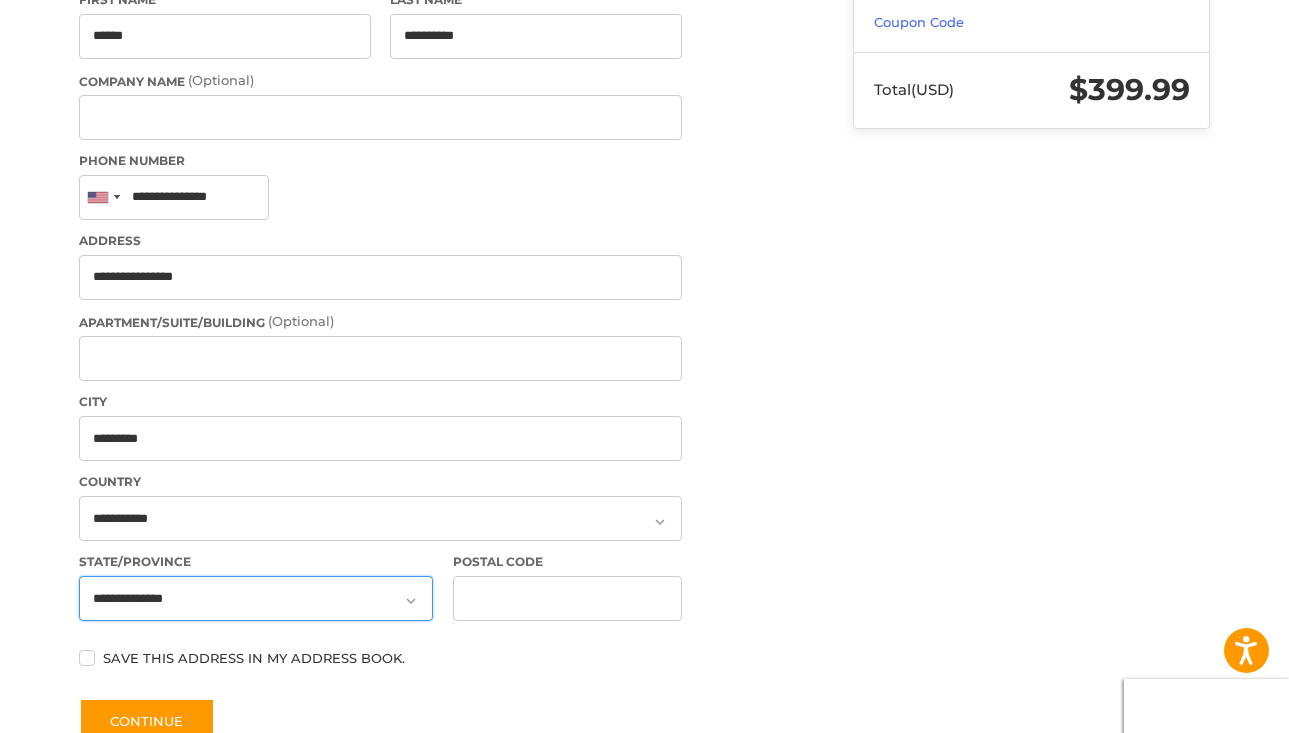 click on "**********" at bounding box center [256, 598] 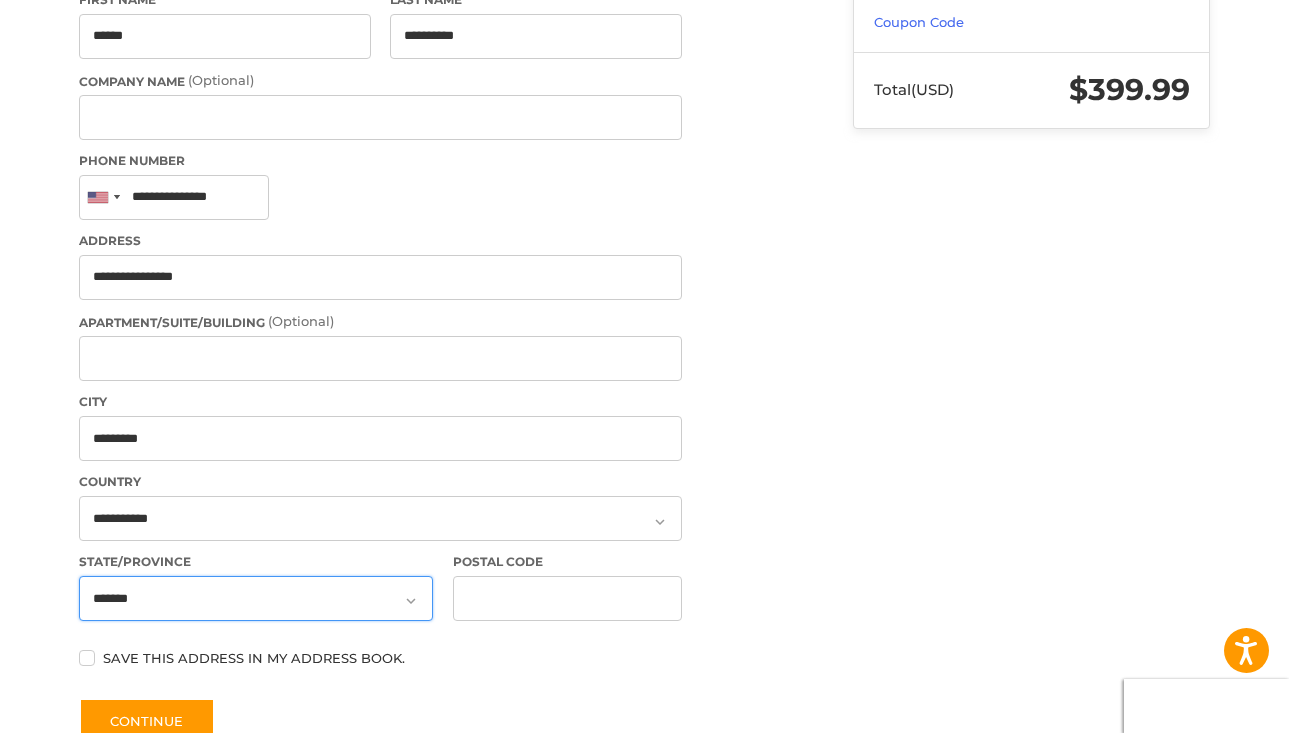 click on "**********" at bounding box center (0, 0) 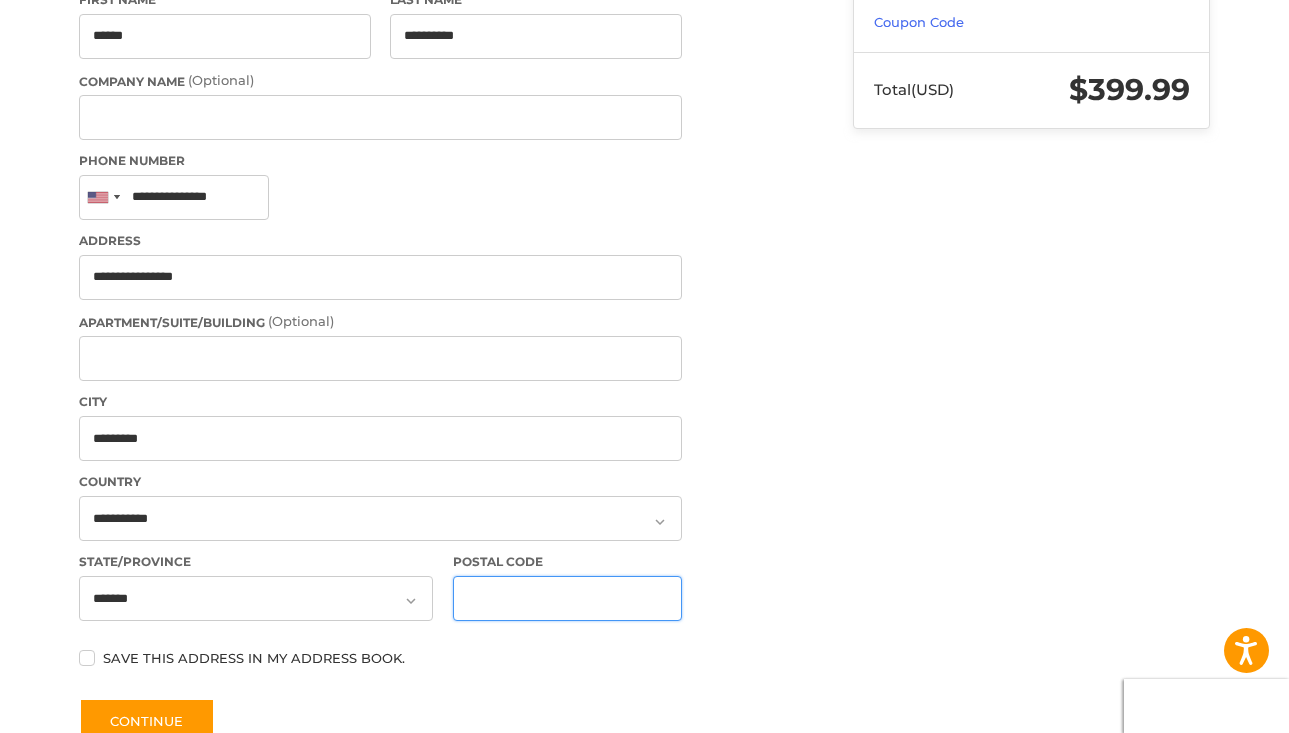 click on "Postal Code" at bounding box center [568, 598] 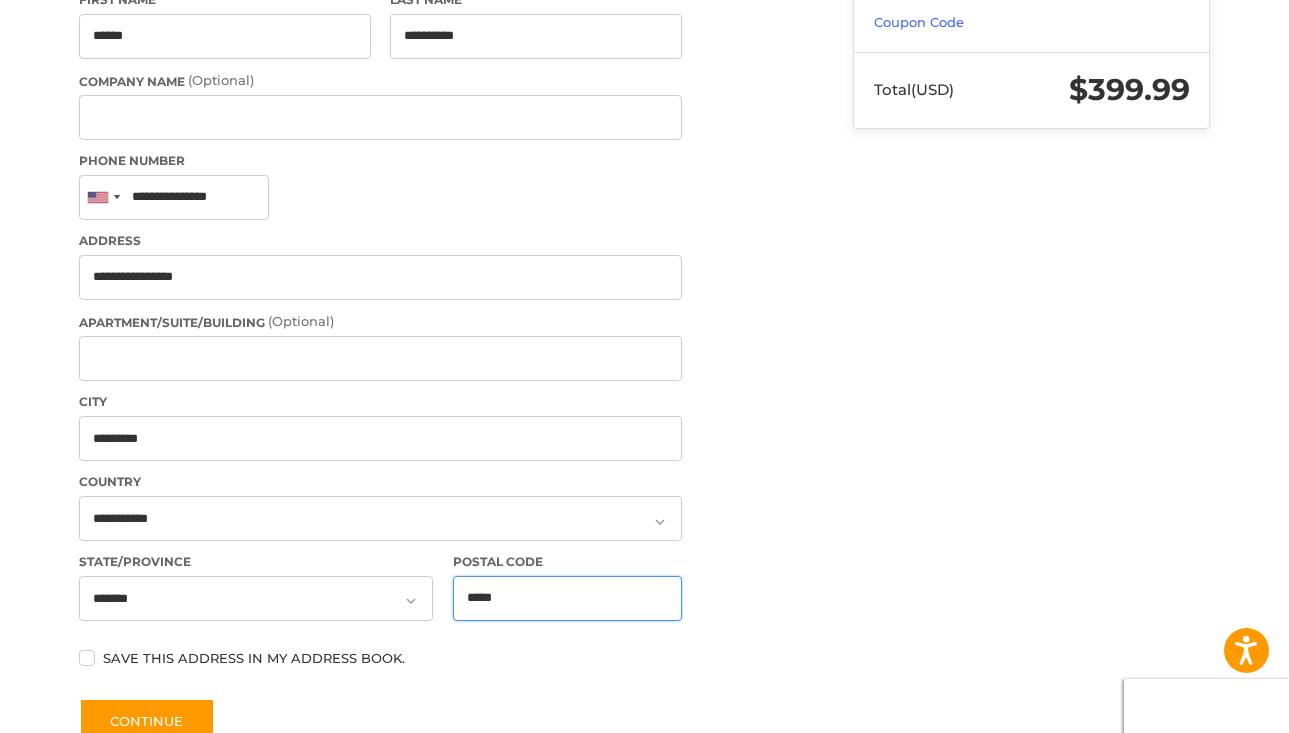 type on "*****" 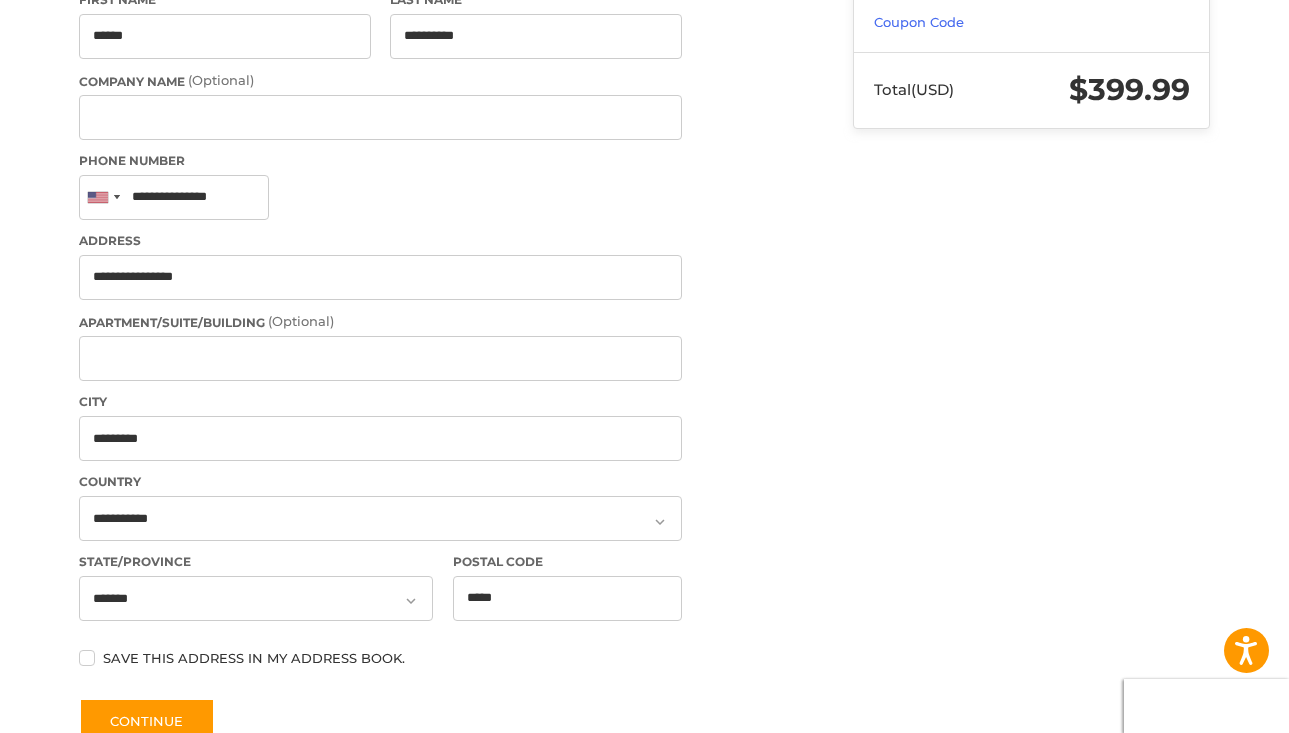 click on "**********" at bounding box center [419, 207] 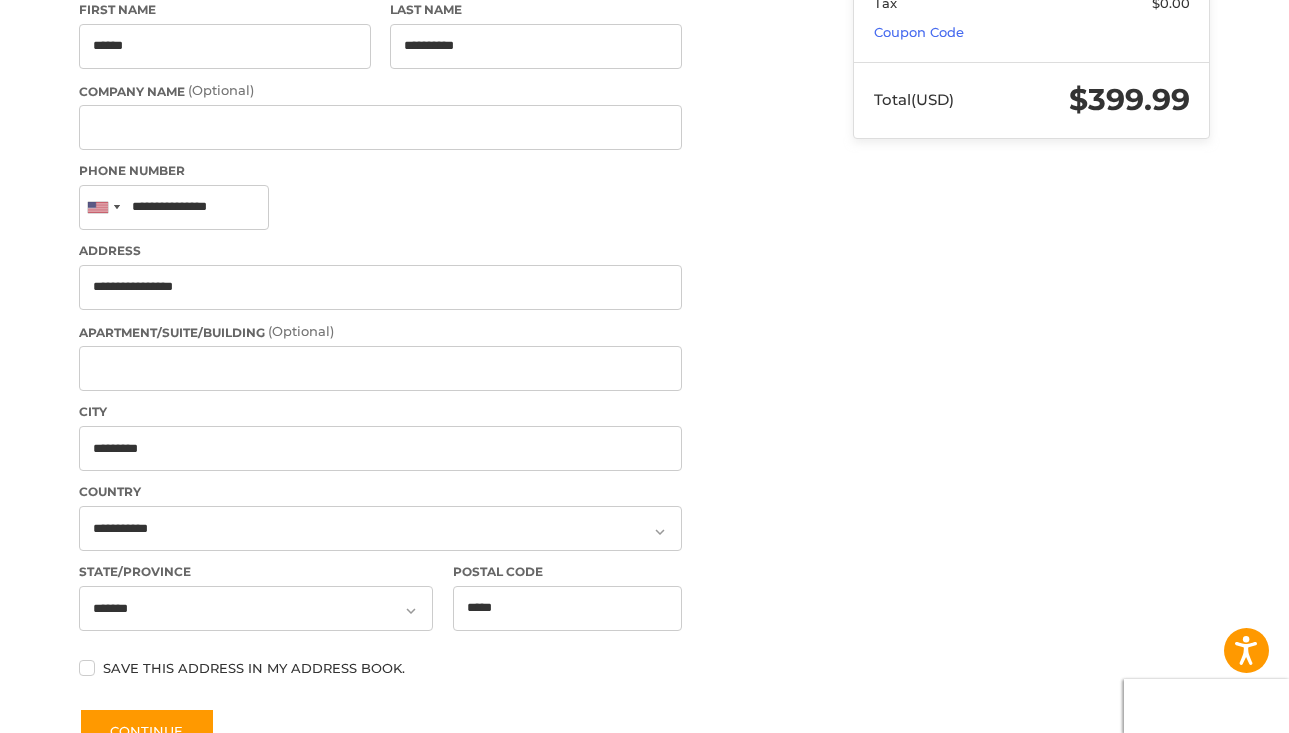 scroll, scrollTop: 627, scrollLeft: 0, axis: vertical 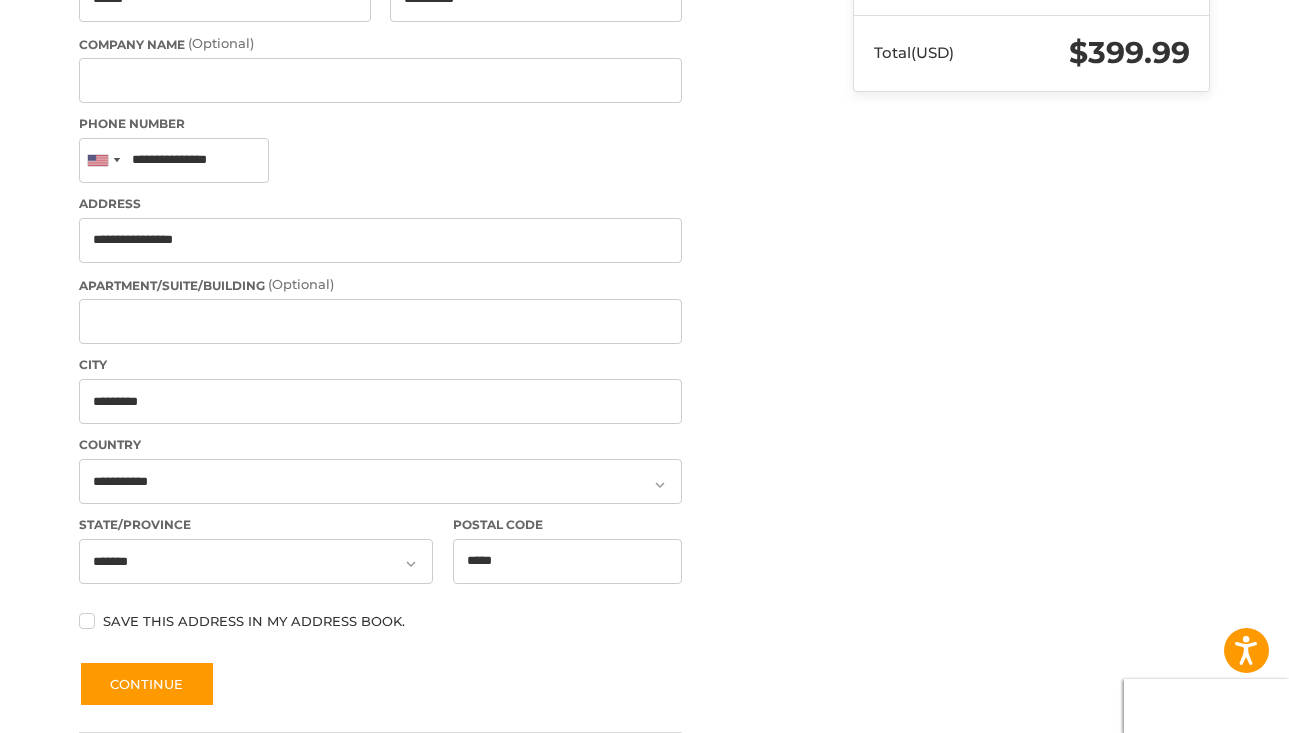 click on "Save this address in my address book." at bounding box center (380, 621) 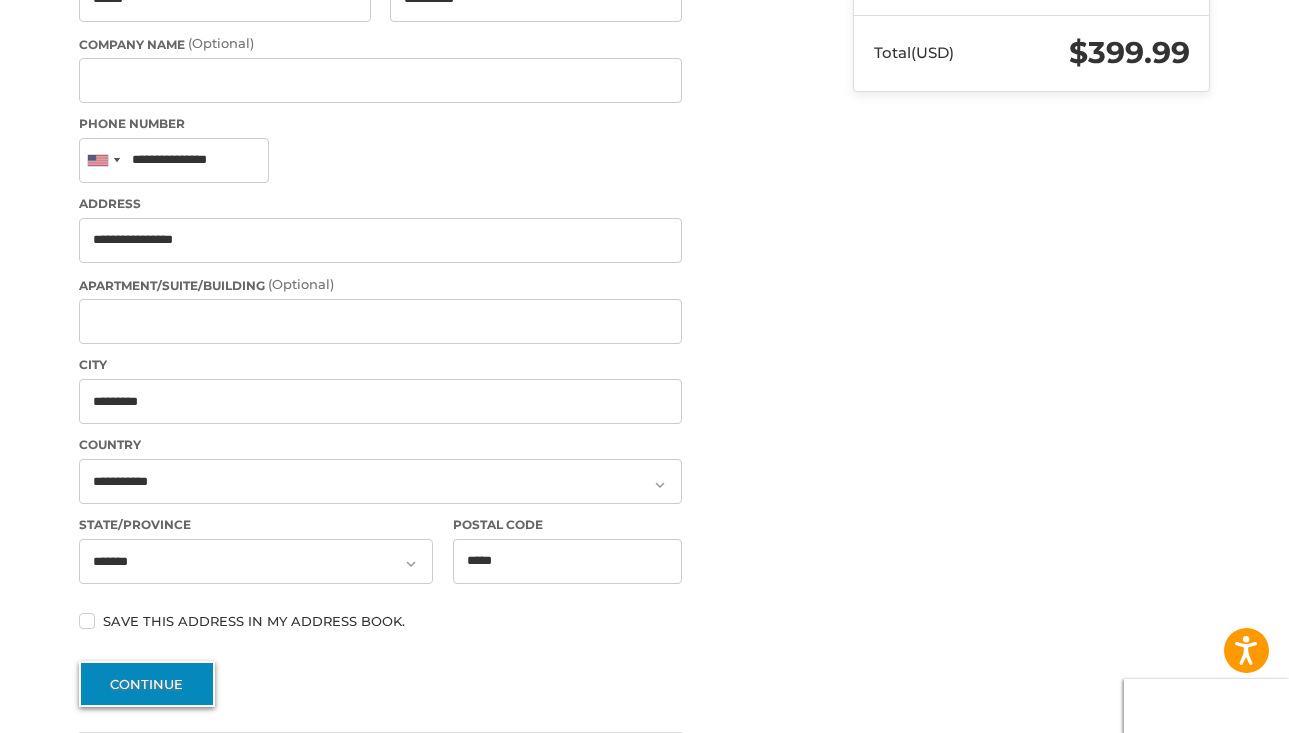 click on "Continue" at bounding box center [147, 684] 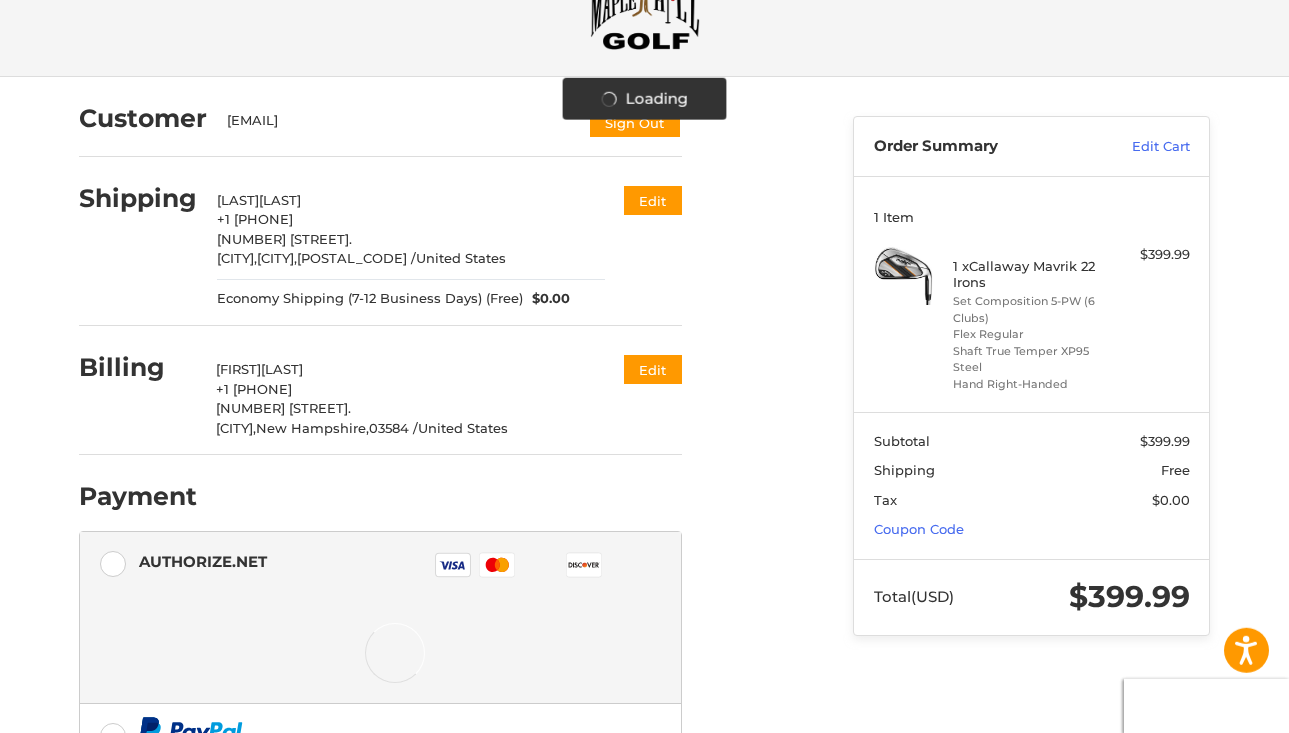 scroll, scrollTop: 84, scrollLeft: 0, axis: vertical 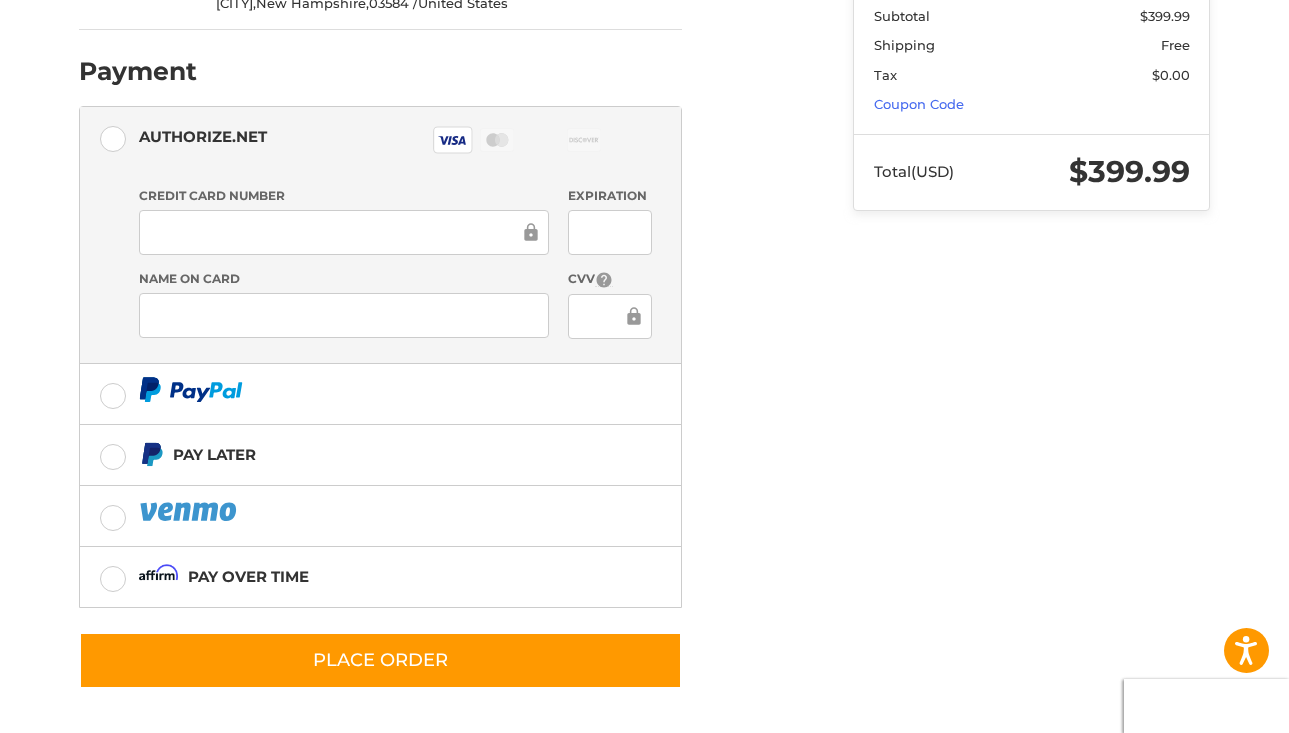 click at bounding box center (344, 315) 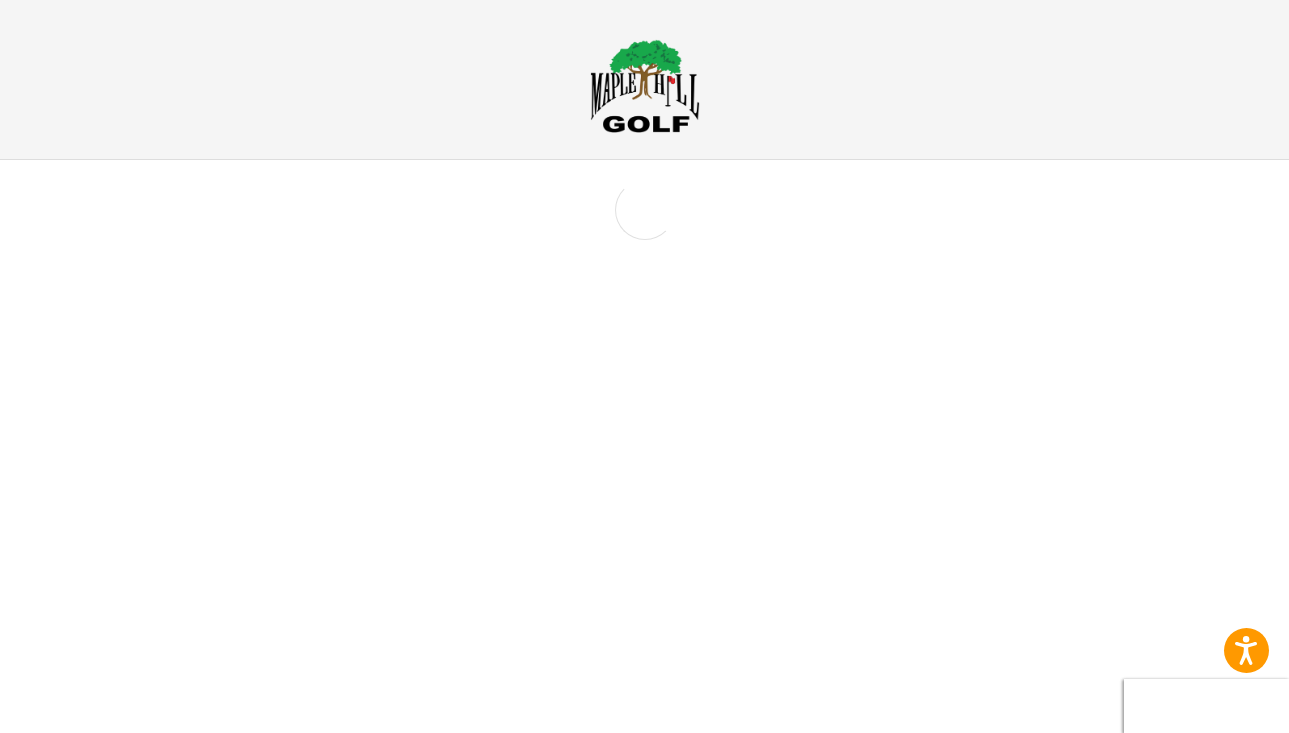 scroll, scrollTop: 0, scrollLeft: 0, axis: both 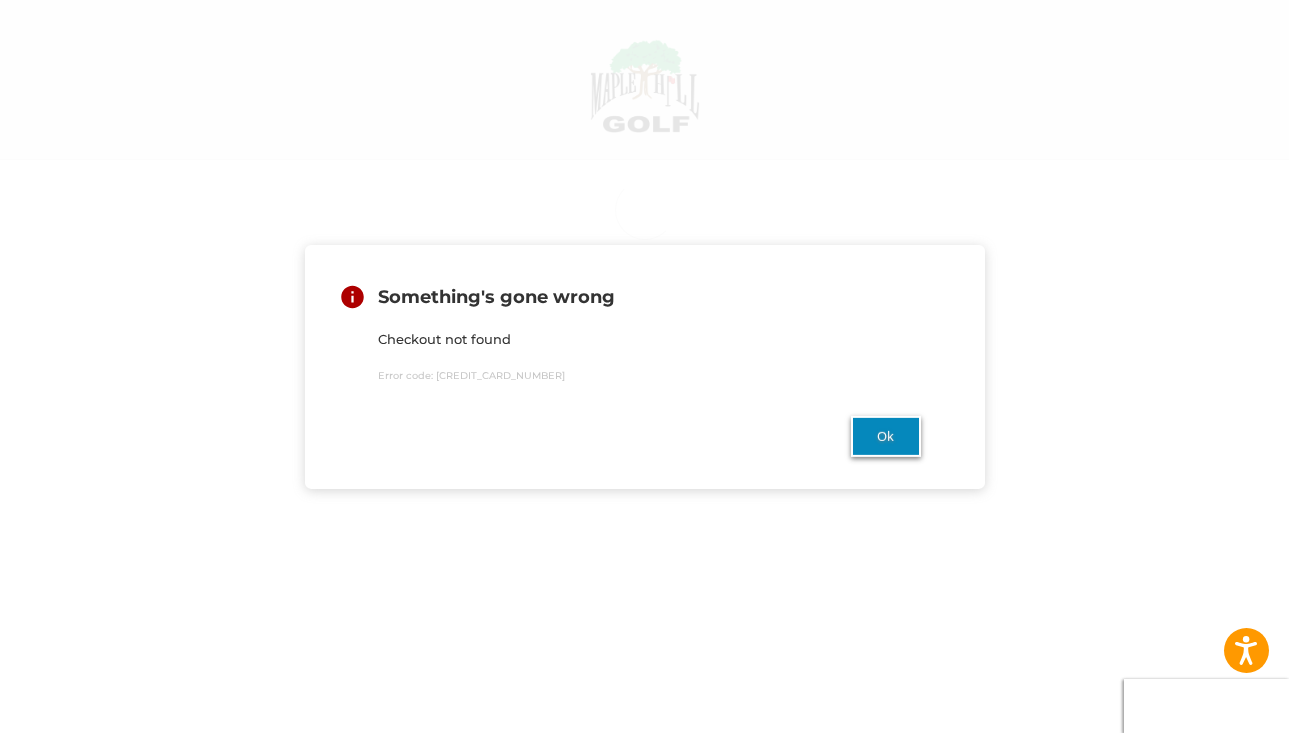 click on "Ok" at bounding box center [886, 436] 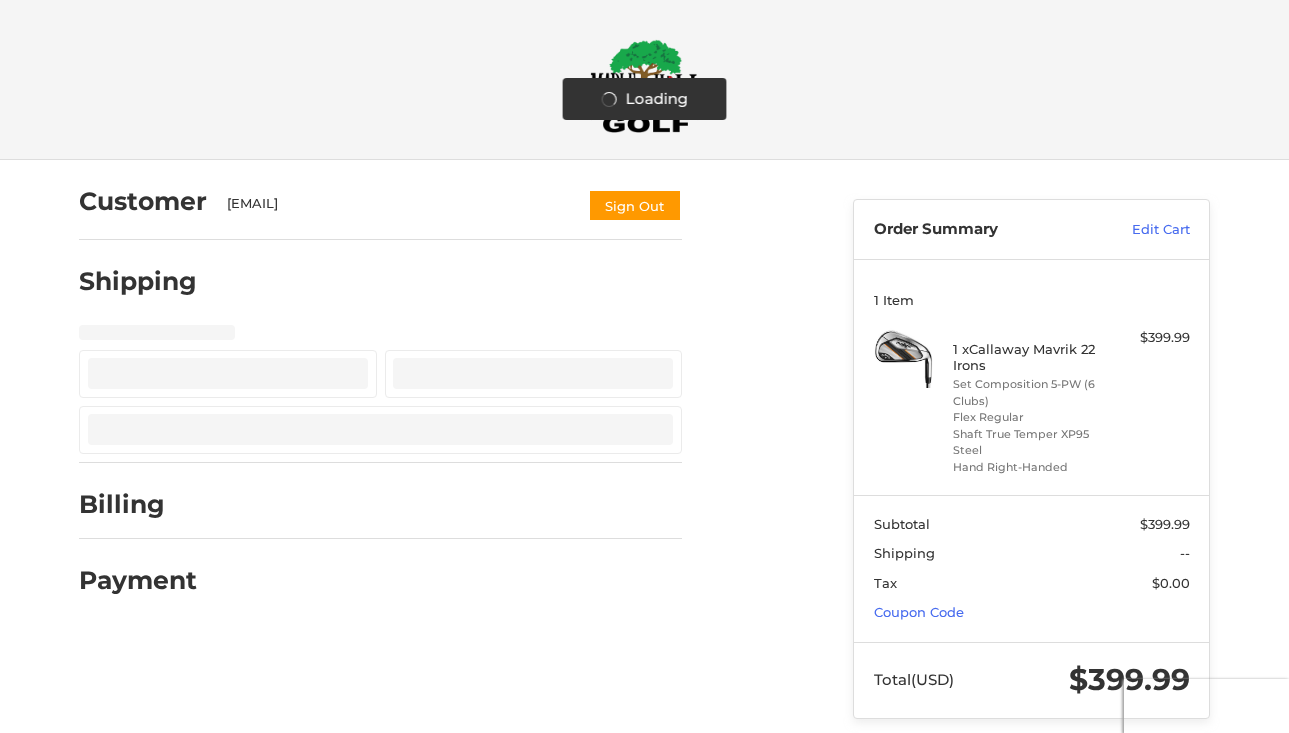 scroll, scrollTop: 0, scrollLeft: 0, axis: both 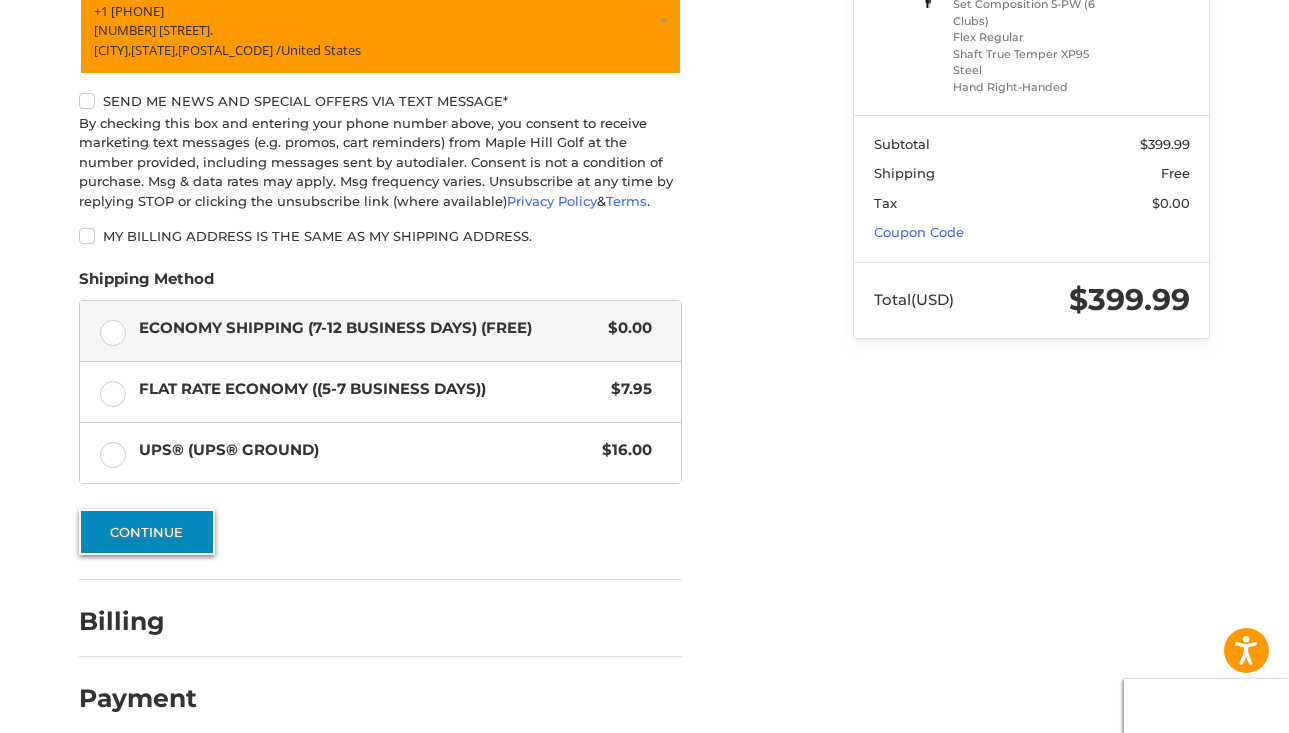 click on "Continue" at bounding box center [147, 532] 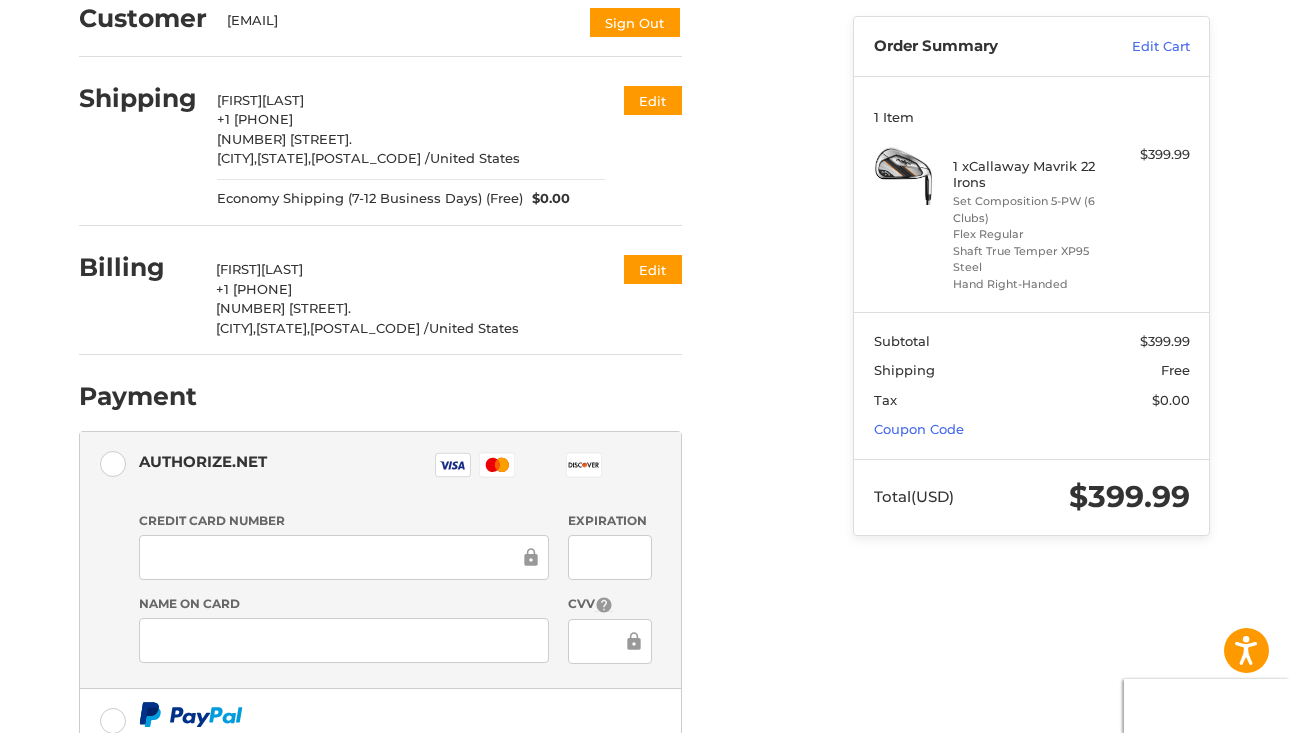 scroll, scrollTop: 180, scrollLeft: 0, axis: vertical 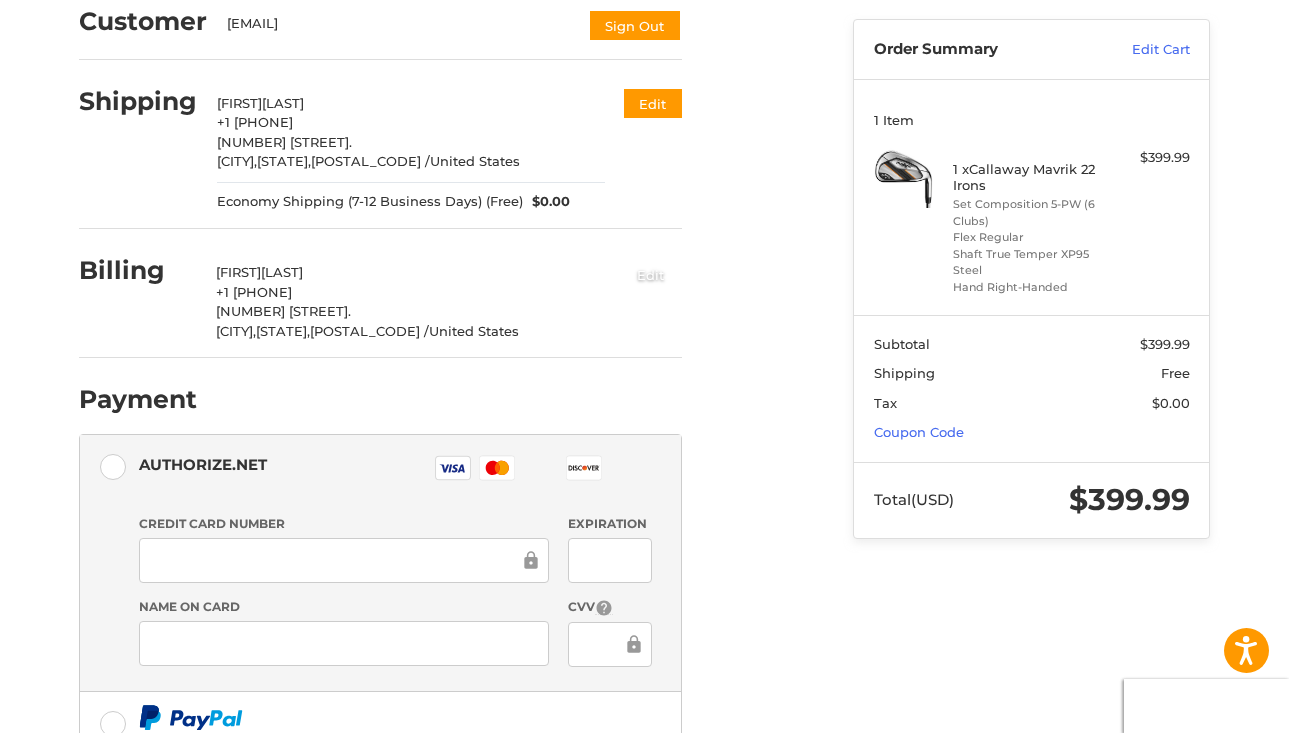 click on "Edit" at bounding box center [651, 274] 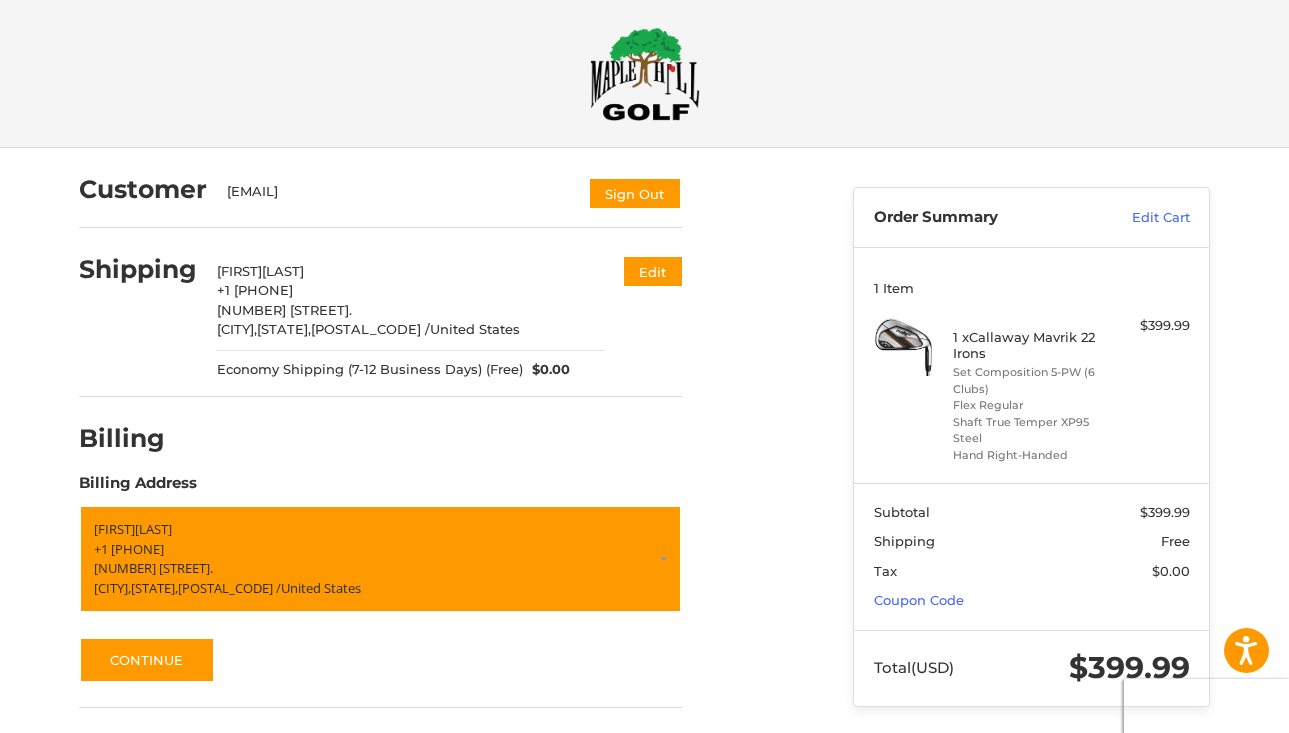 scroll, scrollTop: 0, scrollLeft: 0, axis: both 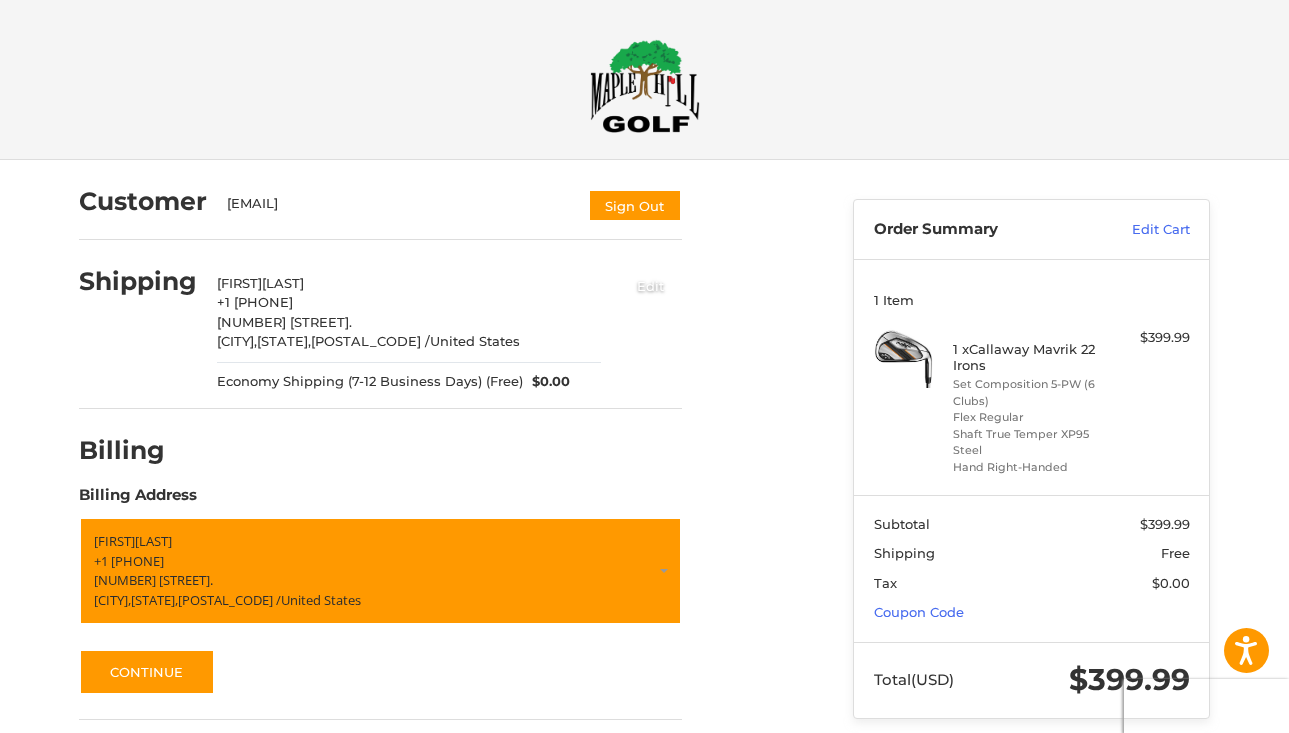 click on "Edit" at bounding box center (651, 285) 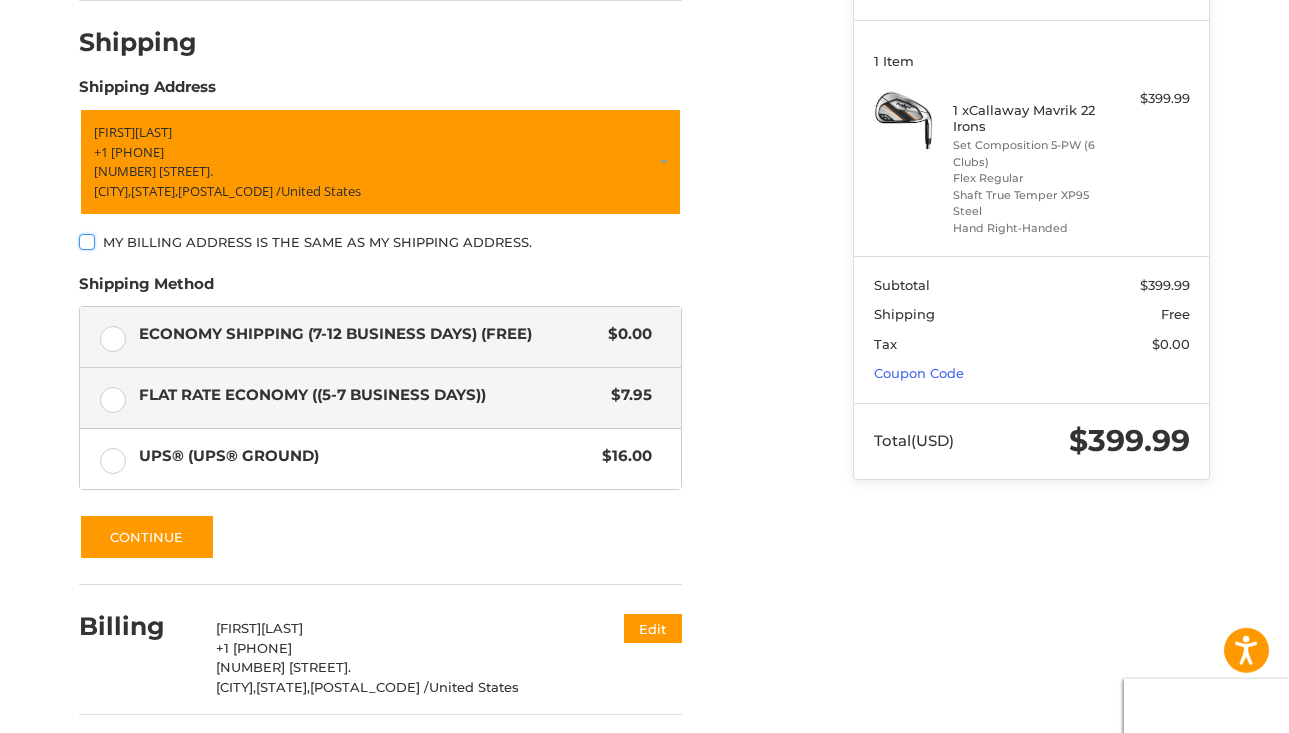 scroll, scrollTop: 241, scrollLeft: 0, axis: vertical 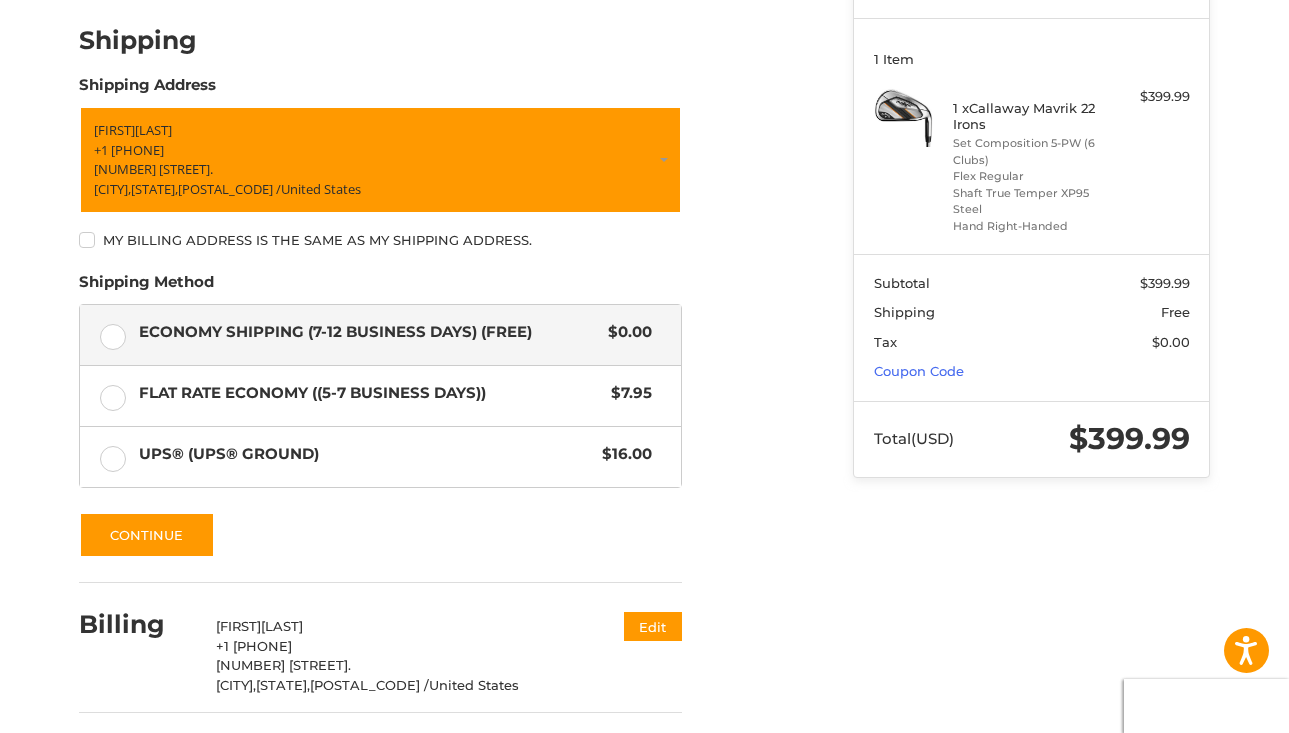 click on "+1 [PHONE] [NUMBER] [STREET] [CITY], [STATE], [POSTAL_CODE] / United States My billing address is the same as my shipping address." at bounding box center (380, 180) 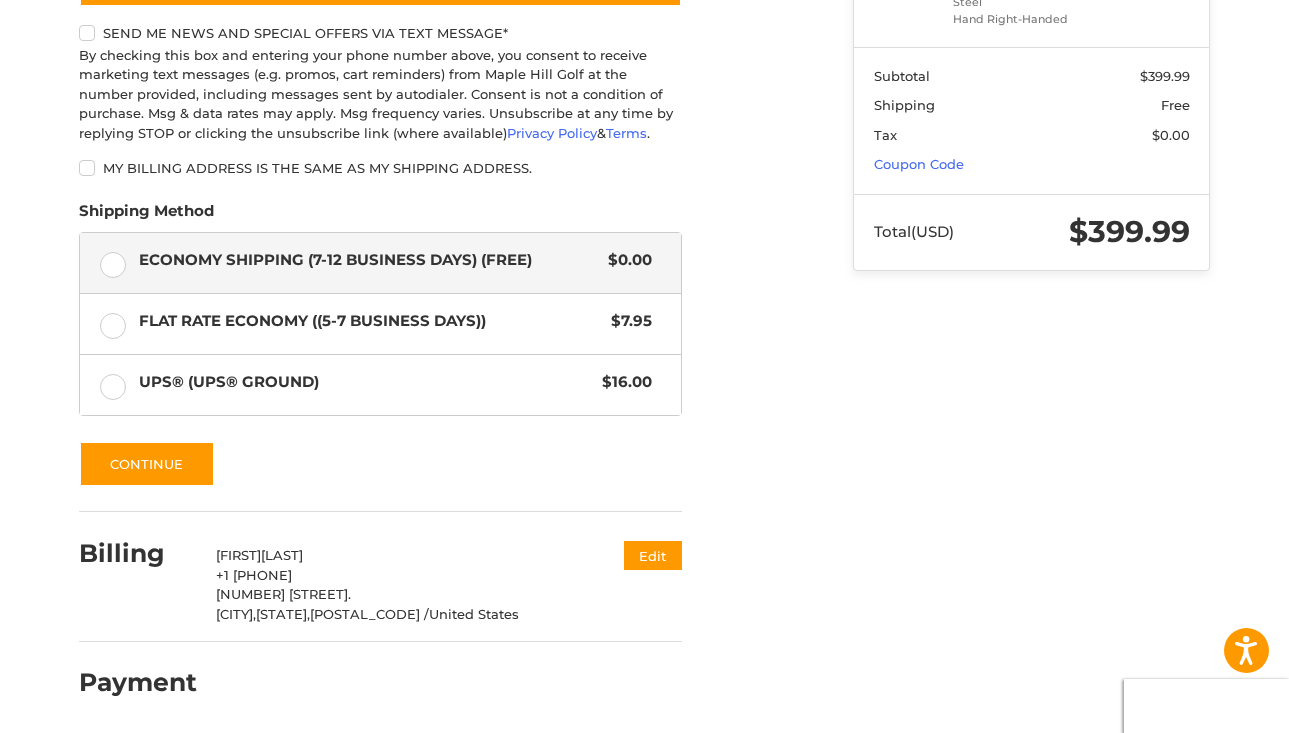 scroll, scrollTop: 457, scrollLeft: 0, axis: vertical 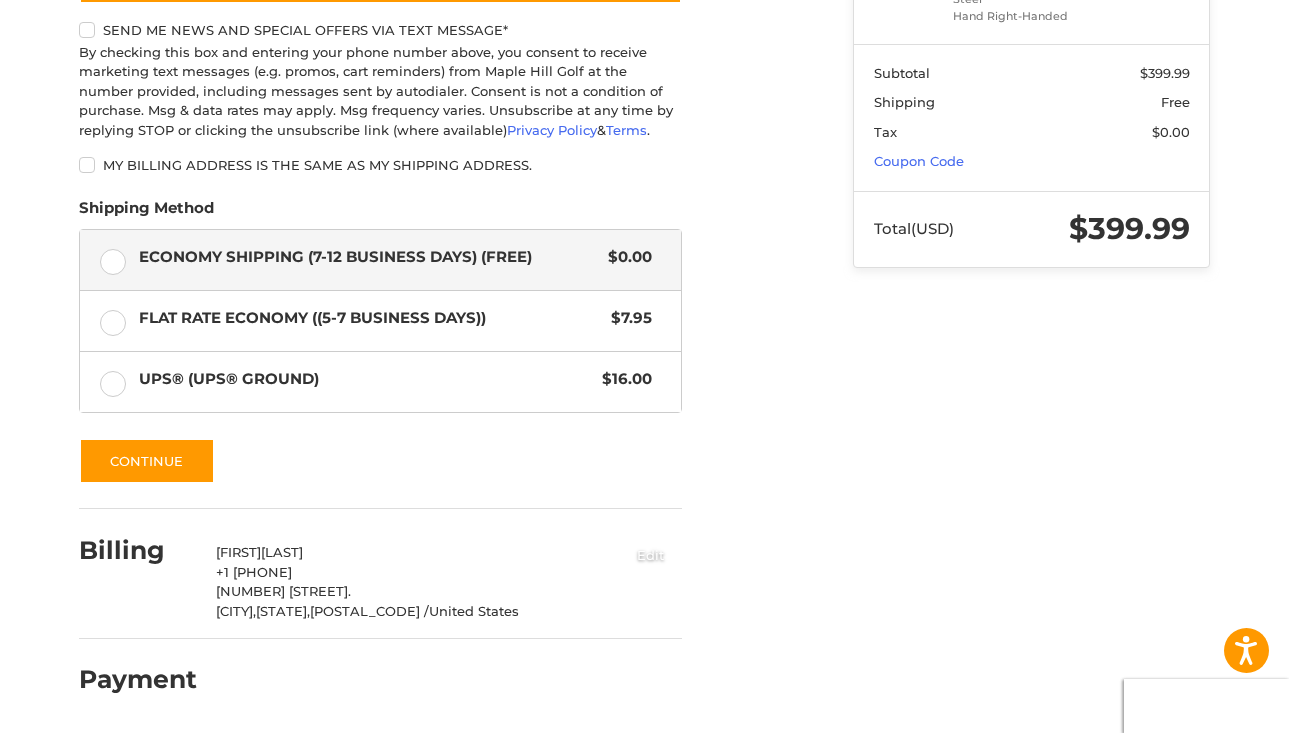 click on "Edit" at bounding box center [651, 554] 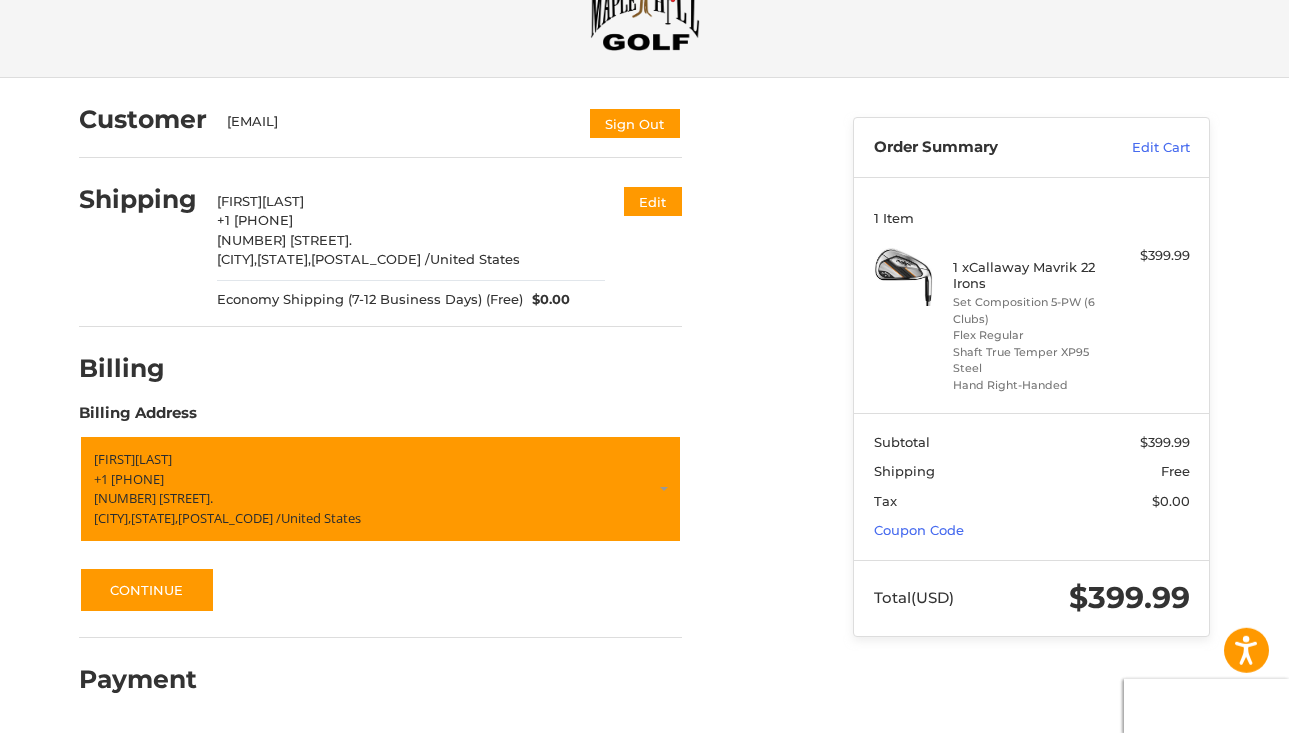 scroll, scrollTop: 86, scrollLeft: 0, axis: vertical 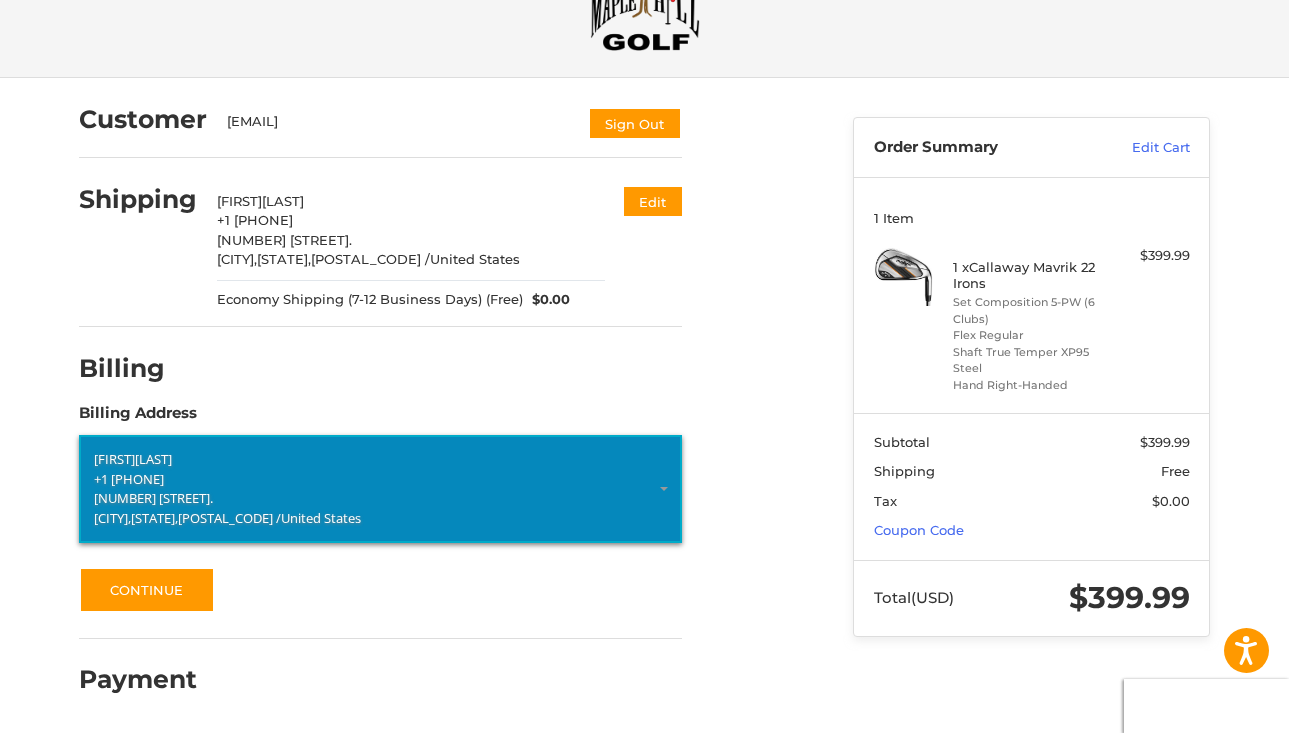 click on "[STATE]," at bounding box center (154, 517) 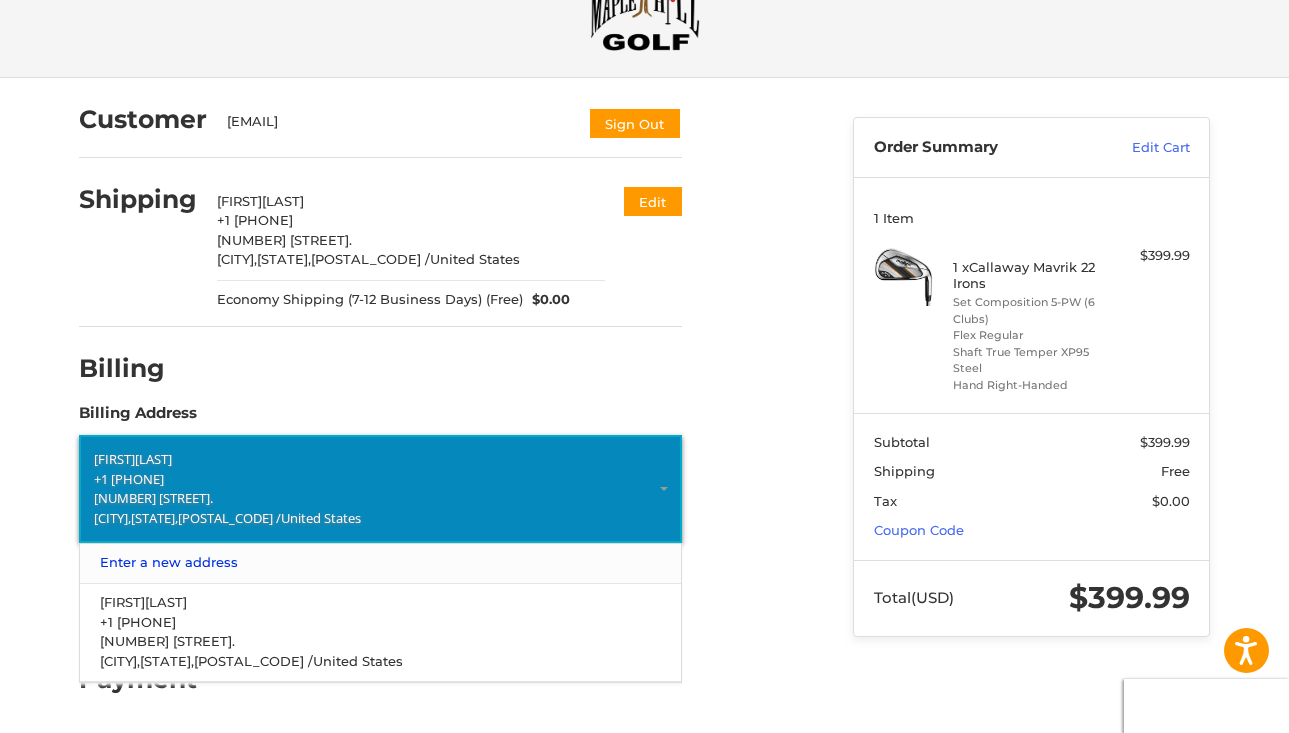 click on "Enter a new address" at bounding box center (381, 563) 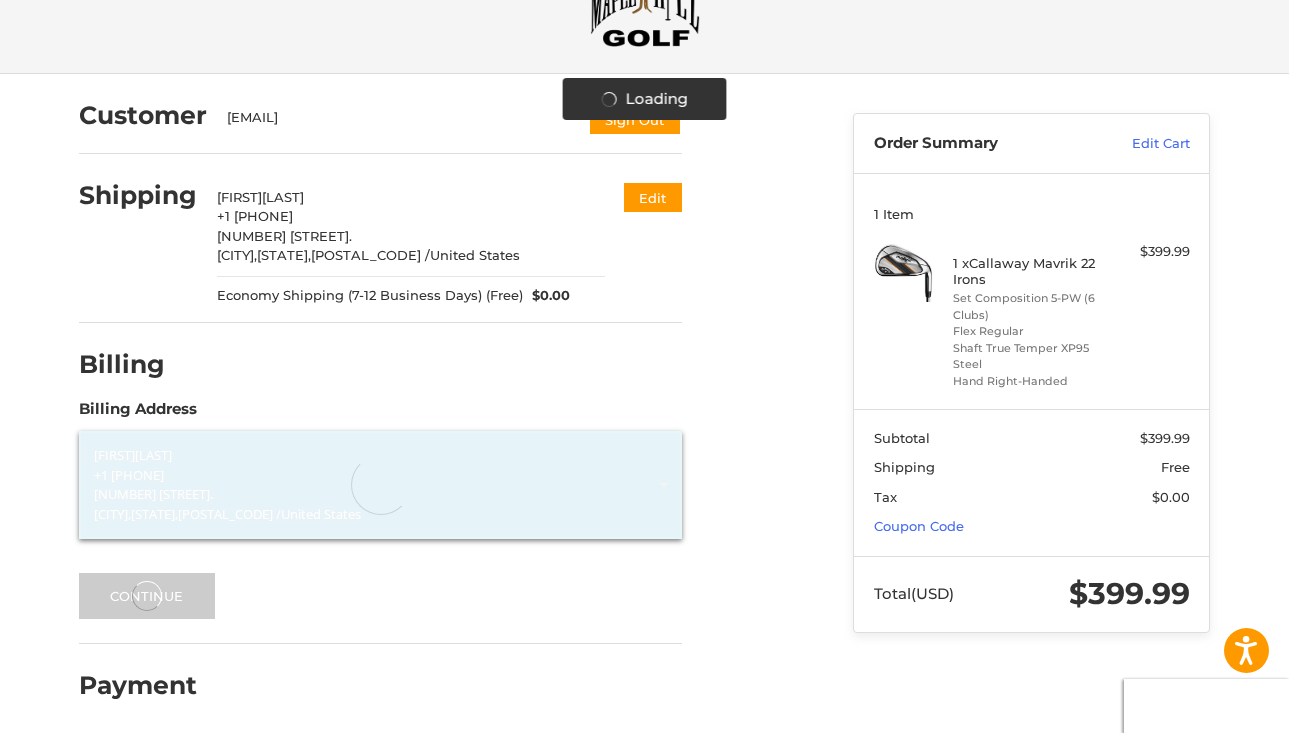 select on "**" 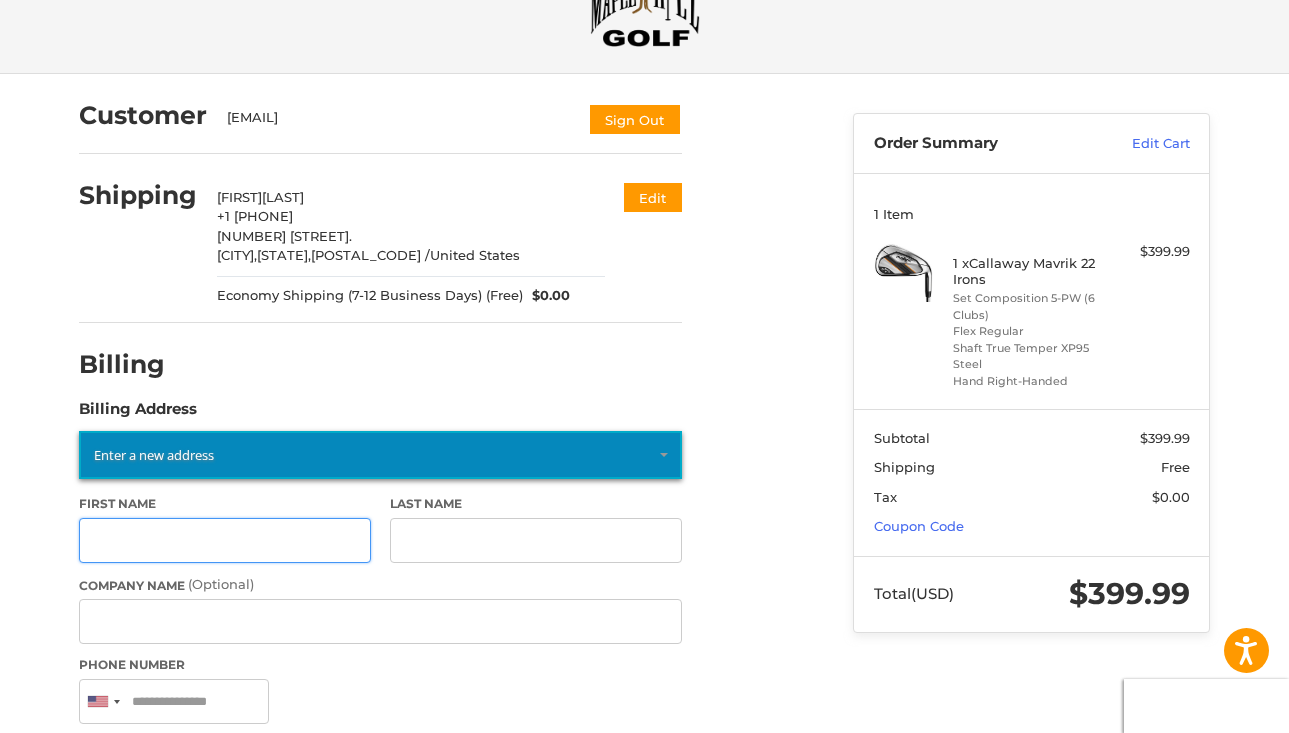 click on "First Name" at bounding box center [225, 540] 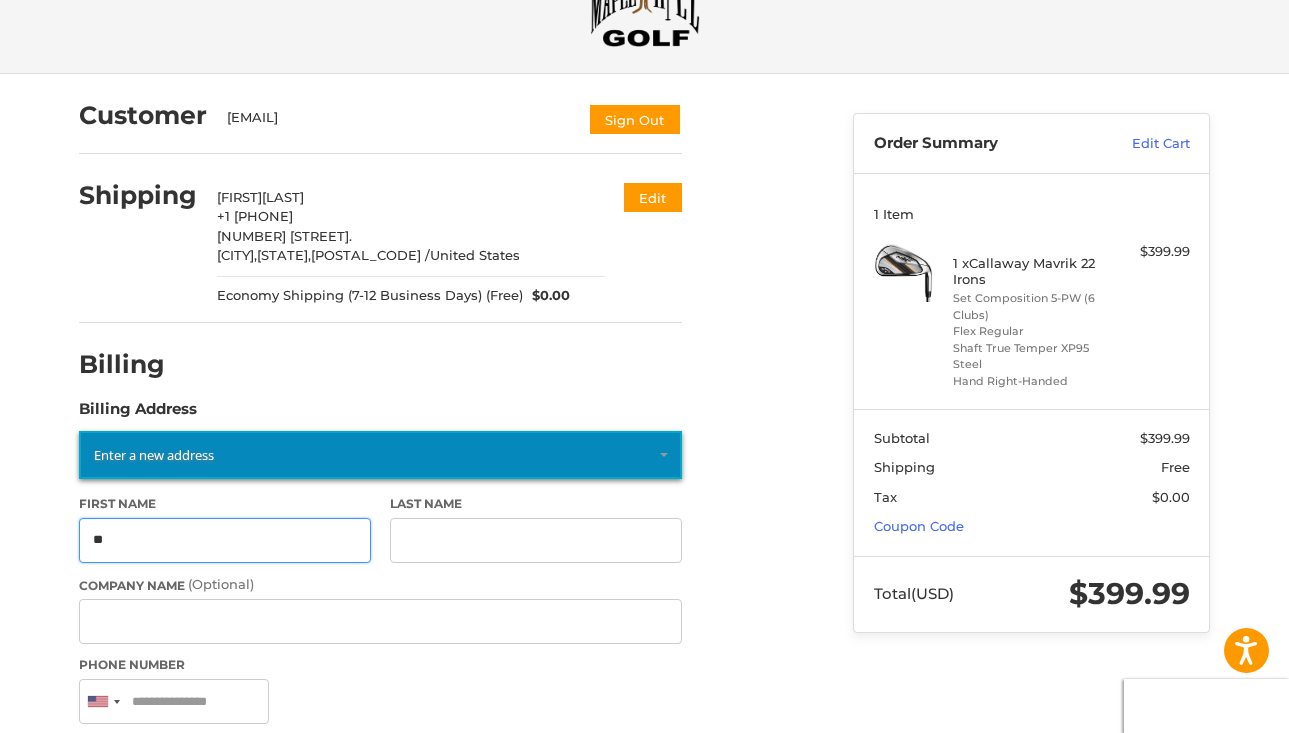 type on "*" 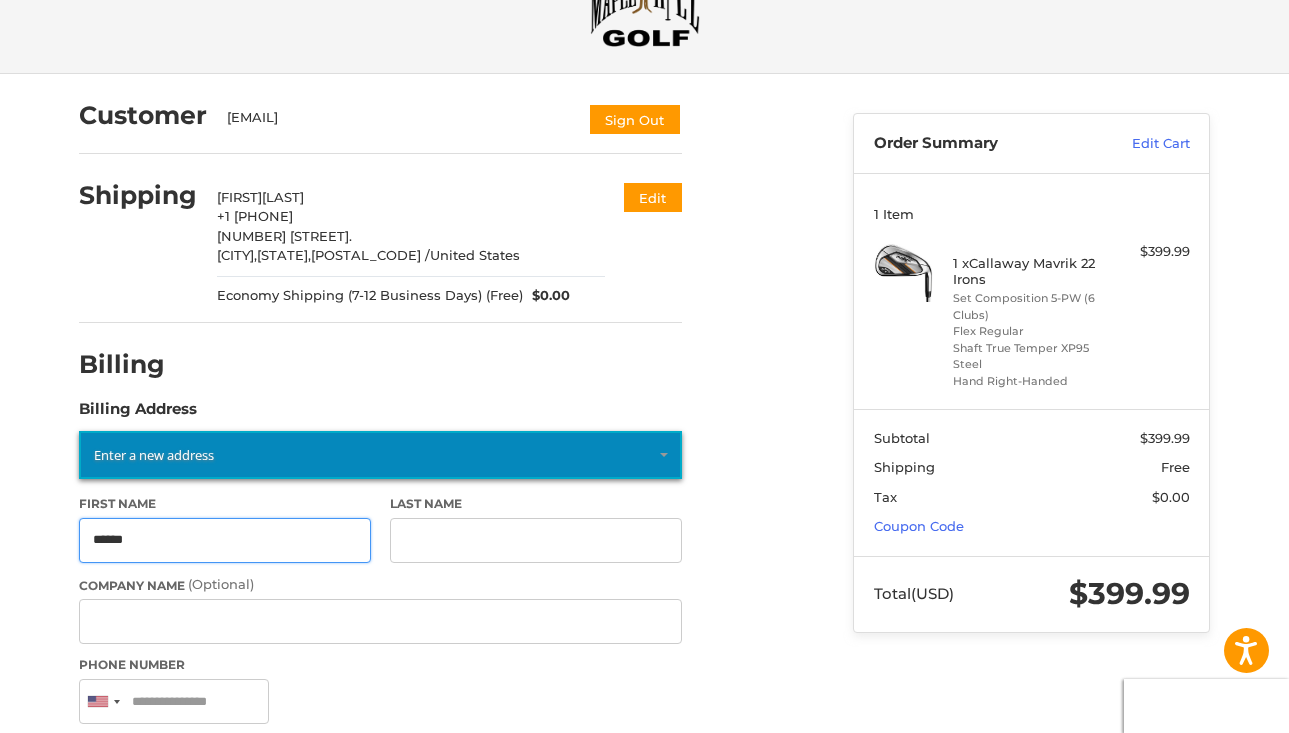 type on "******" 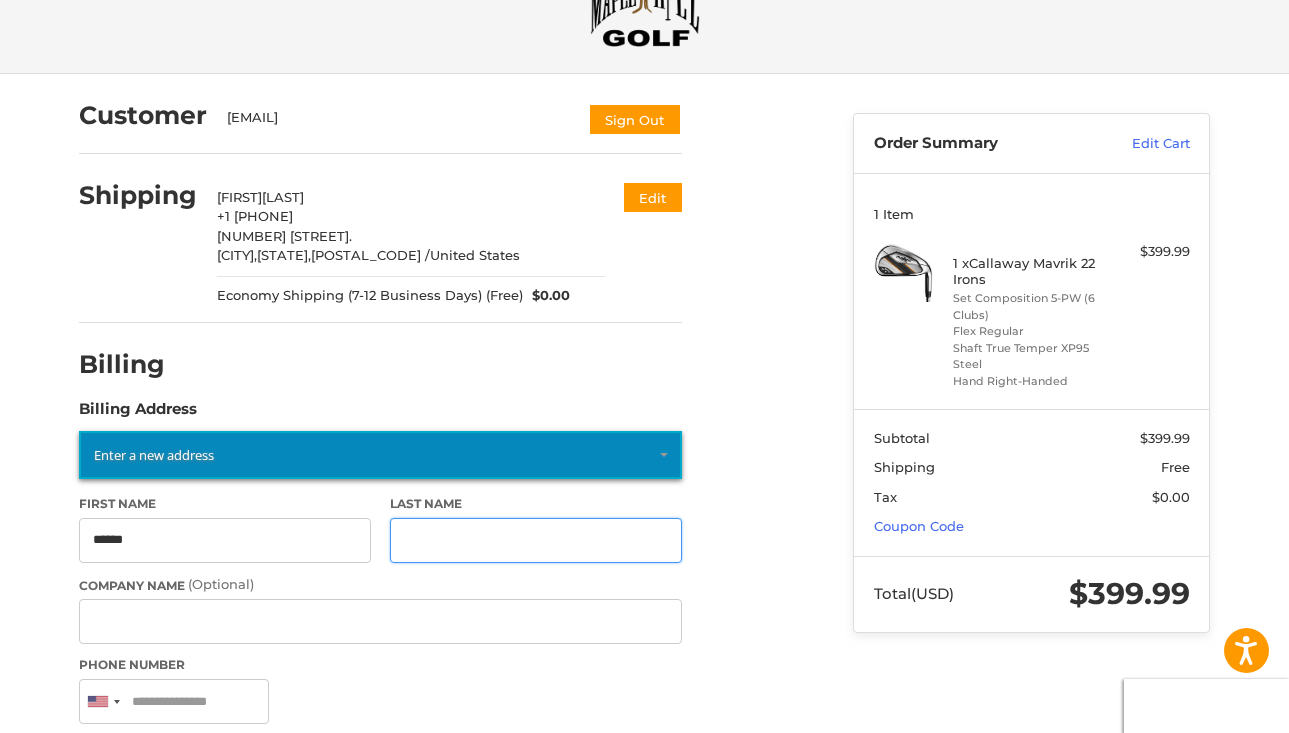 click on "Last Name" at bounding box center [536, 540] 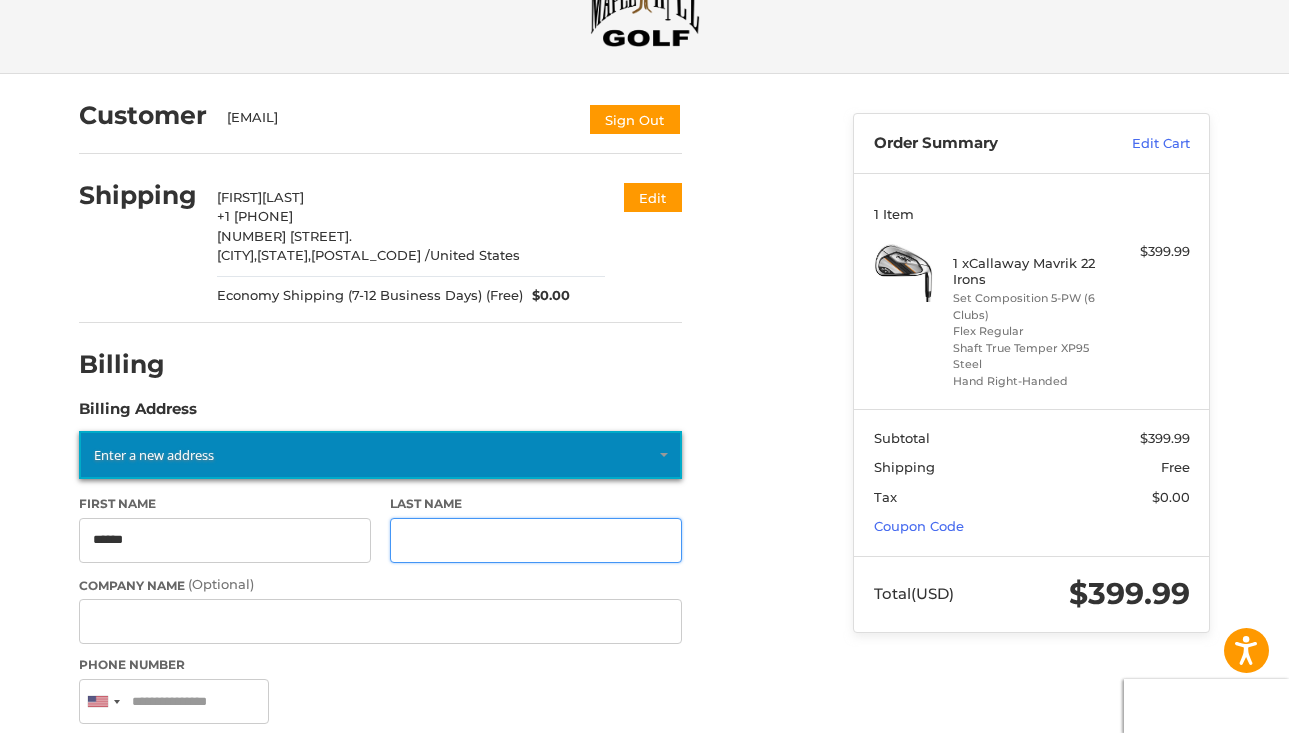 click on "Last Name" at bounding box center [536, 540] 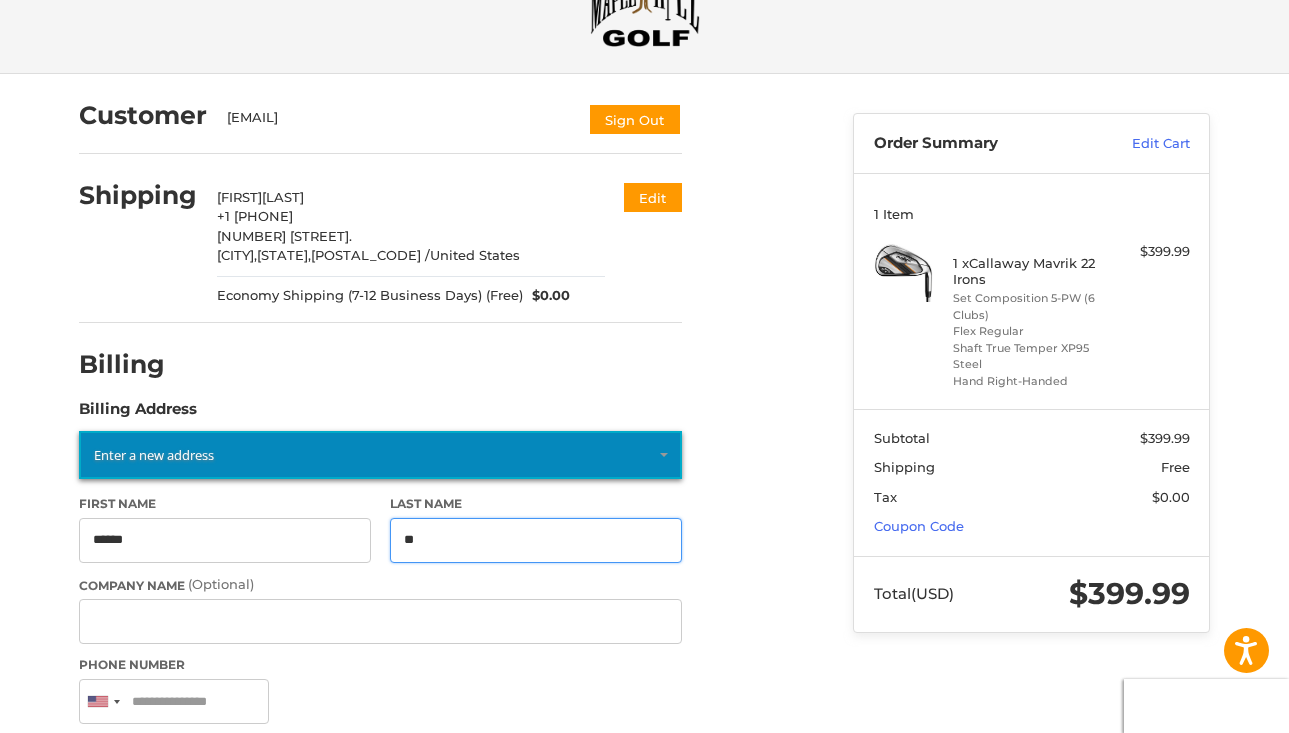 type on "*" 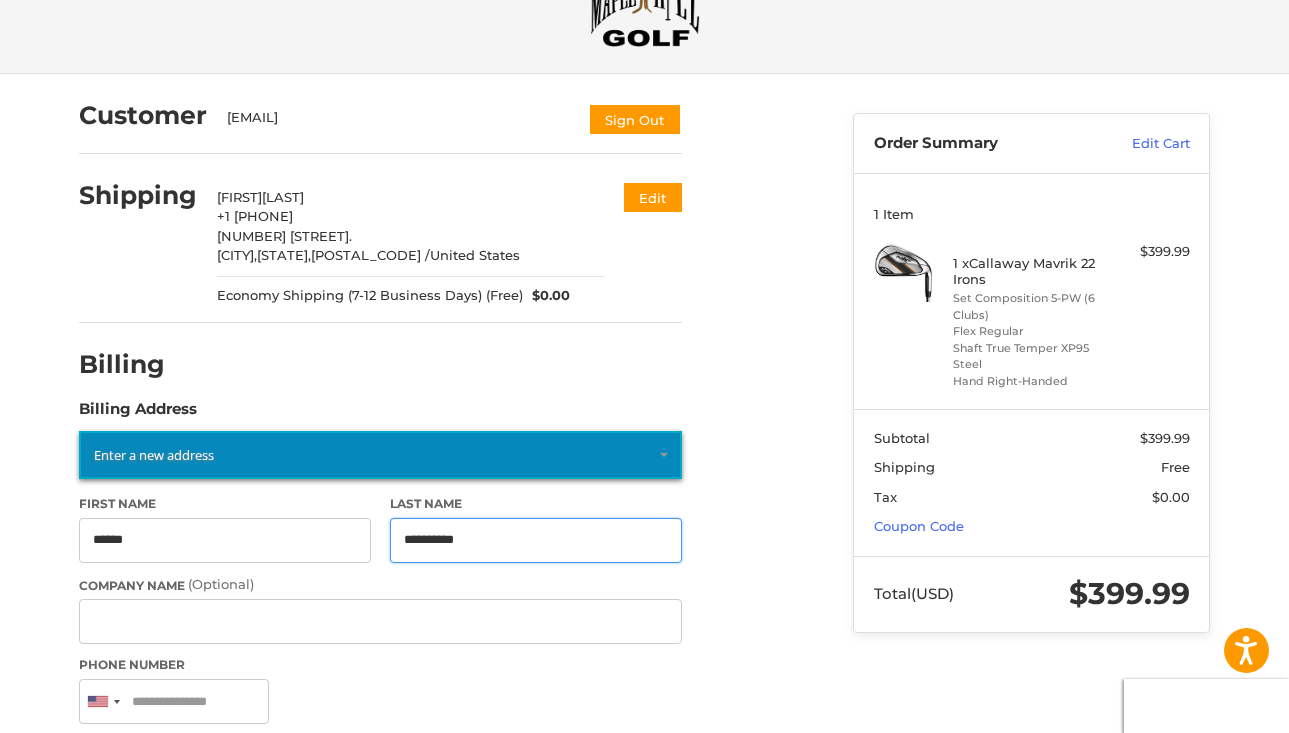 type on "**********" 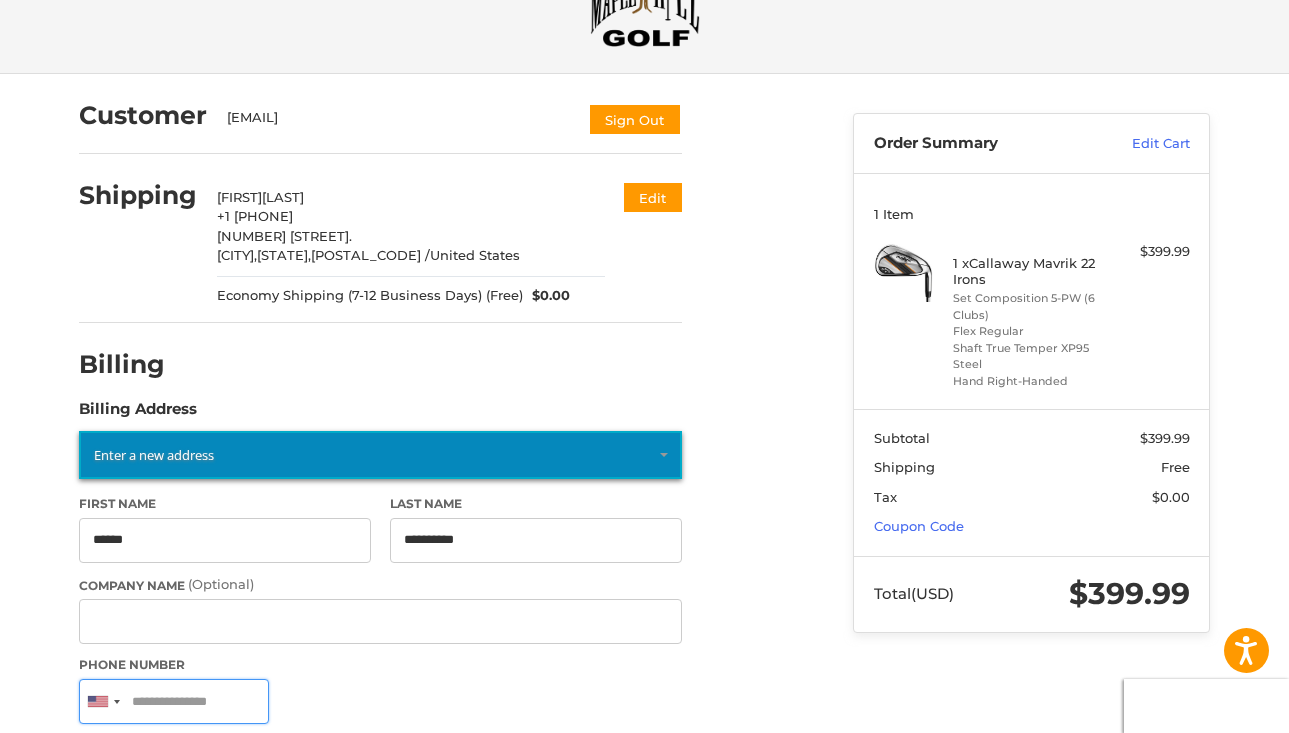 click on "Phone Number" at bounding box center (174, 701) 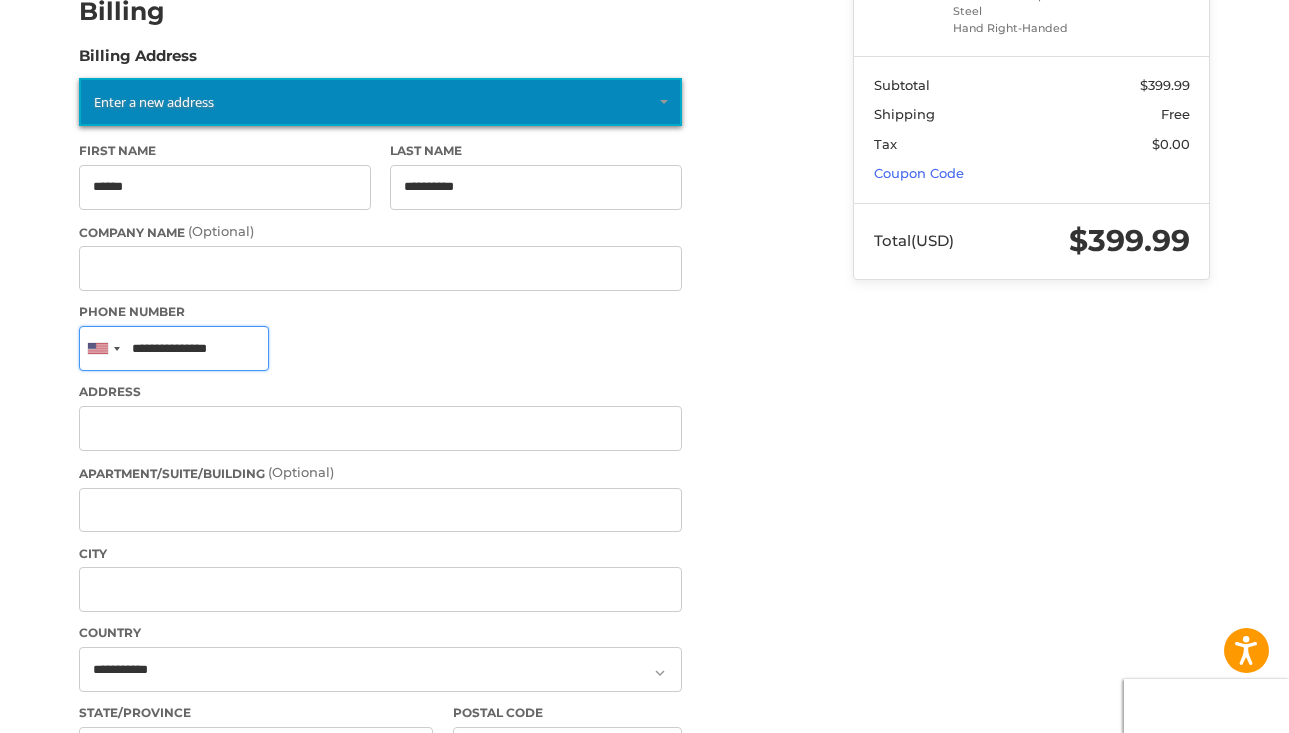 scroll, scrollTop: 441, scrollLeft: 0, axis: vertical 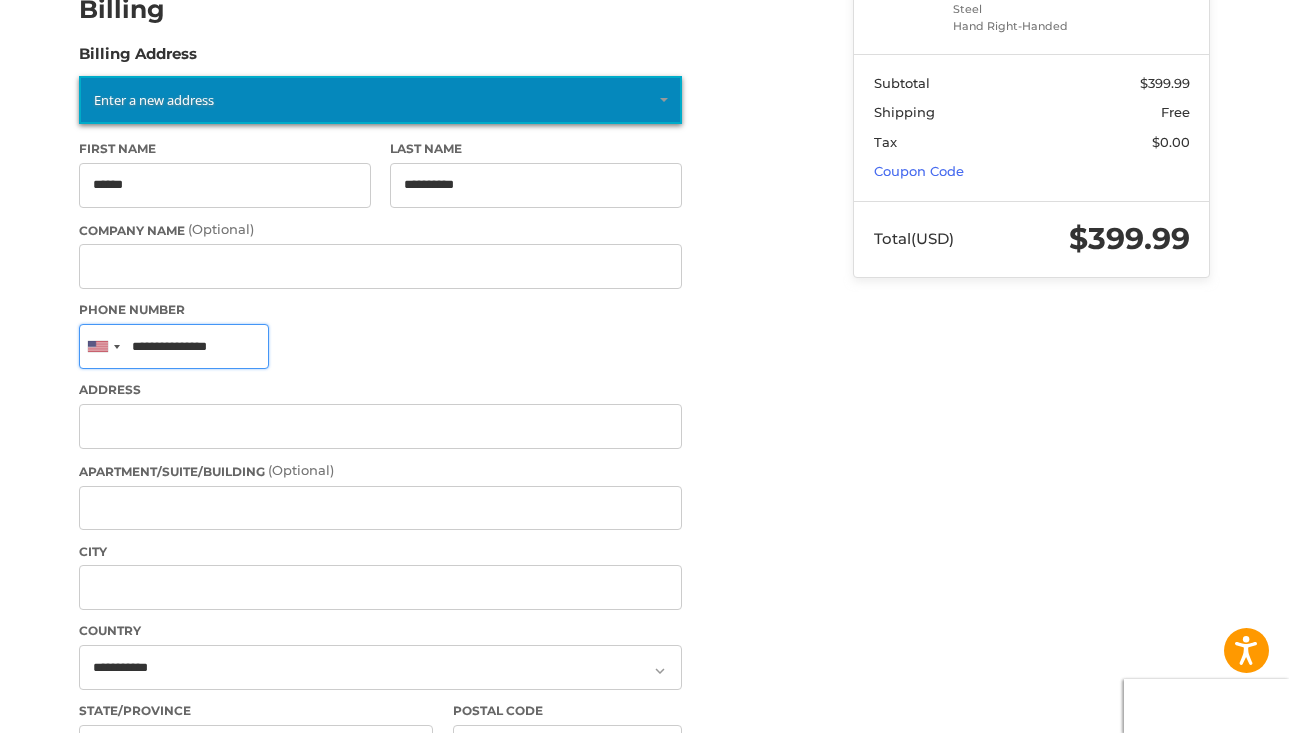 type on "**********" 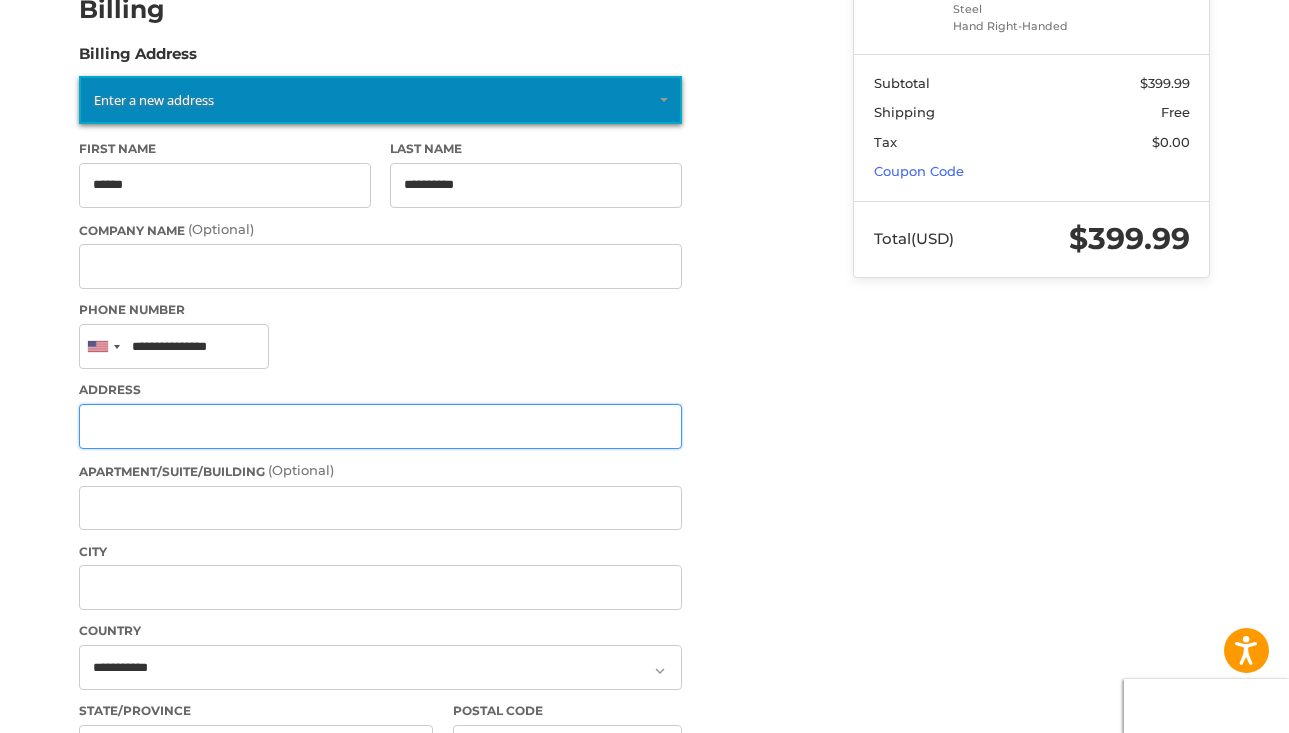 click on "Address" at bounding box center [380, 426] 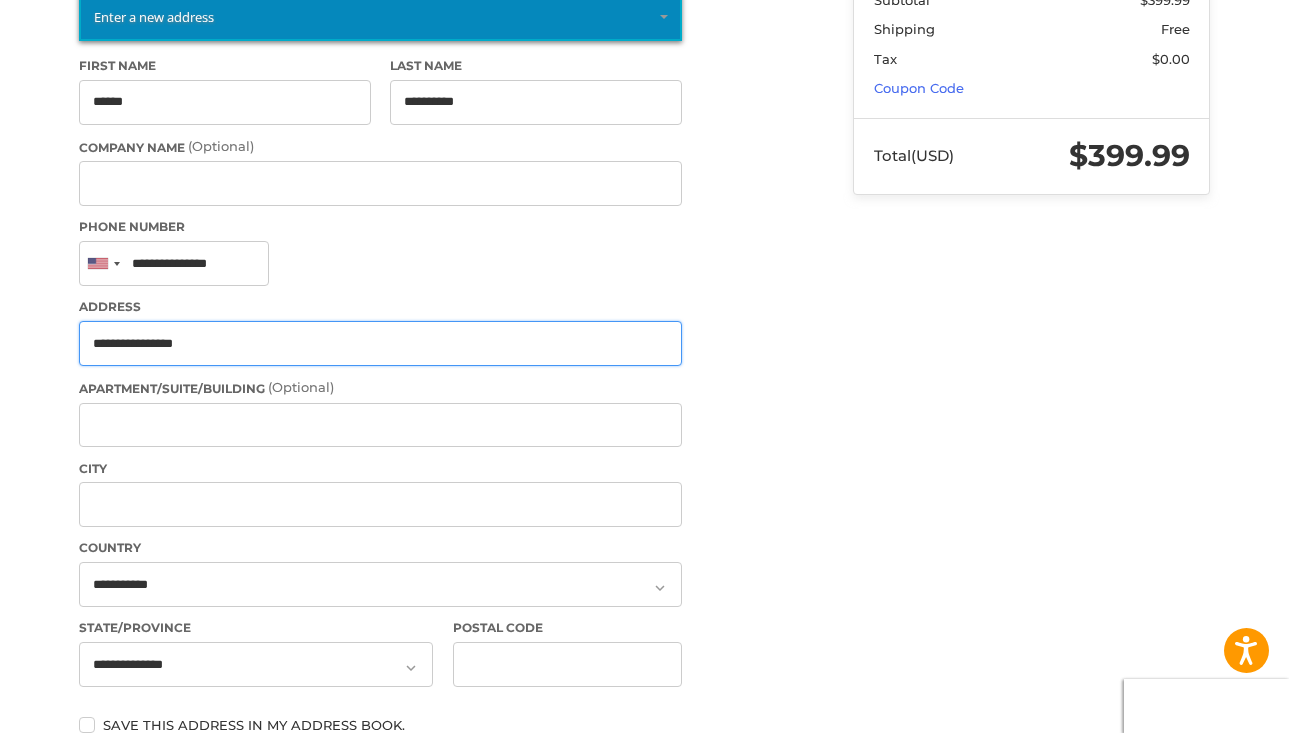 scroll, scrollTop: 528, scrollLeft: 0, axis: vertical 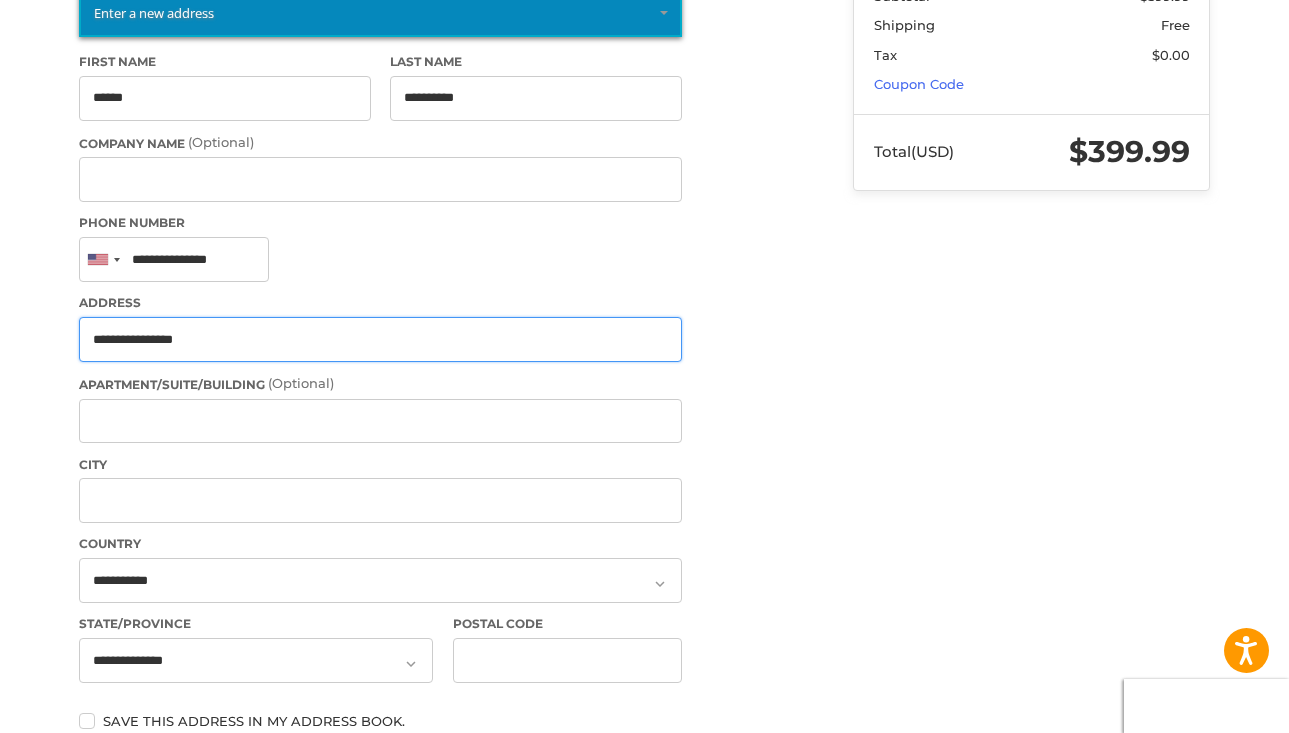 type on "**********" 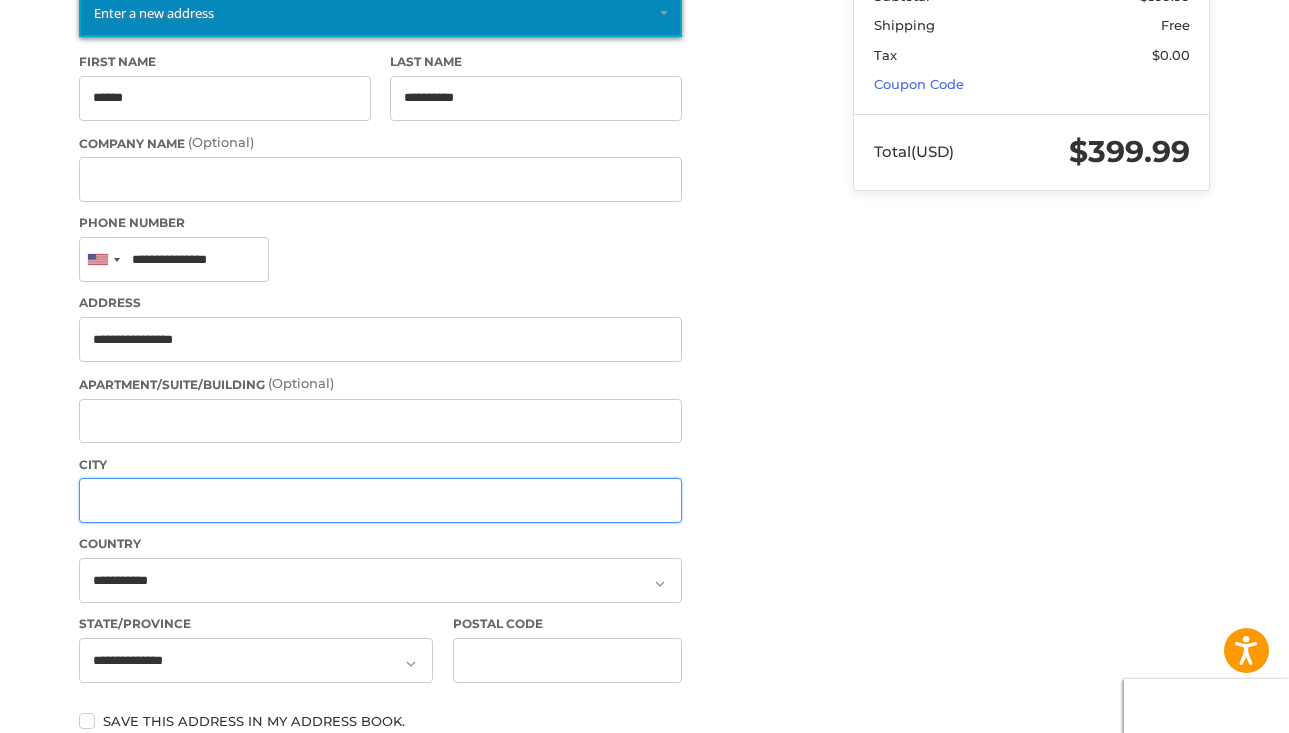 click on "City" at bounding box center (380, 500) 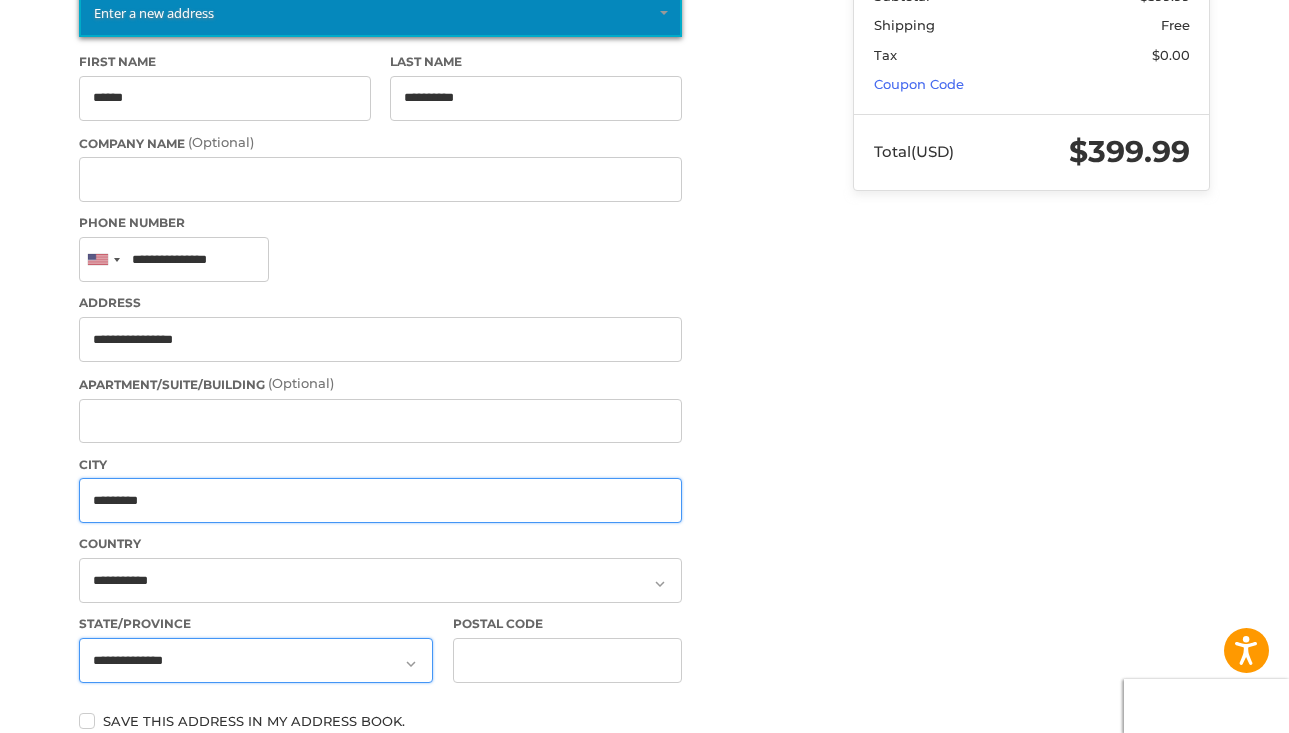 type on "*********" 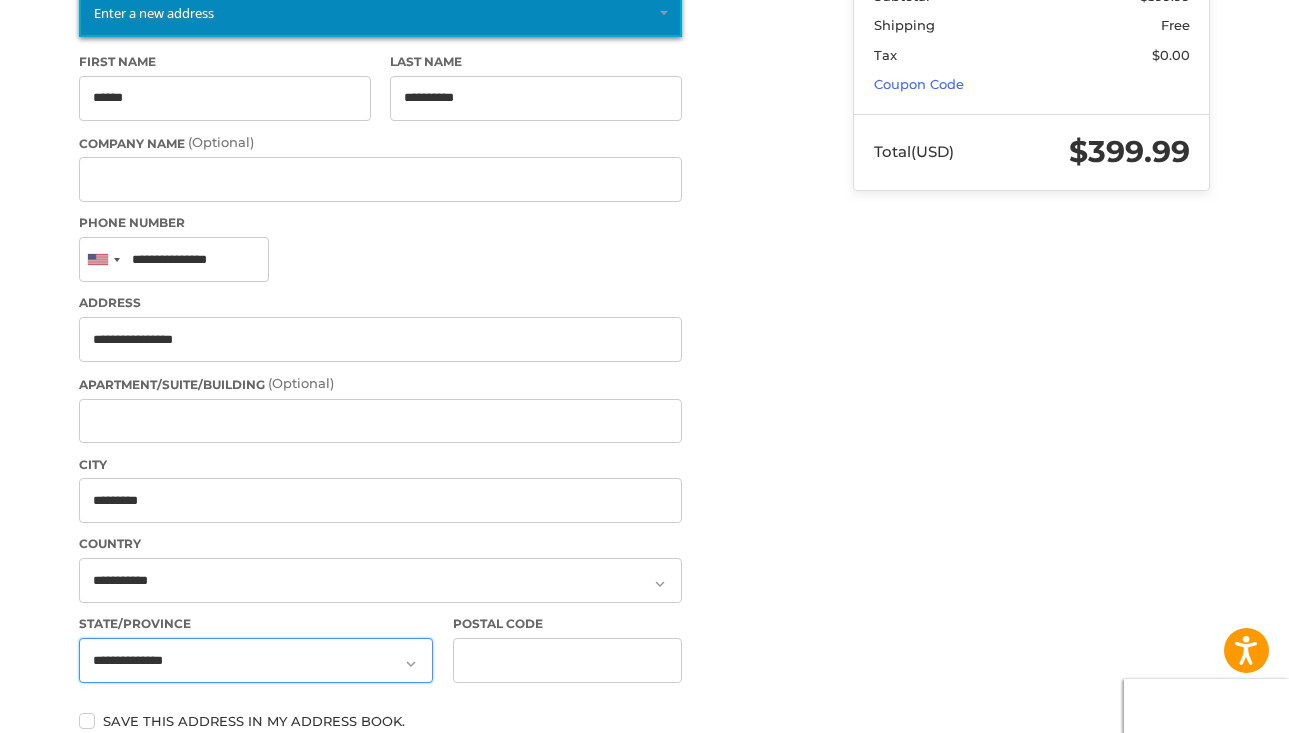 click on "**********" at bounding box center (256, 660) 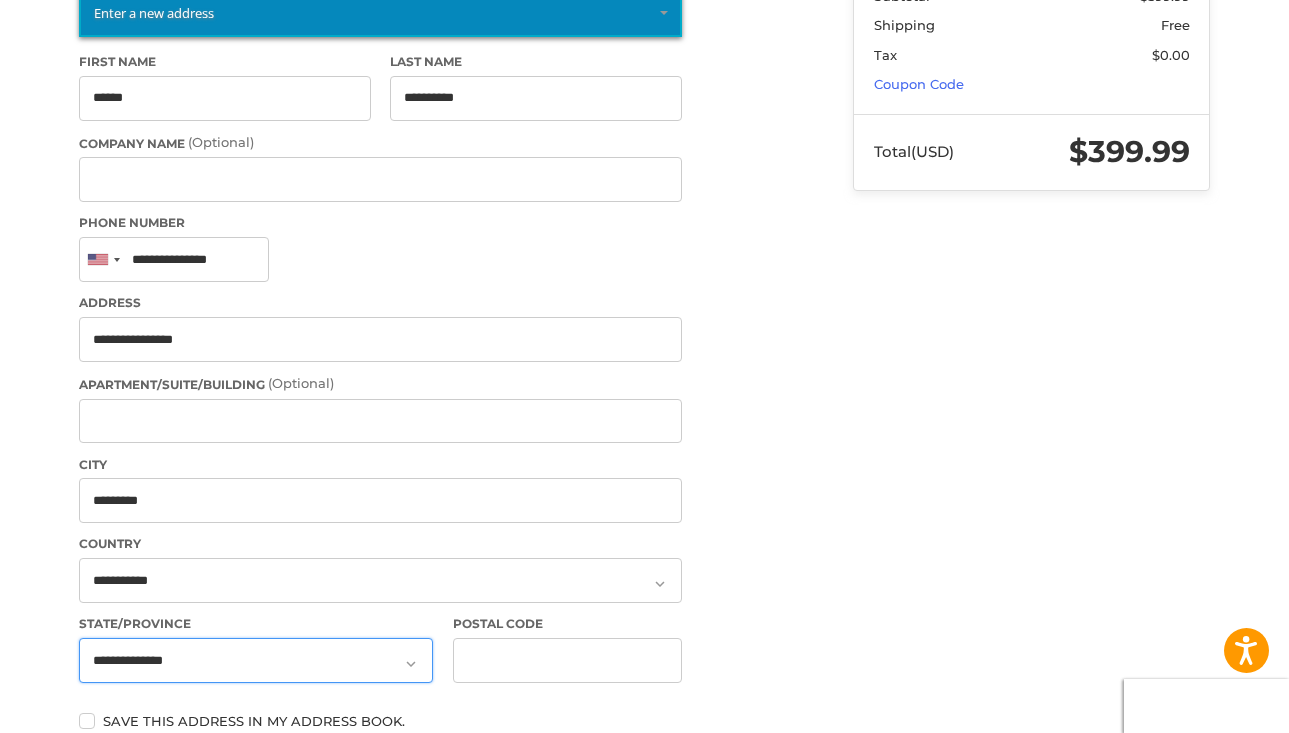 select on "**" 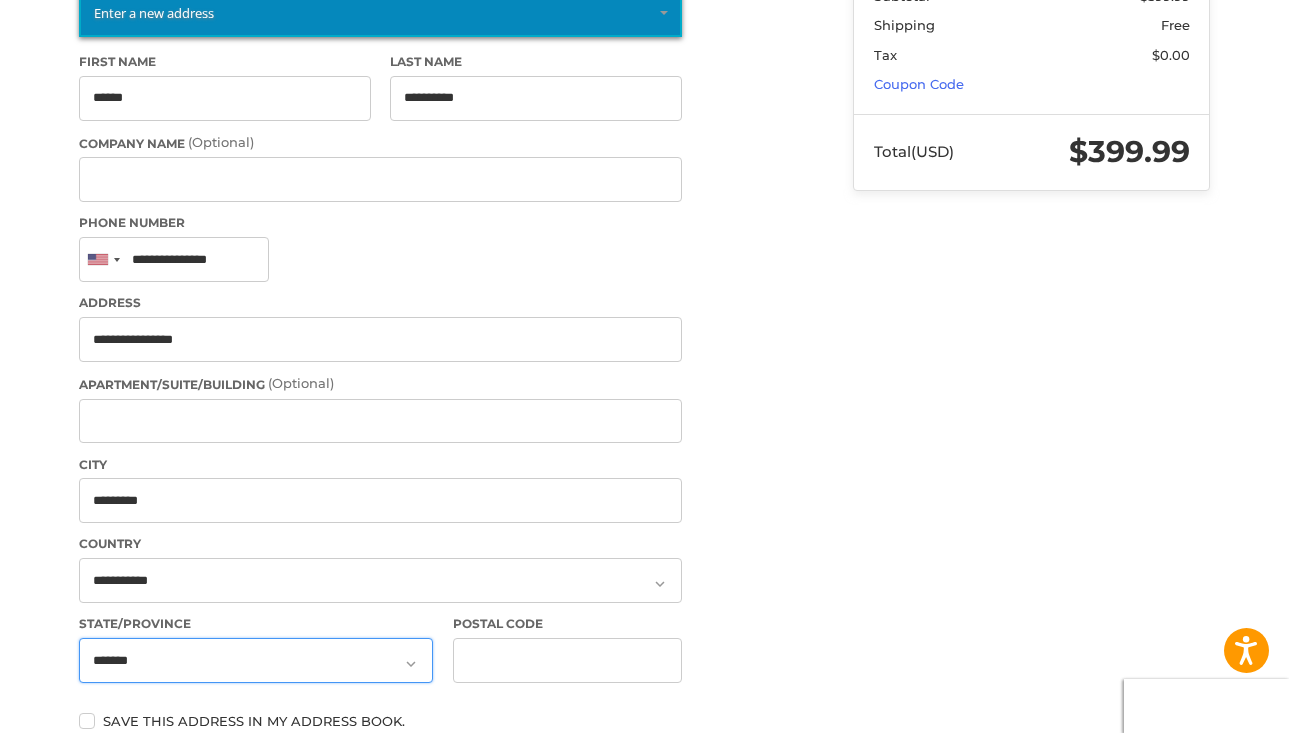 click on "**********" at bounding box center (0, 0) 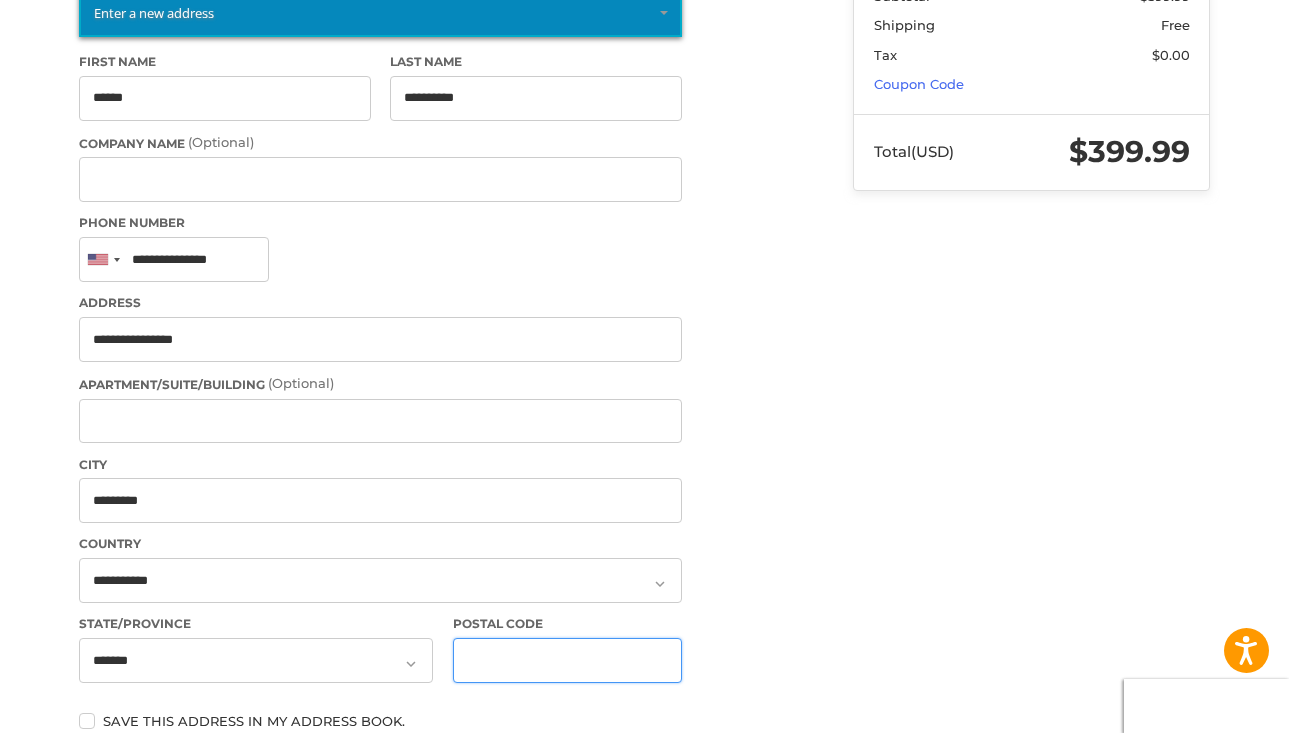 click on "Postal Code" at bounding box center (568, 660) 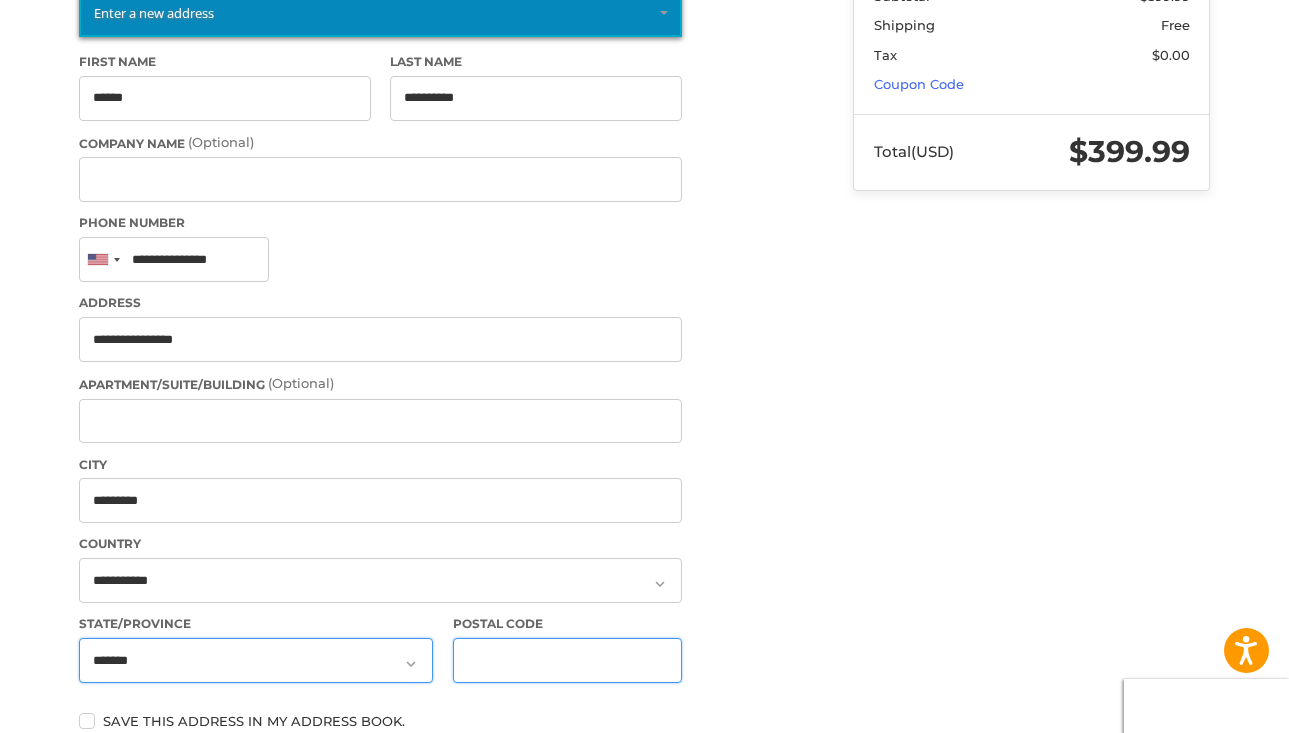 drag, startPoint x: 531, startPoint y: 658, endPoint x: 425, endPoint y: 658, distance: 106 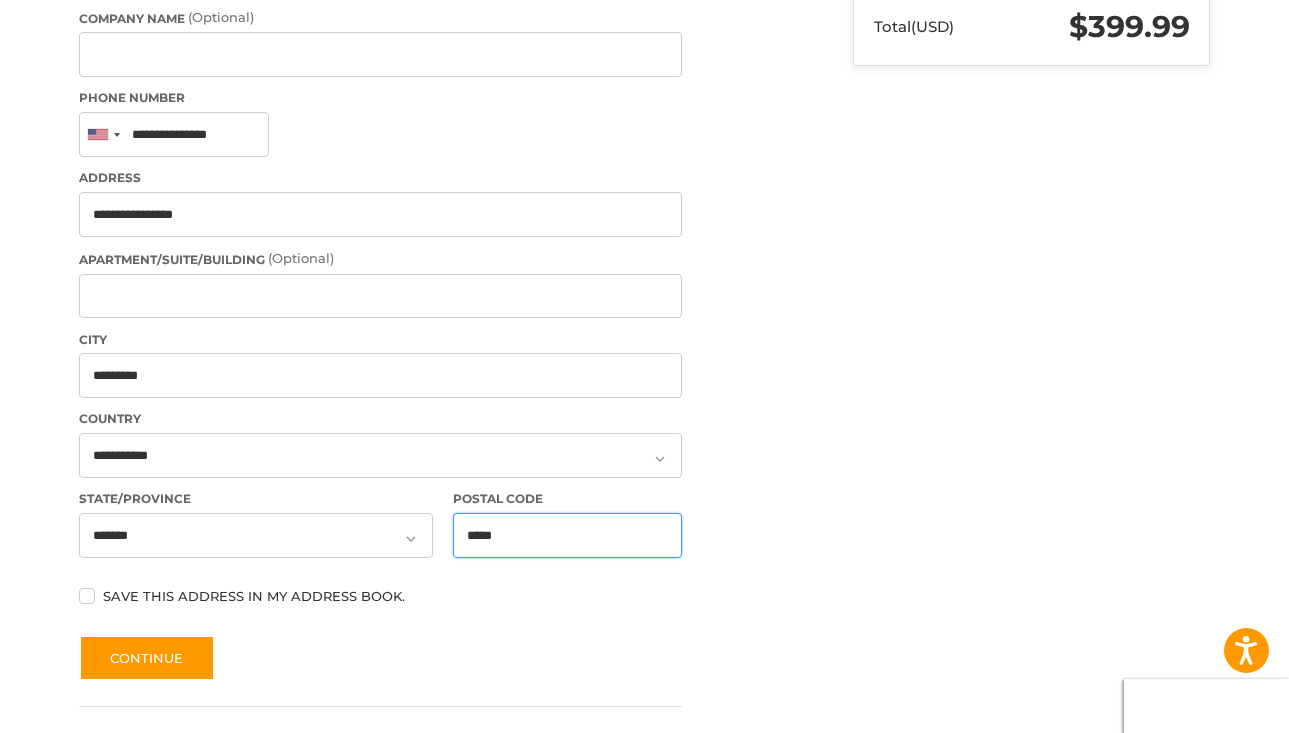 scroll, scrollTop: 691, scrollLeft: 0, axis: vertical 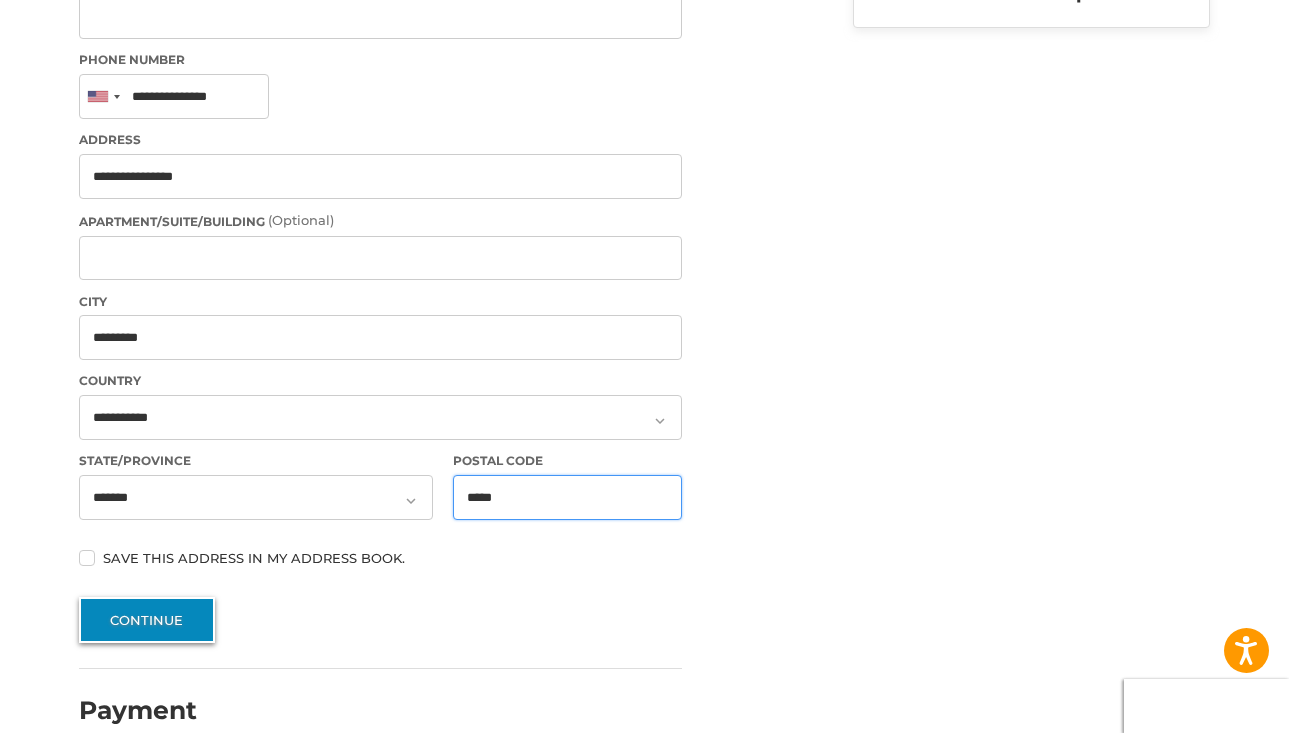 type on "*****" 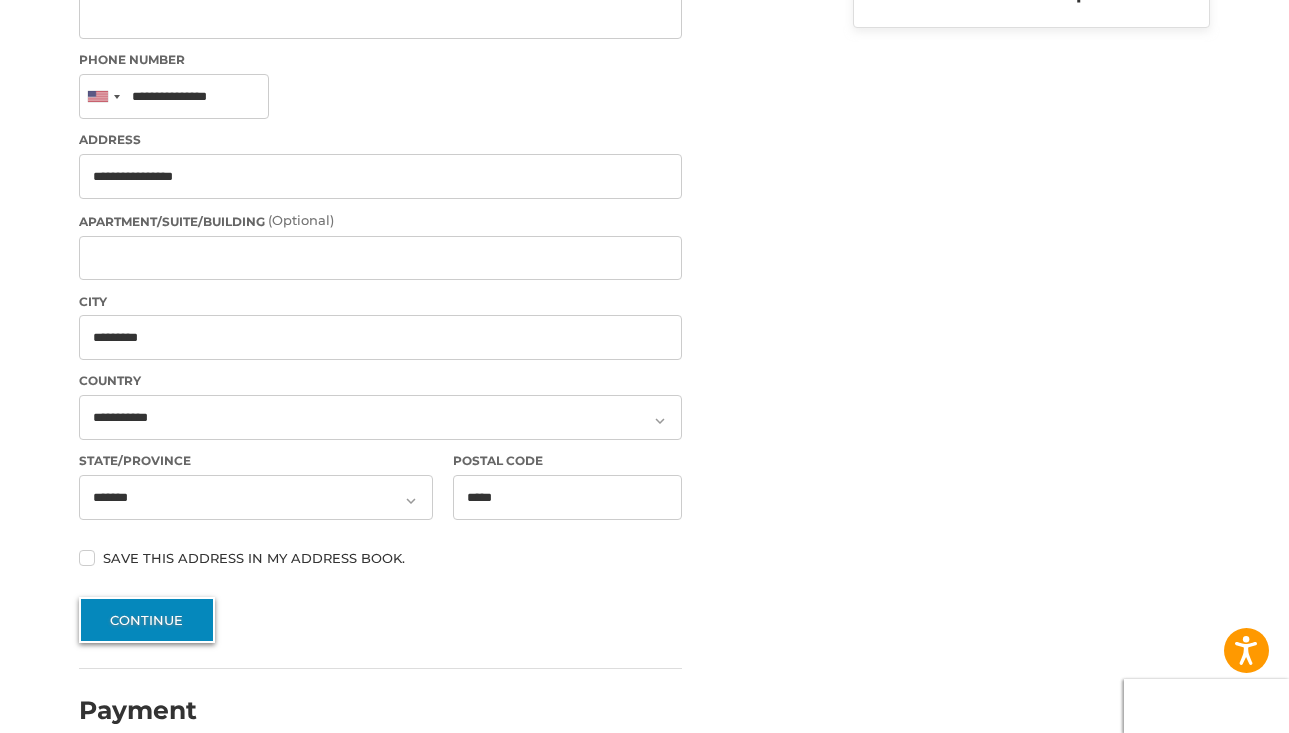 click on "Continue" at bounding box center (147, 620) 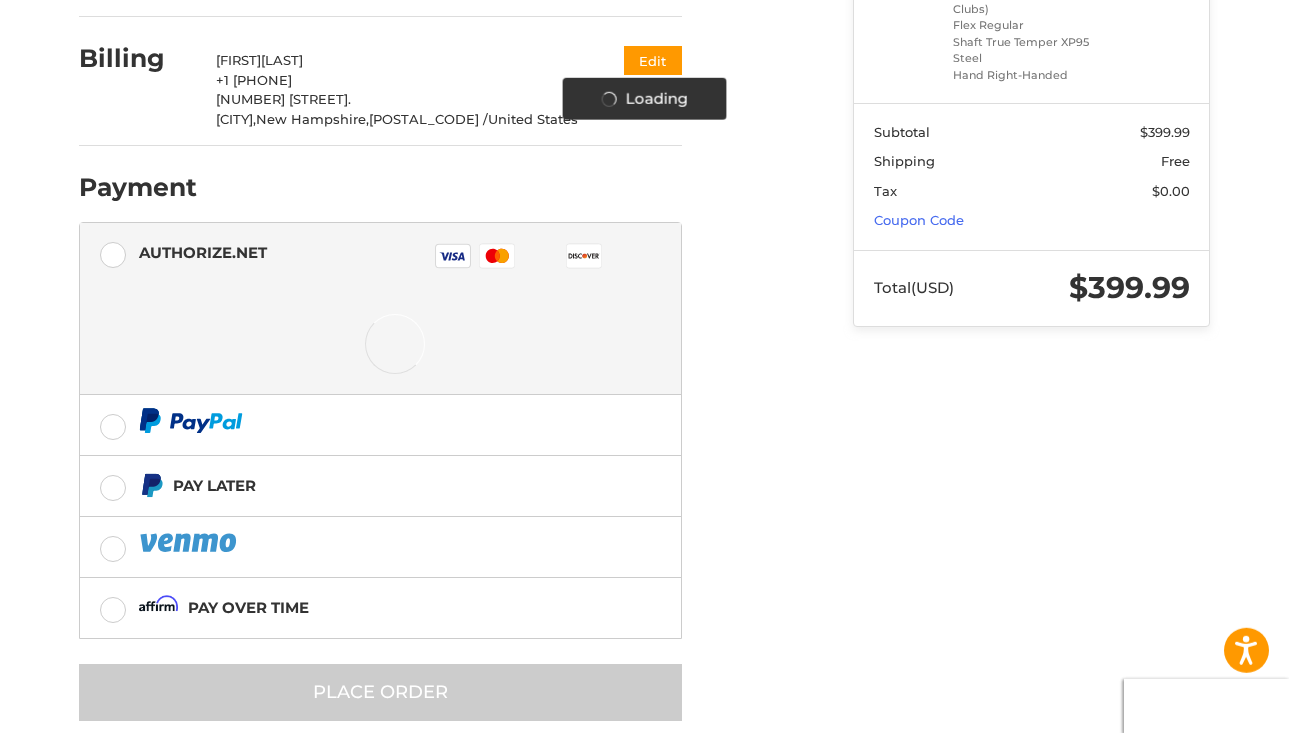 scroll, scrollTop: 393, scrollLeft: 0, axis: vertical 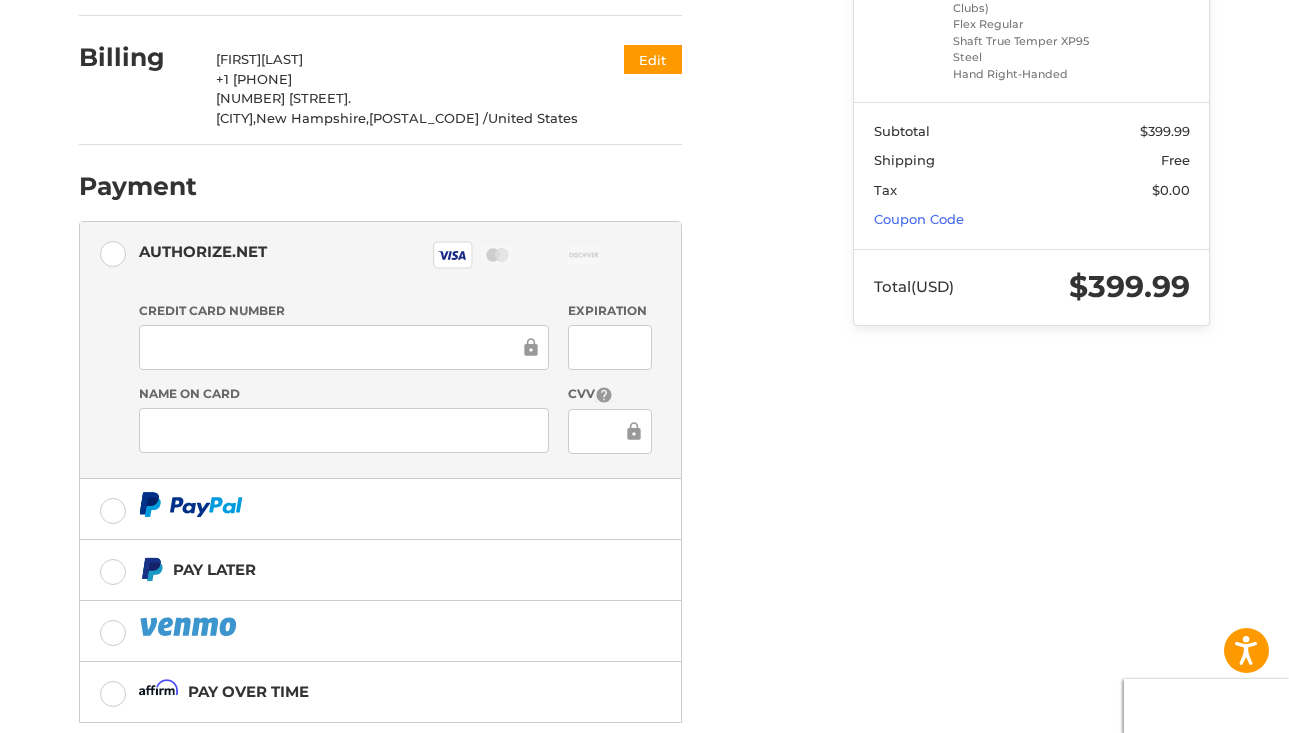 click at bounding box center [609, 431] 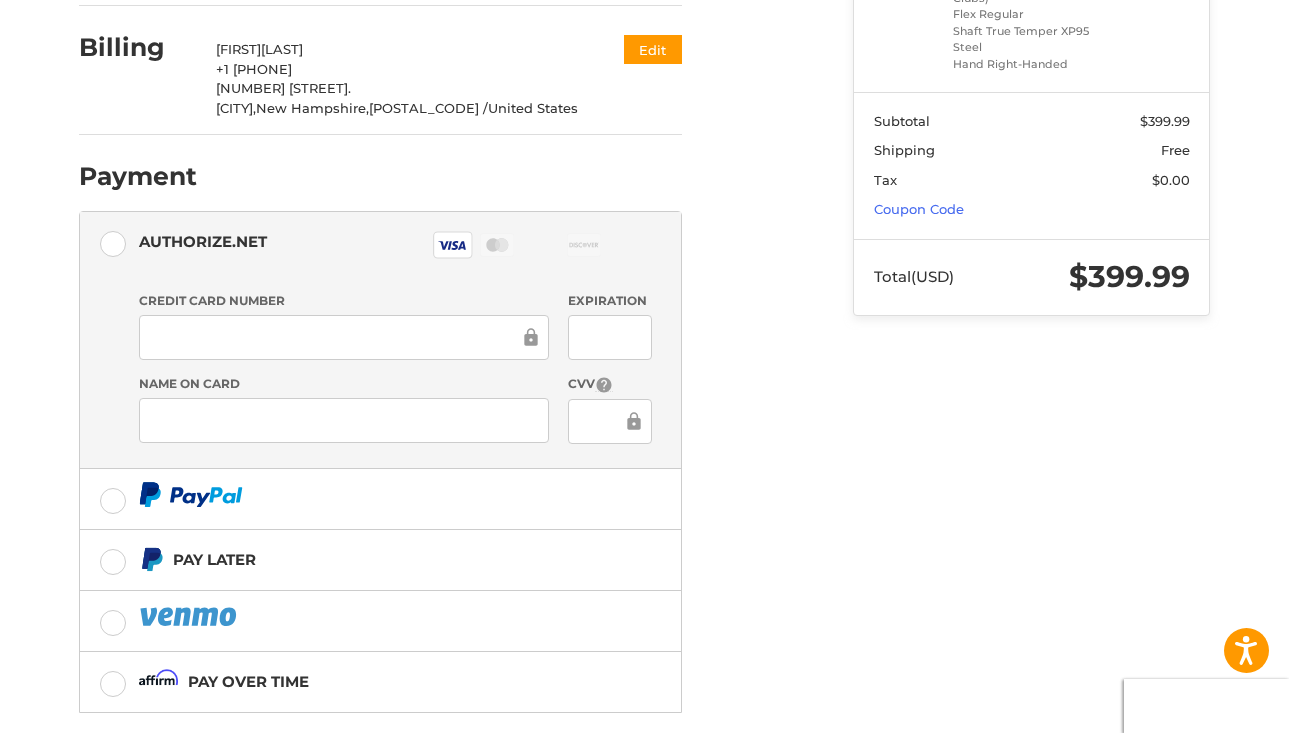 scroll, scrollTop: 398, scrollLeft: 0, axis: vertical 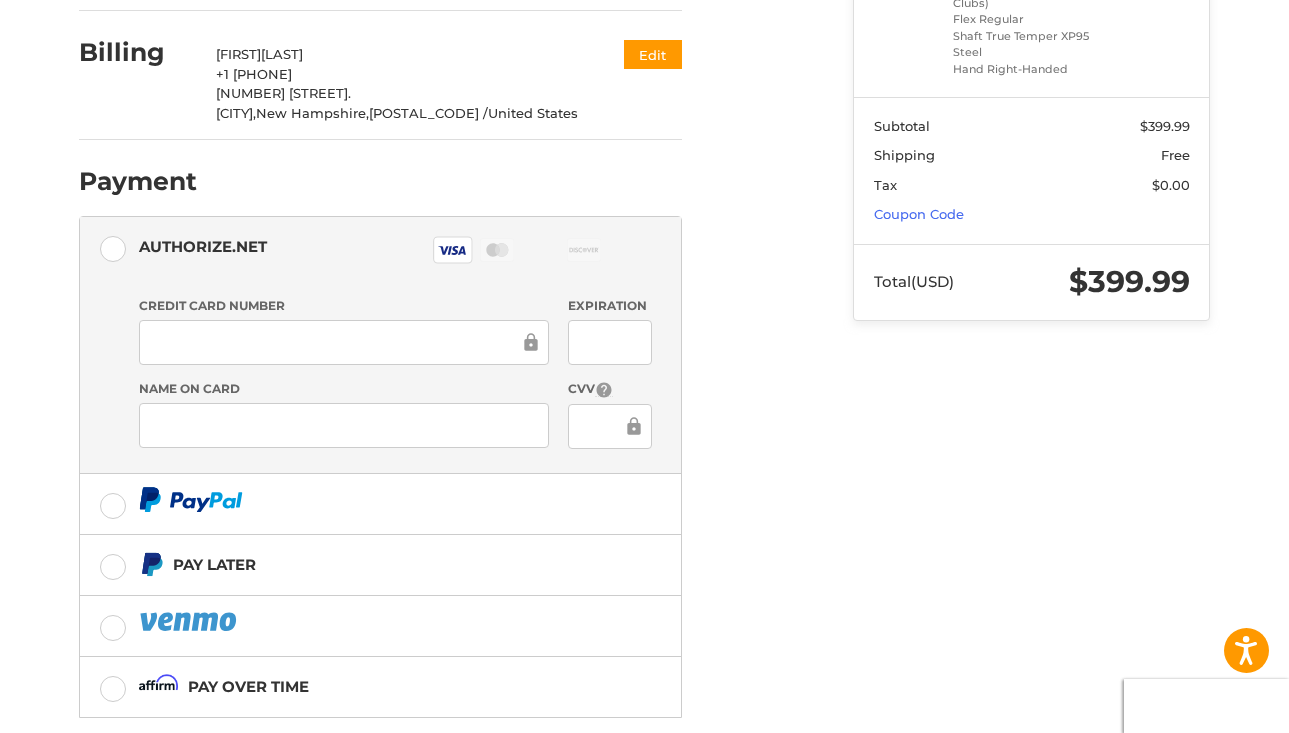 click on "Customer [EMAIL] Sign Out Shipping [FIRST] [LAST] +1 [PHONE] [NUMBER] [STREET] [CITY], [STATE], [POSTAL_CODE] / United States Economy Shipping (7-12 Business Days) (Free) $0.00 Edit Billing [FIRST] [LAST] +1 [PHONE] [NUMBER] [STREET] [CITY], [STATE], [POSTAL_CODE] / United States Edit Payment Payment Methods Authorize.net Authorize.net Visa Master Amex Discover Diners Club JCB Credit card Credit Card Number Expiration Name on Card CVV Pay Later Pay over time Redeemable Payments Coupon Code Place Order" at bounding box center (451, 292) 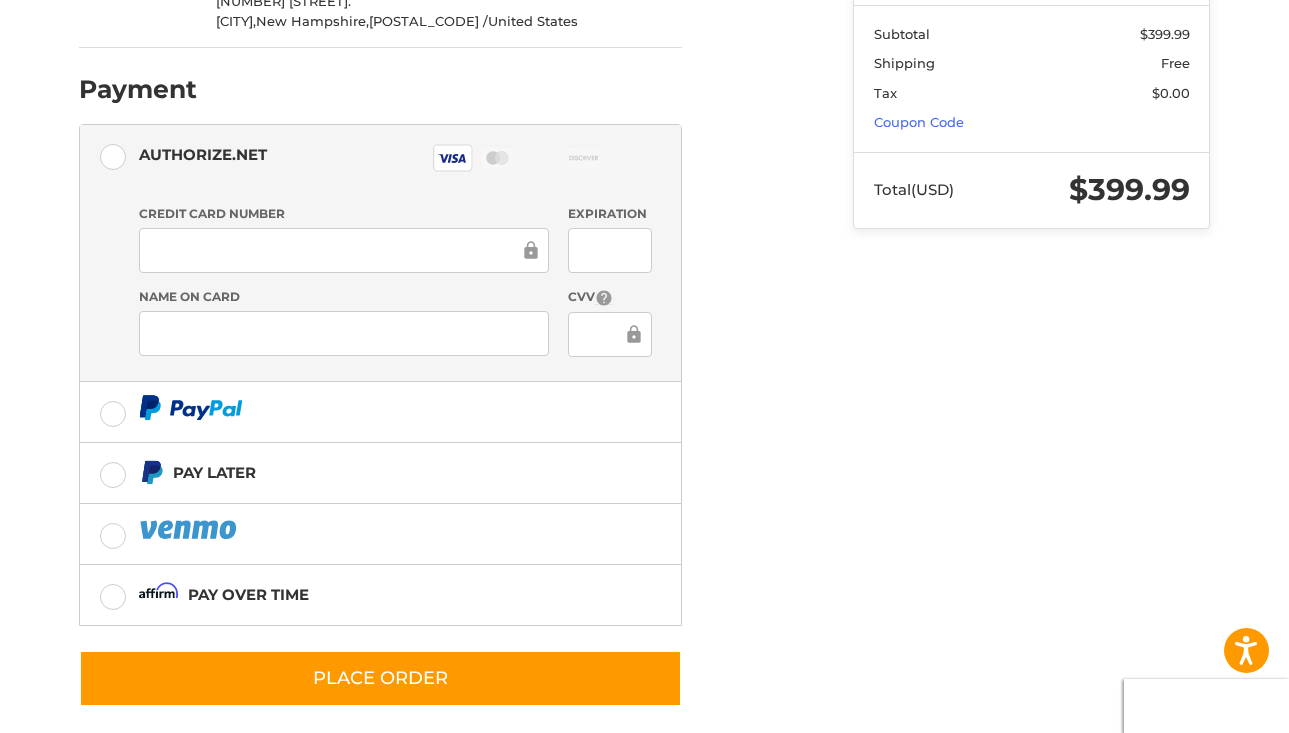scroll, scrollTop: 511, scrollLeft: 0, axis: vertical 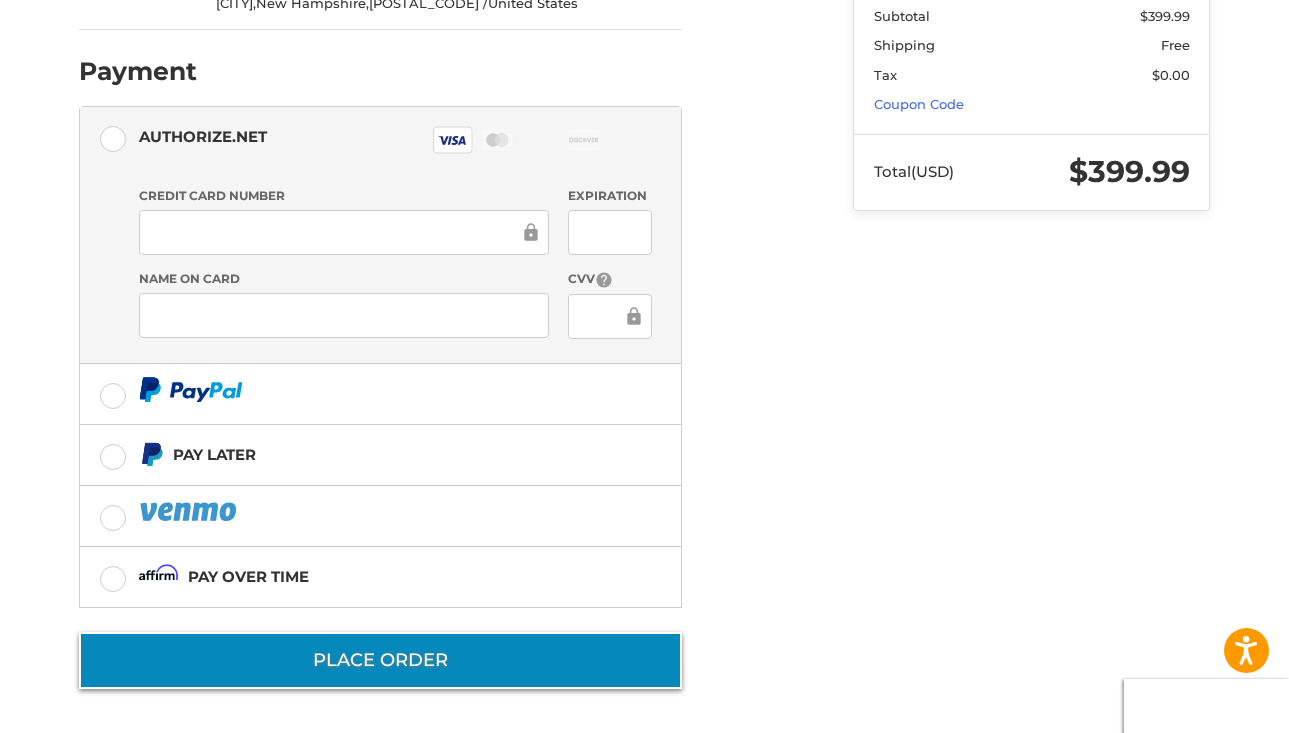 click on "Place Order" at bounding box center [380, 660] 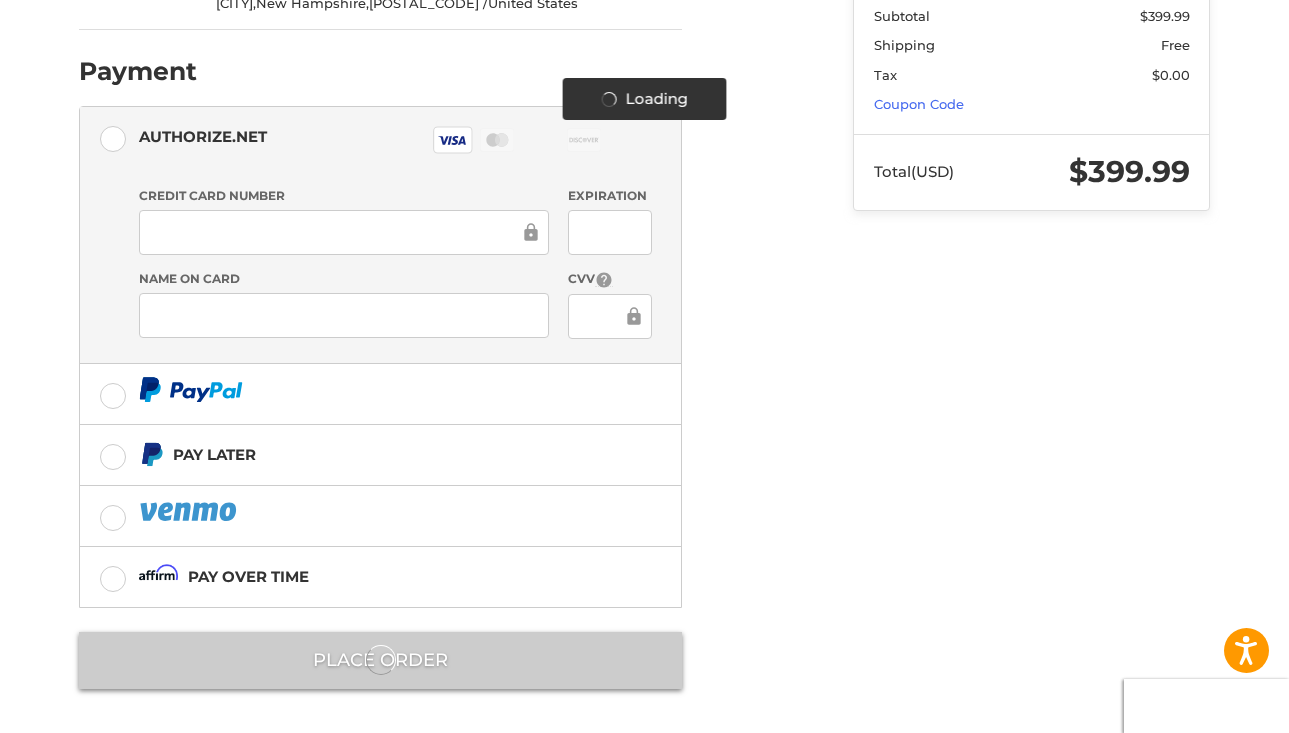 scroll, scrollTop: 0, scrollLeft: 0, axis: both 